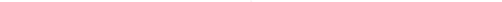 scroll, scrollTop: 0, scrollLeft: 0, axis: both 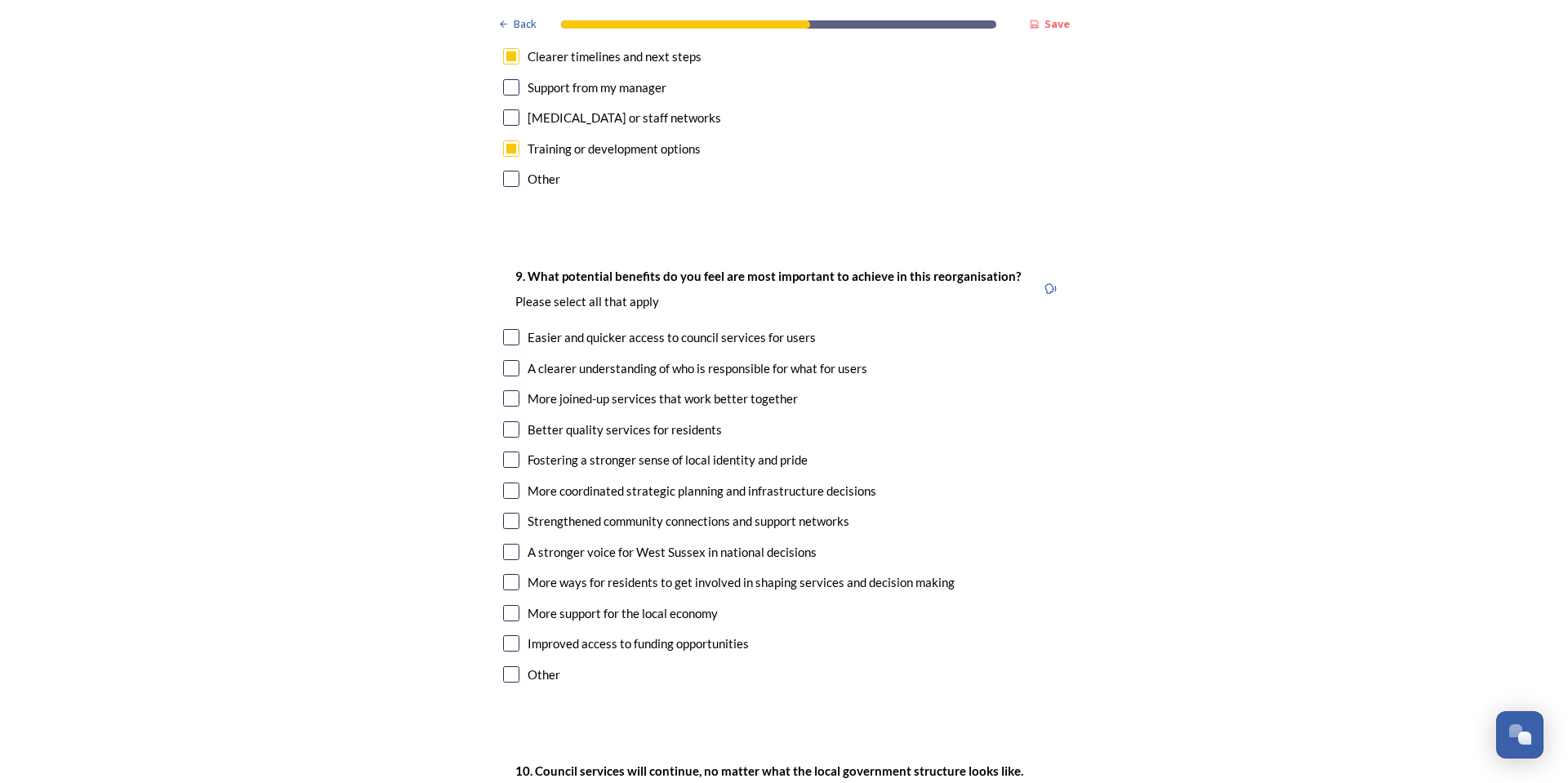 click at bounding box center (511, 368) 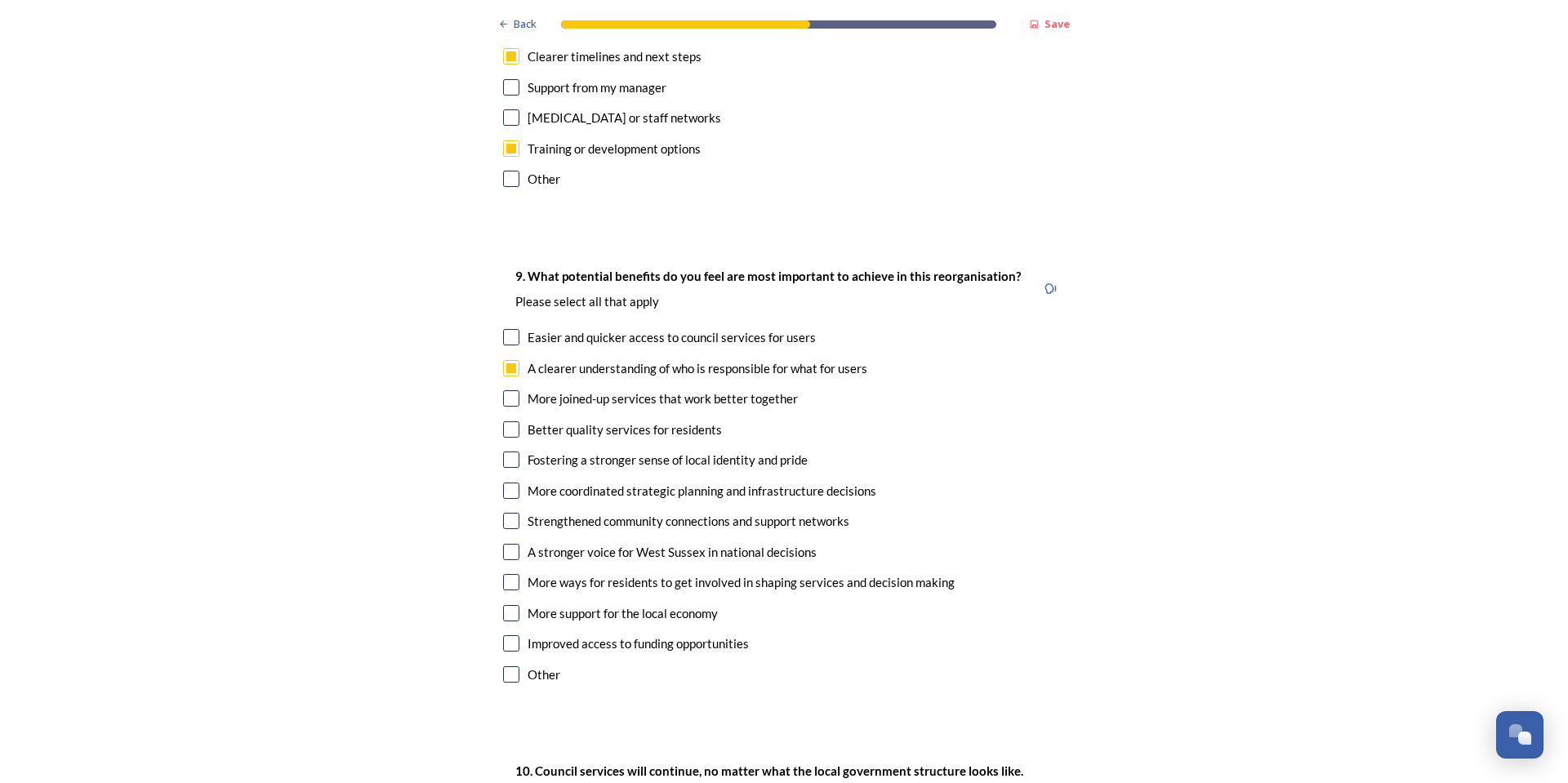 drag, startPoint x: 516, startPoint y: 591, endPoint x: 505, endPoint y: 587, distance: 11.7047 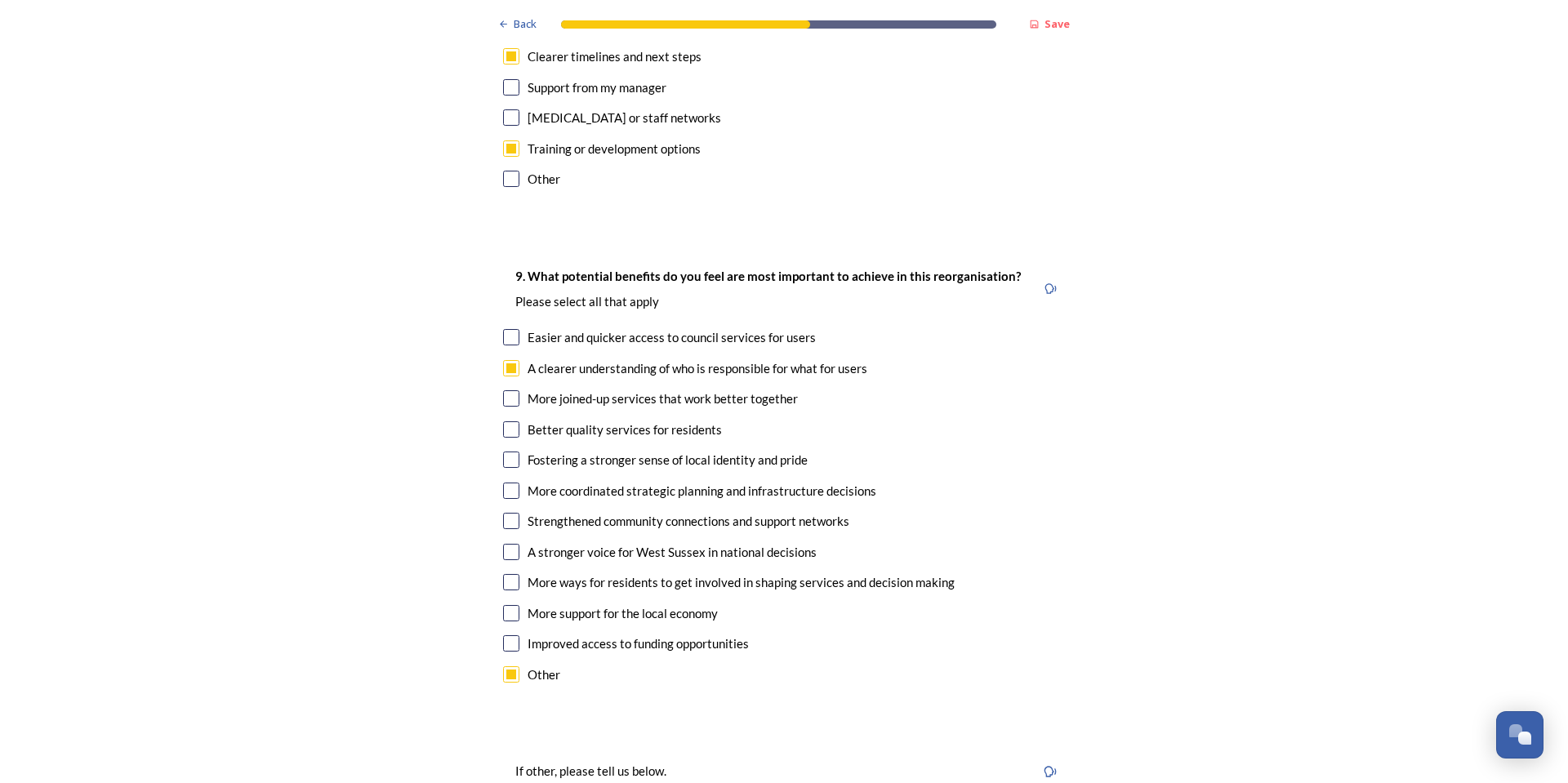 click at bounding box center [511, 674] 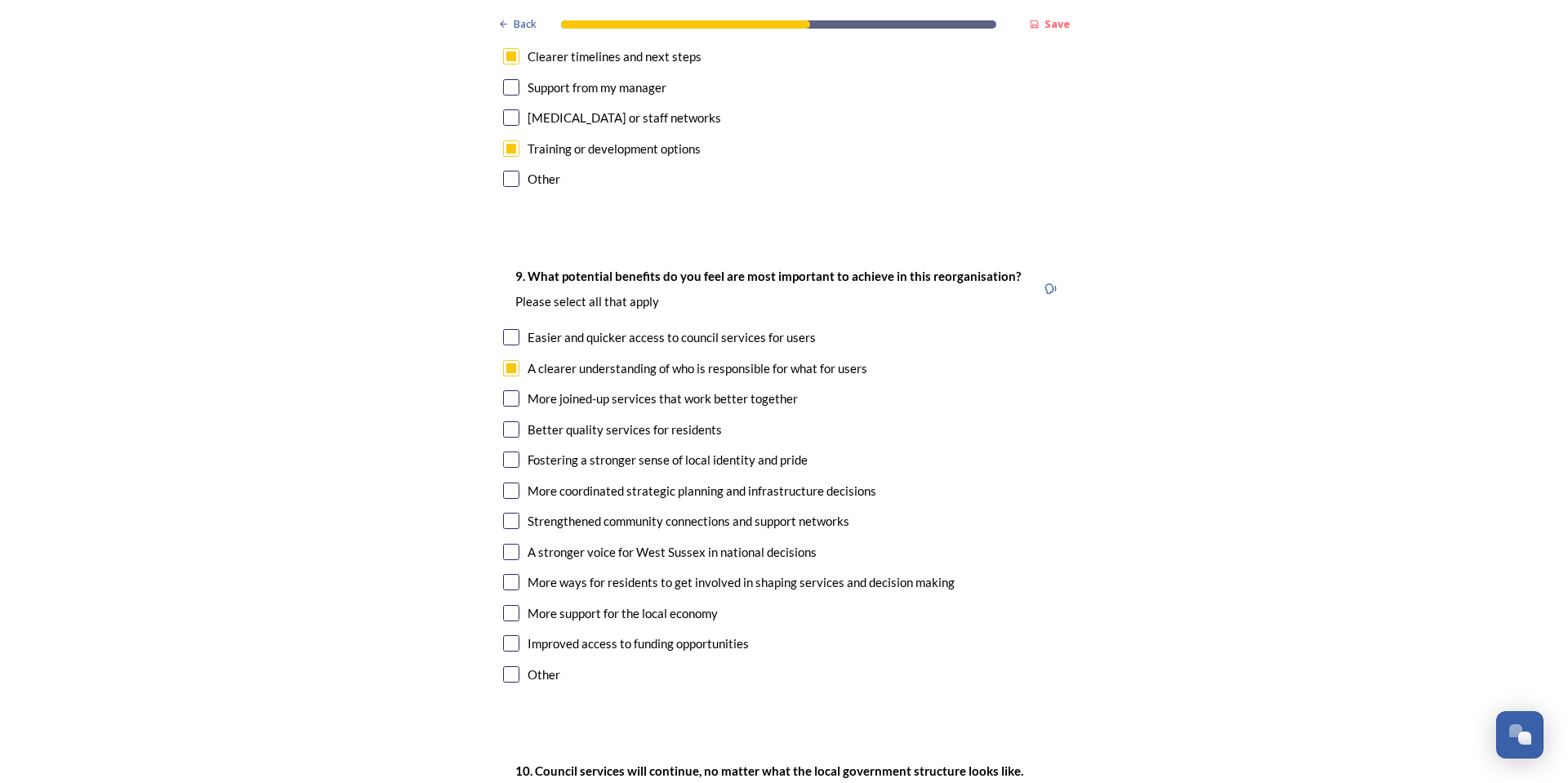 click at bounding box center [511, 337] 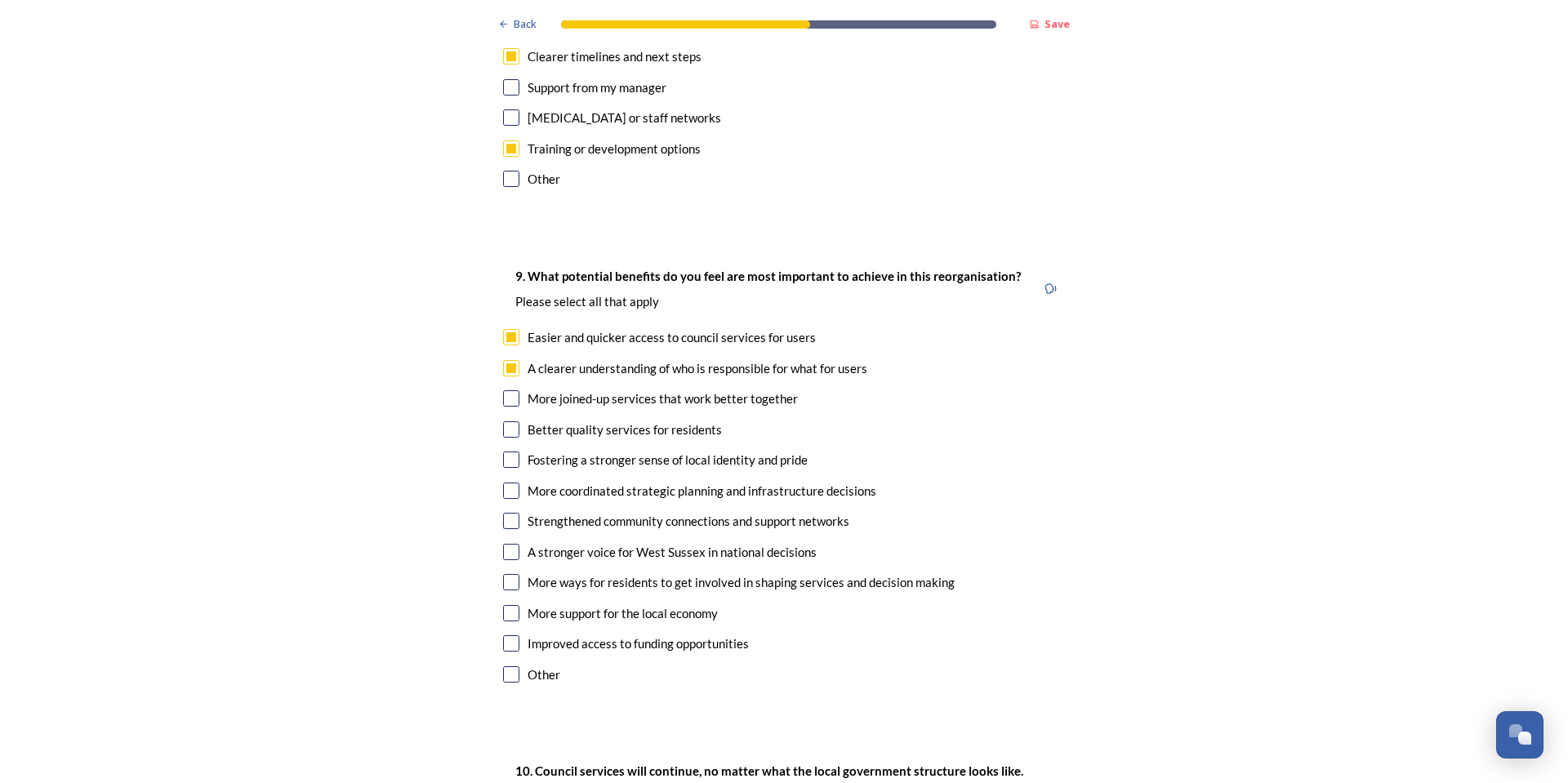 click at bounding box center (511, 429) 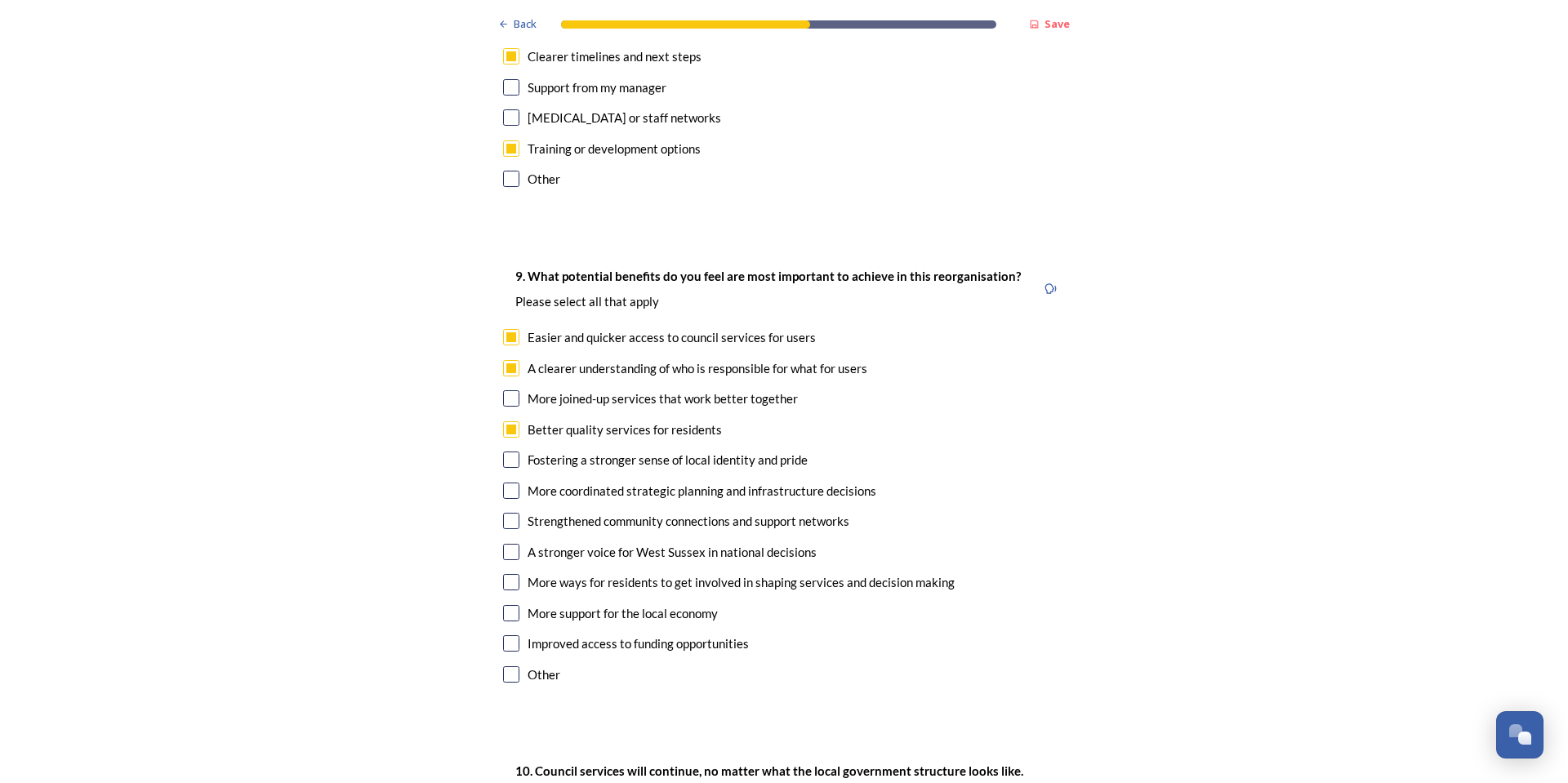 click at bounding box center (511, 491) 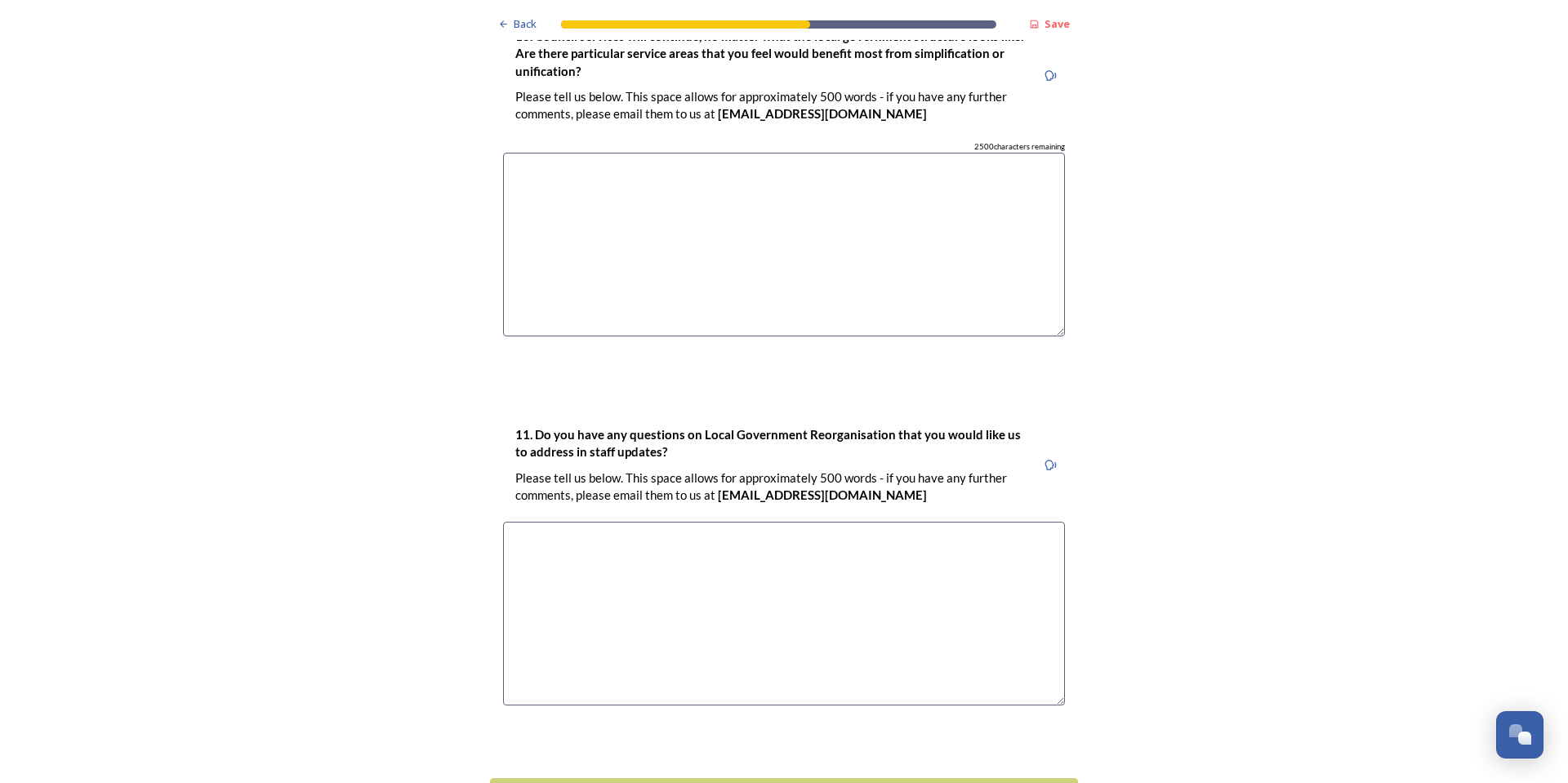 scroll, scrollTop: 4699, scrollLeft: 0, axis: vertical 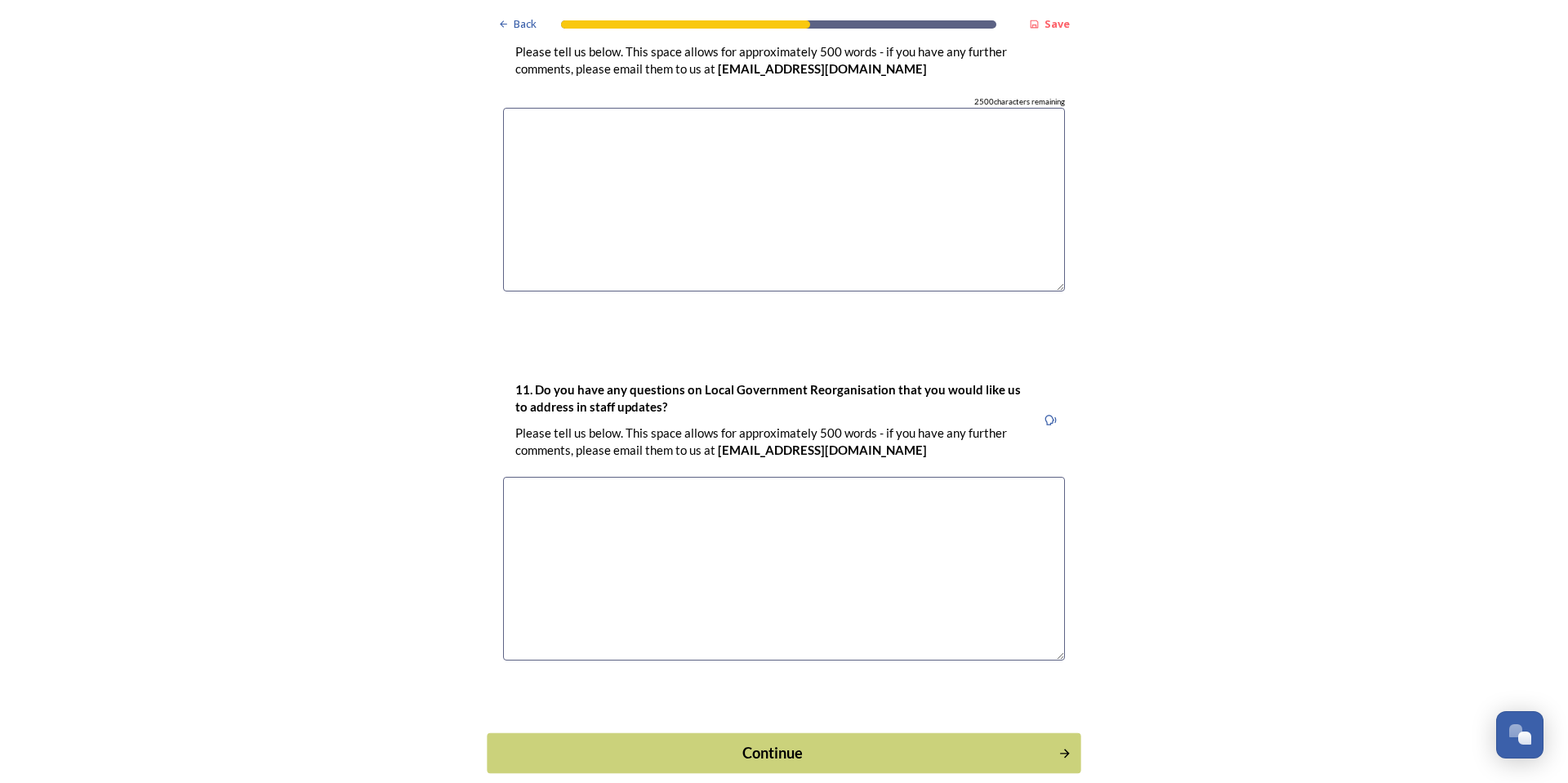 click on "Continue" at bounding box center (773, 752) 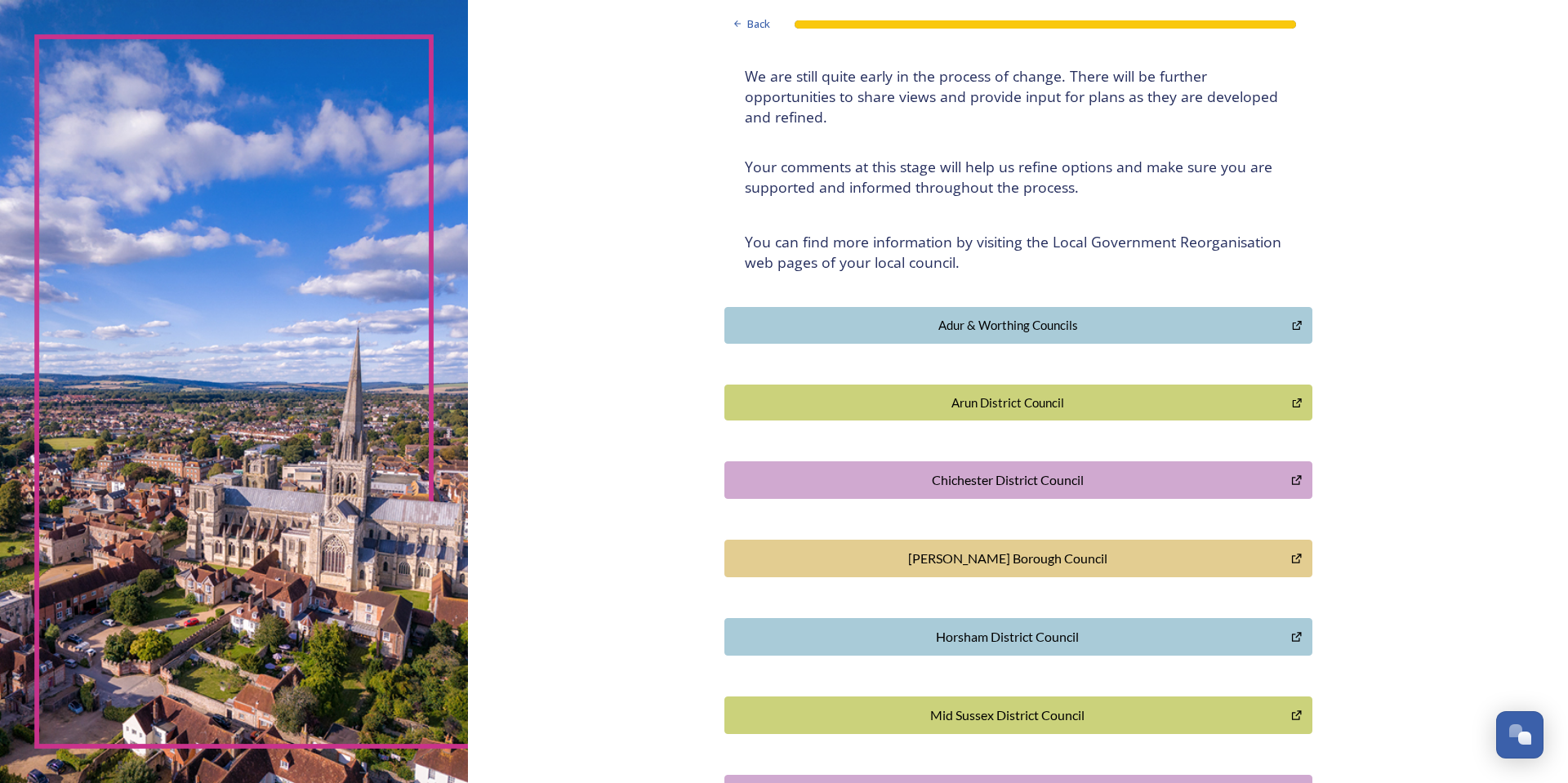 scroll, scrollTop: 0, scrollLeft: 0, axis: both 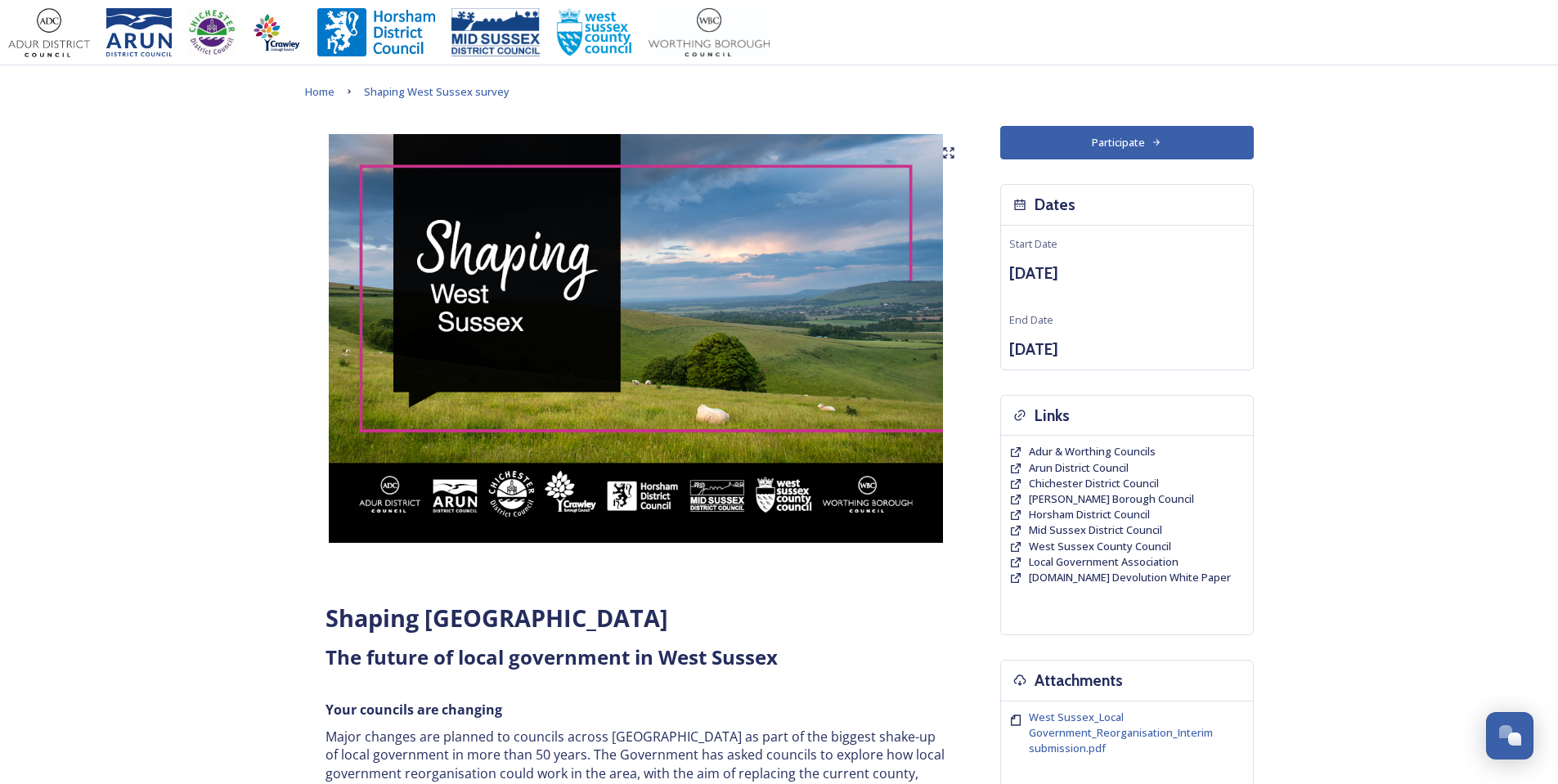 click on "Participate" at bounding box center (1127, 142) 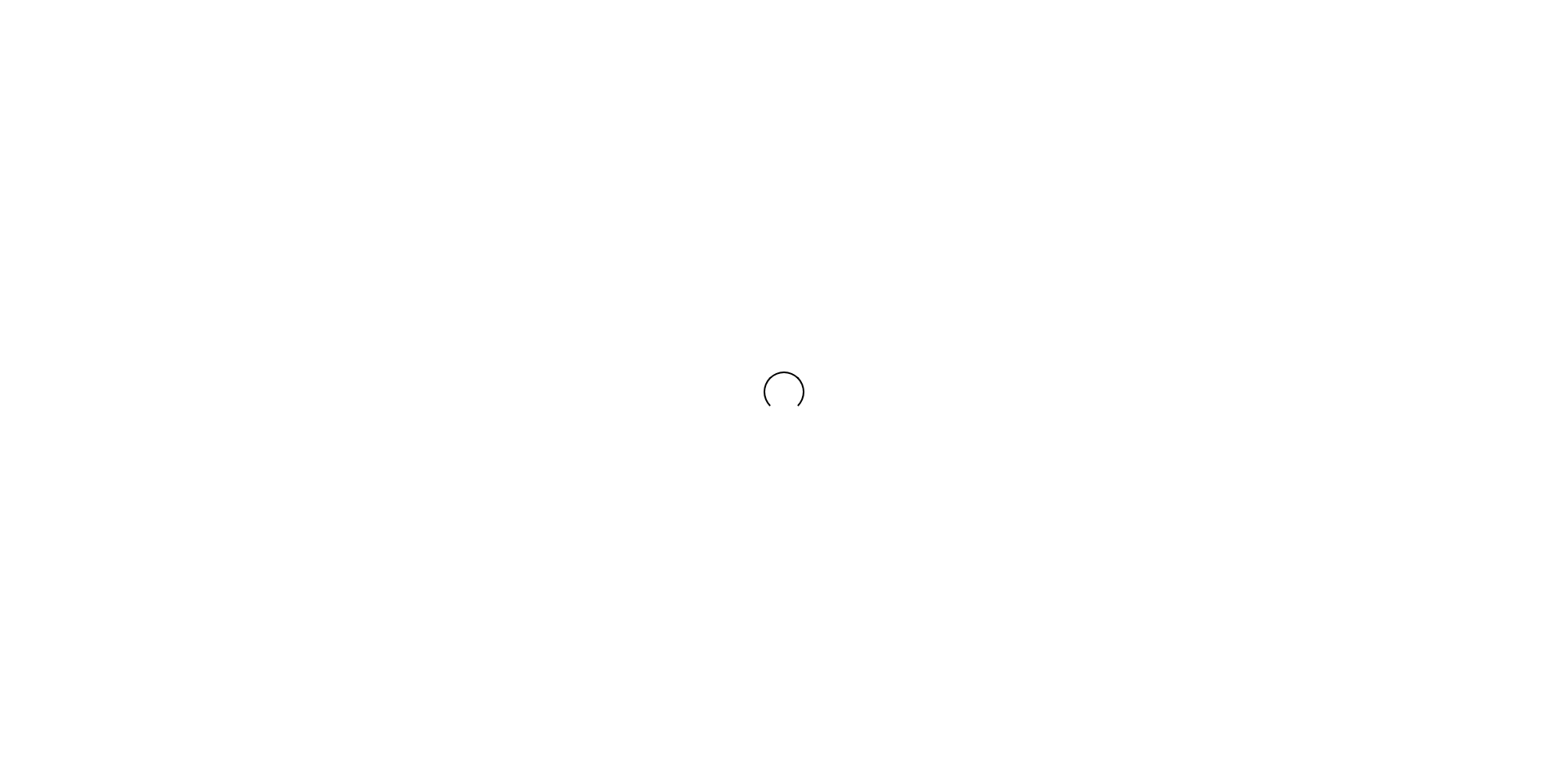 scroll, scrollTop: 0, scrollLeft: 0, axis: both 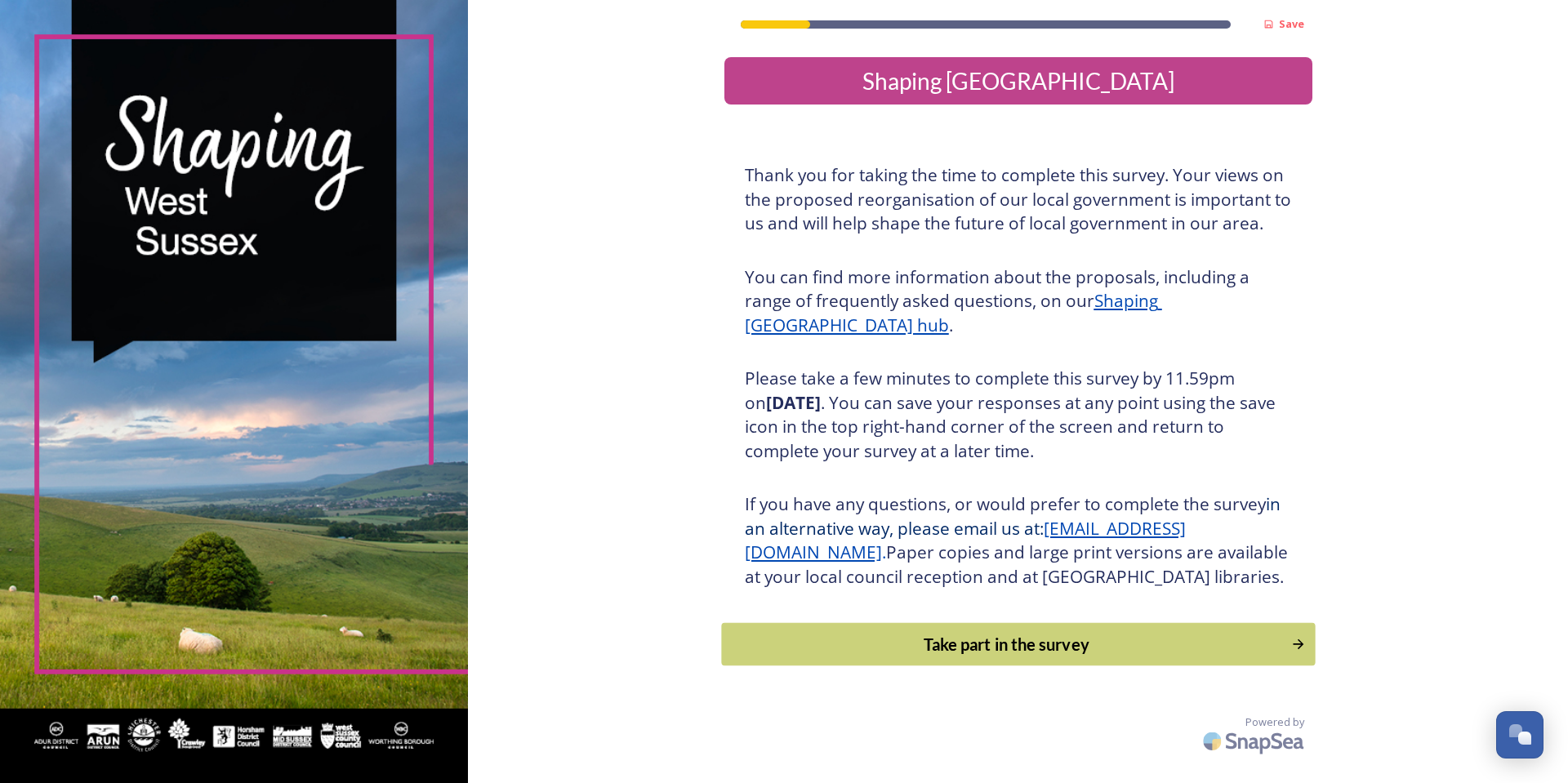 click on "Take part in the survey" at bounding box center (1018, 644) 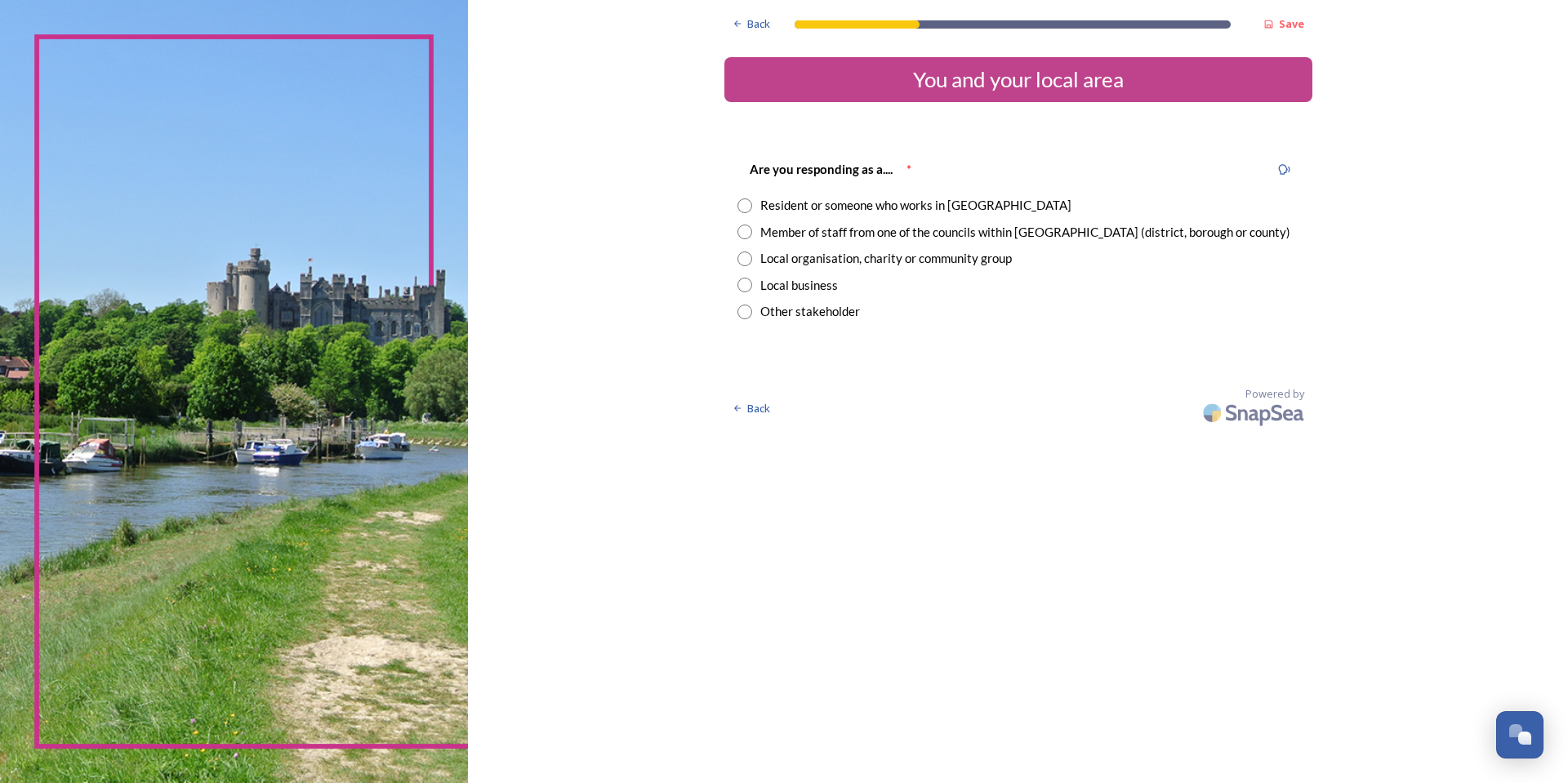click at bounding box center [745, 206] 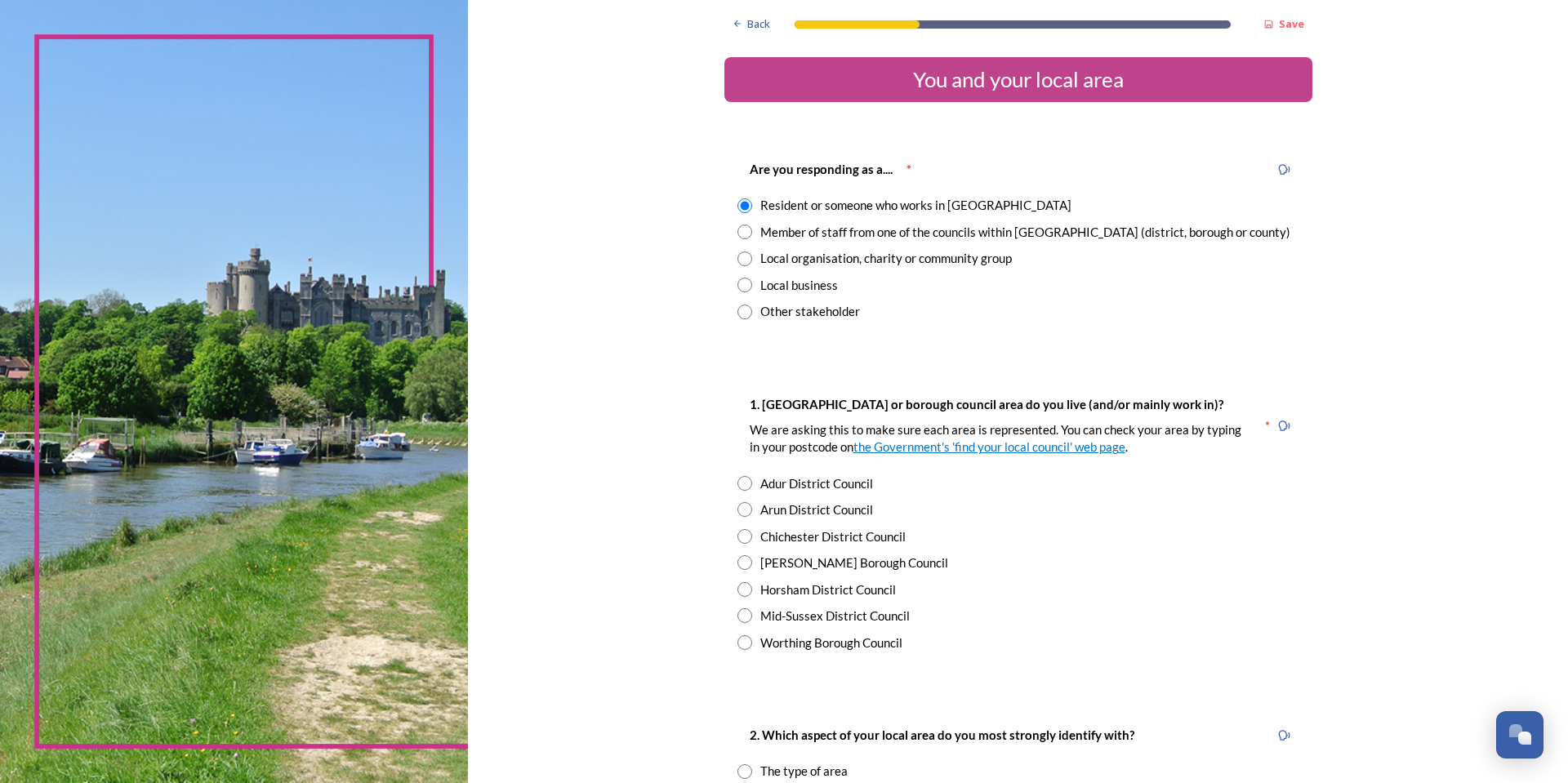 scroll, scrollTop: 82, scrollLeft: 0, axis: vertical 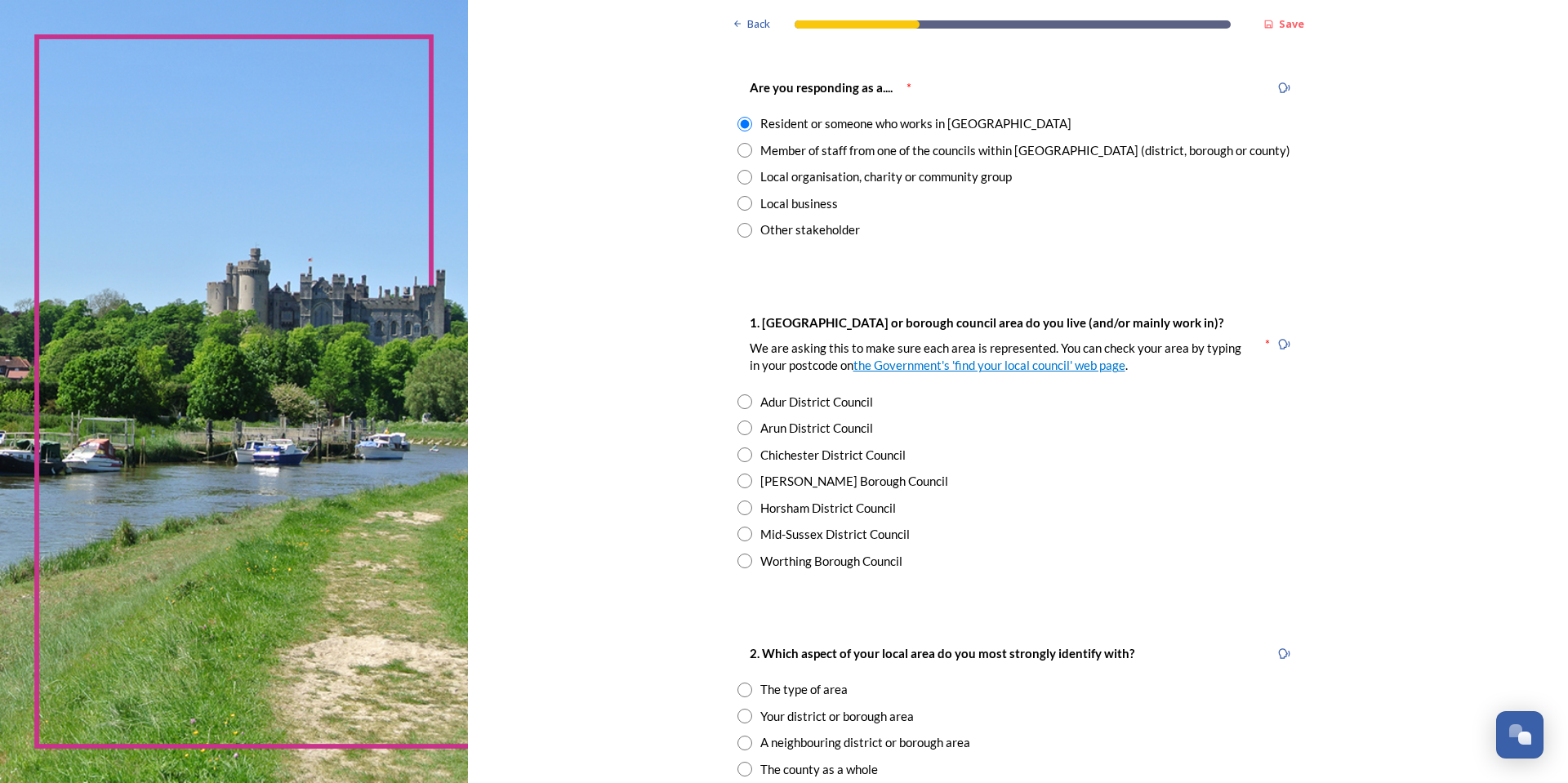 click at bounding box center (745, 455) 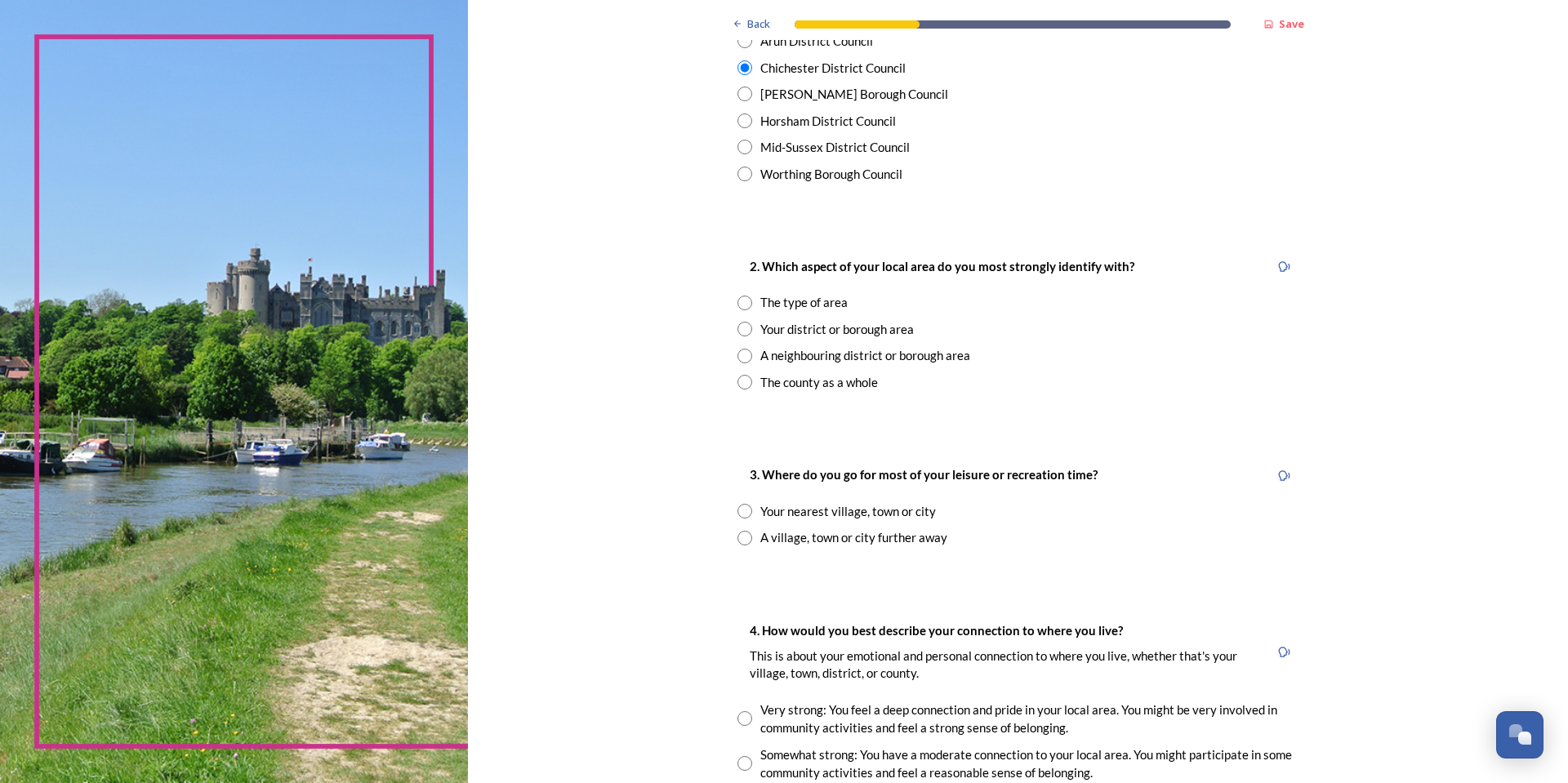 scroll, scrollTop: 490, scrollLeft: 0, axis: vertical 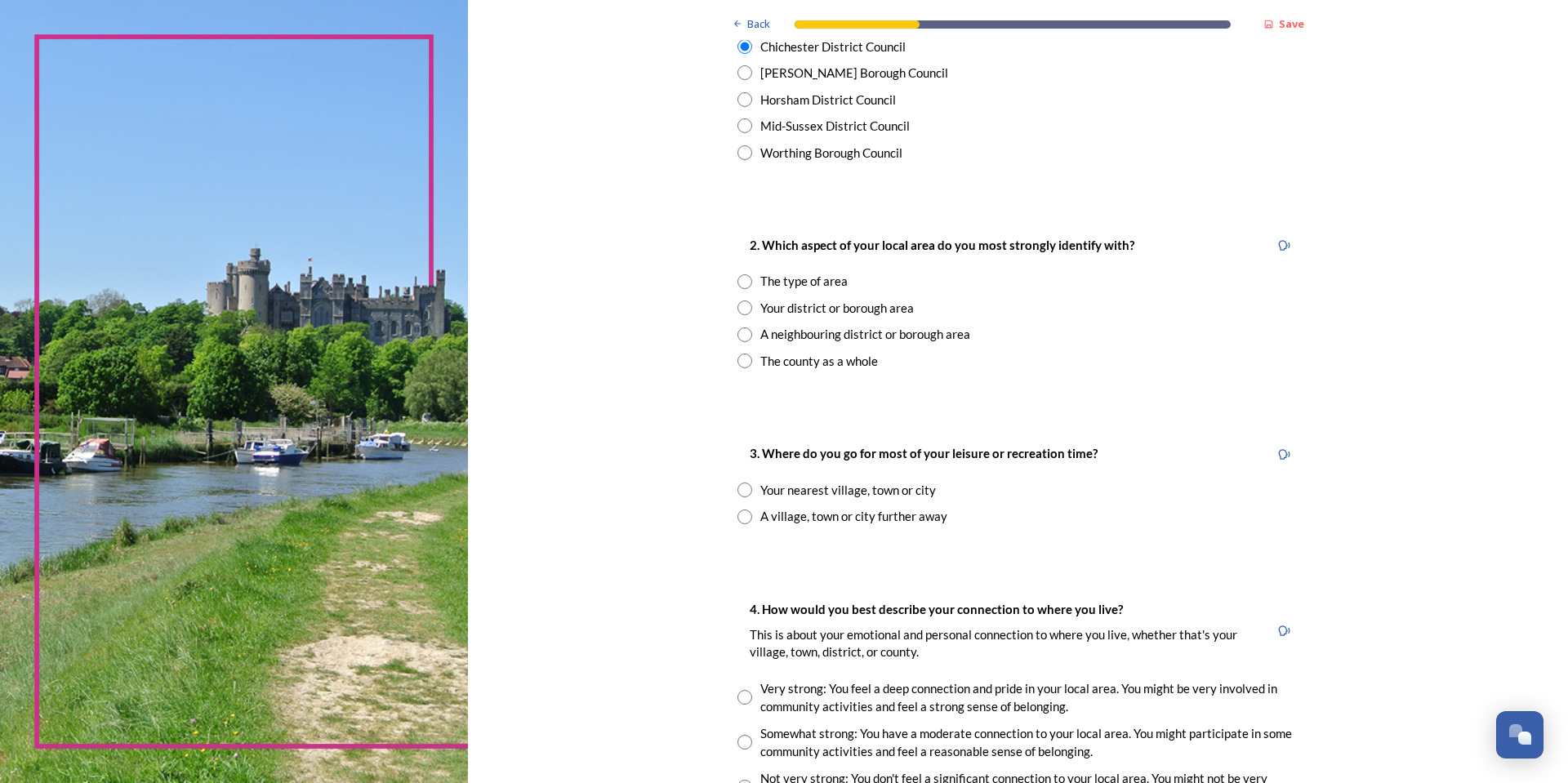 click at bounding box center [745, 282] 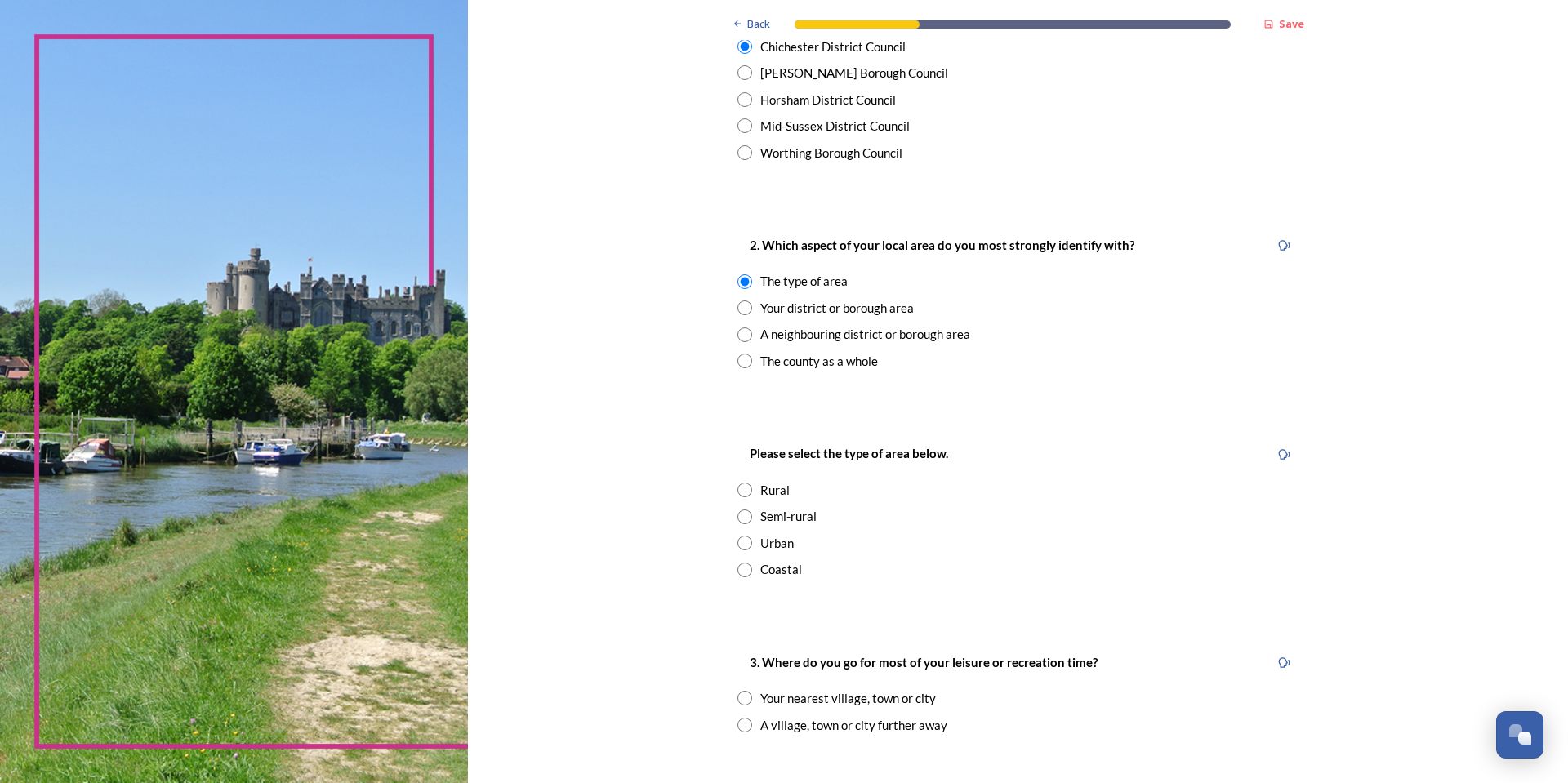click at bounding box center (745, 282) 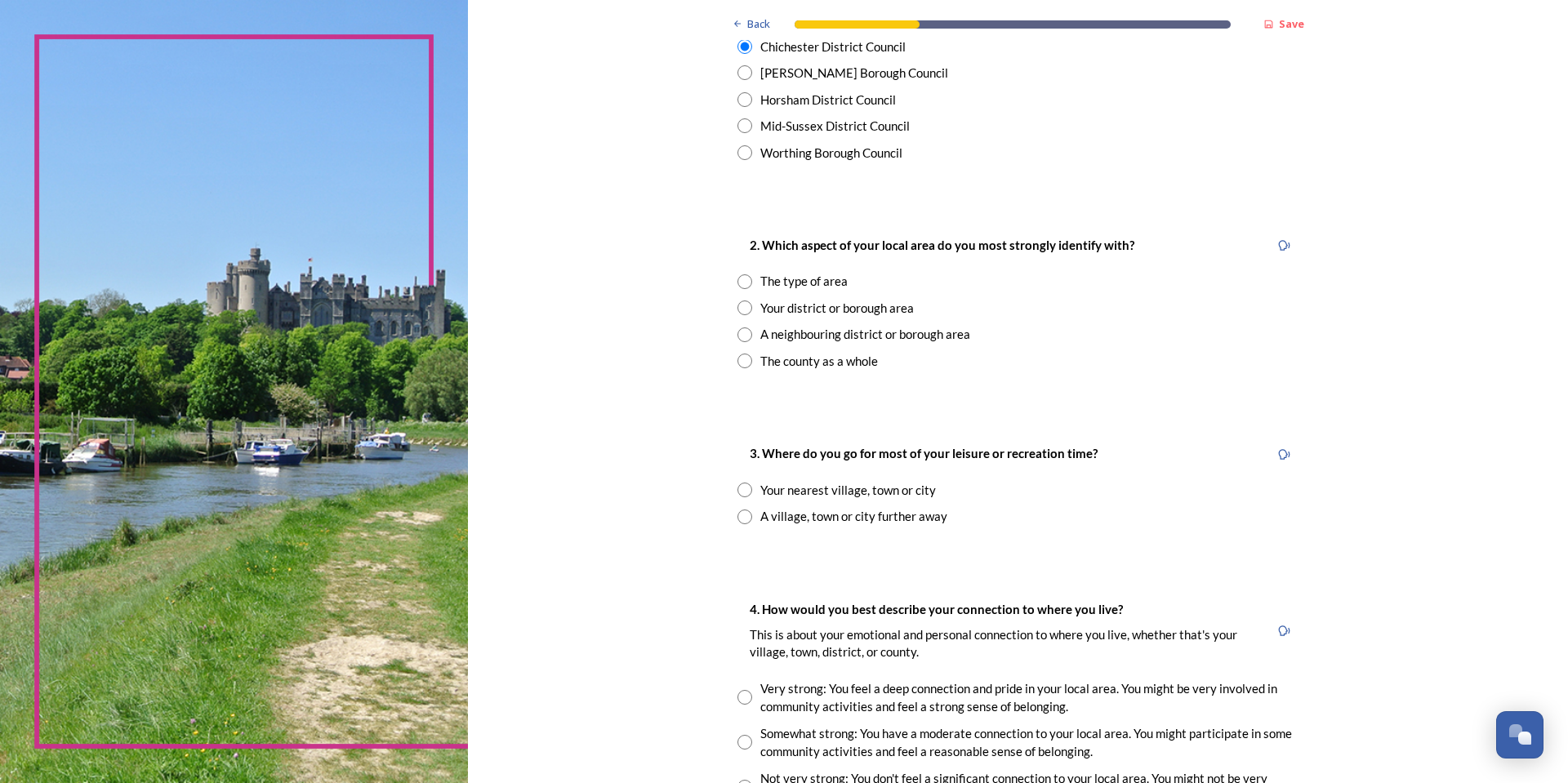 click at bounding box center (745, 282) 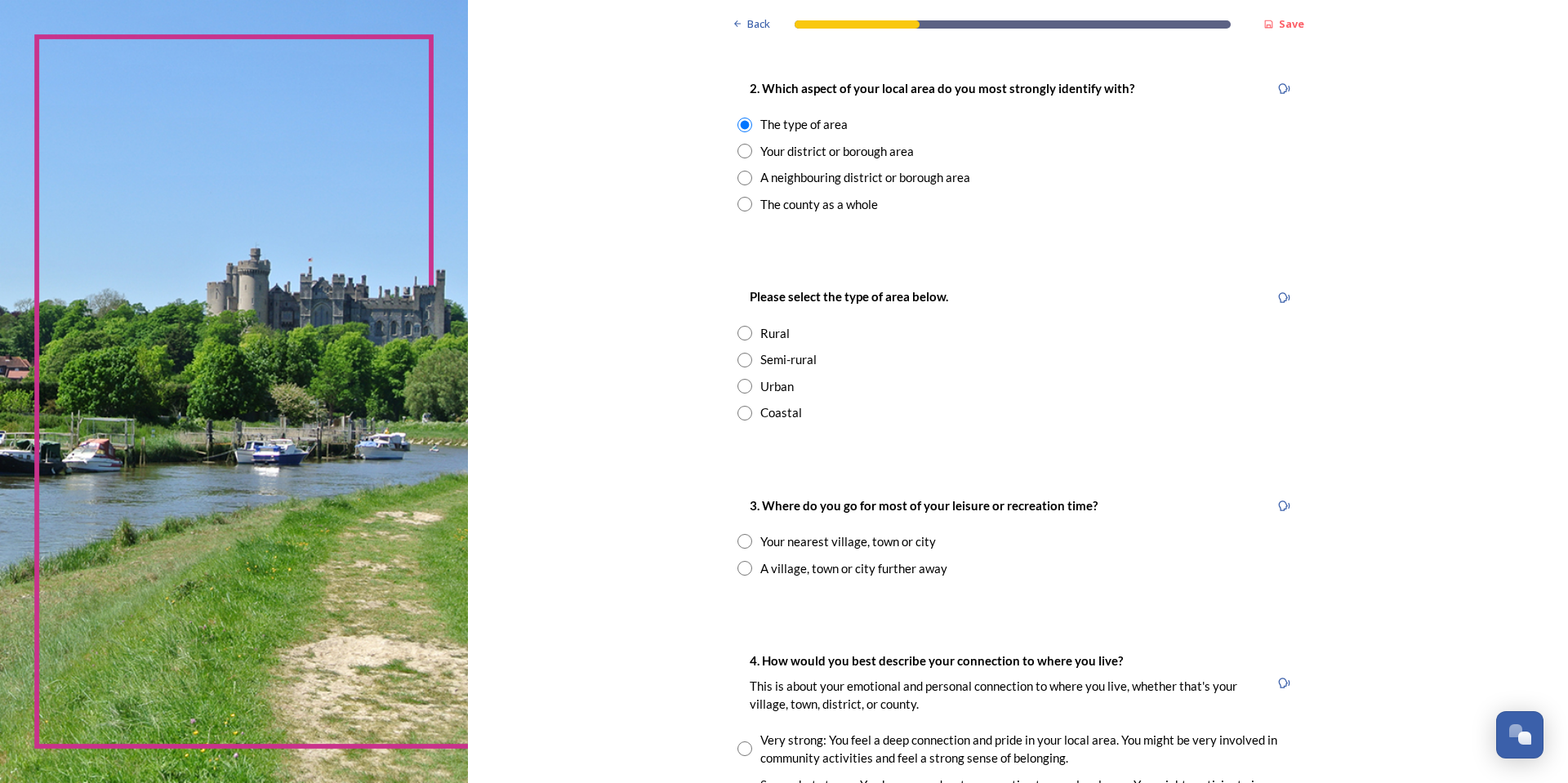 scroll, scrollTop: 653, scrollLeft: 0, axis: vertical 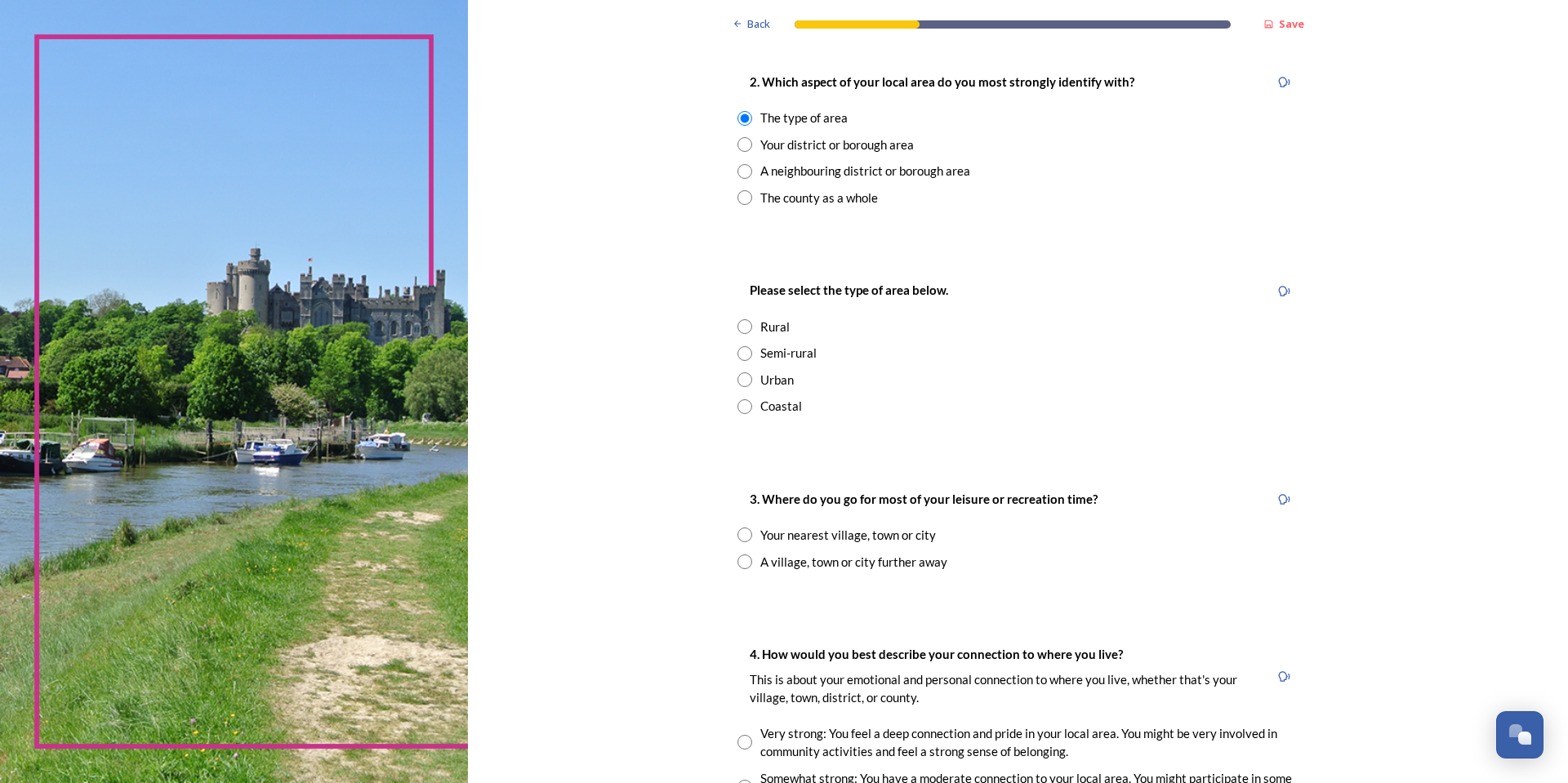 click at bounding box center [745, 327] 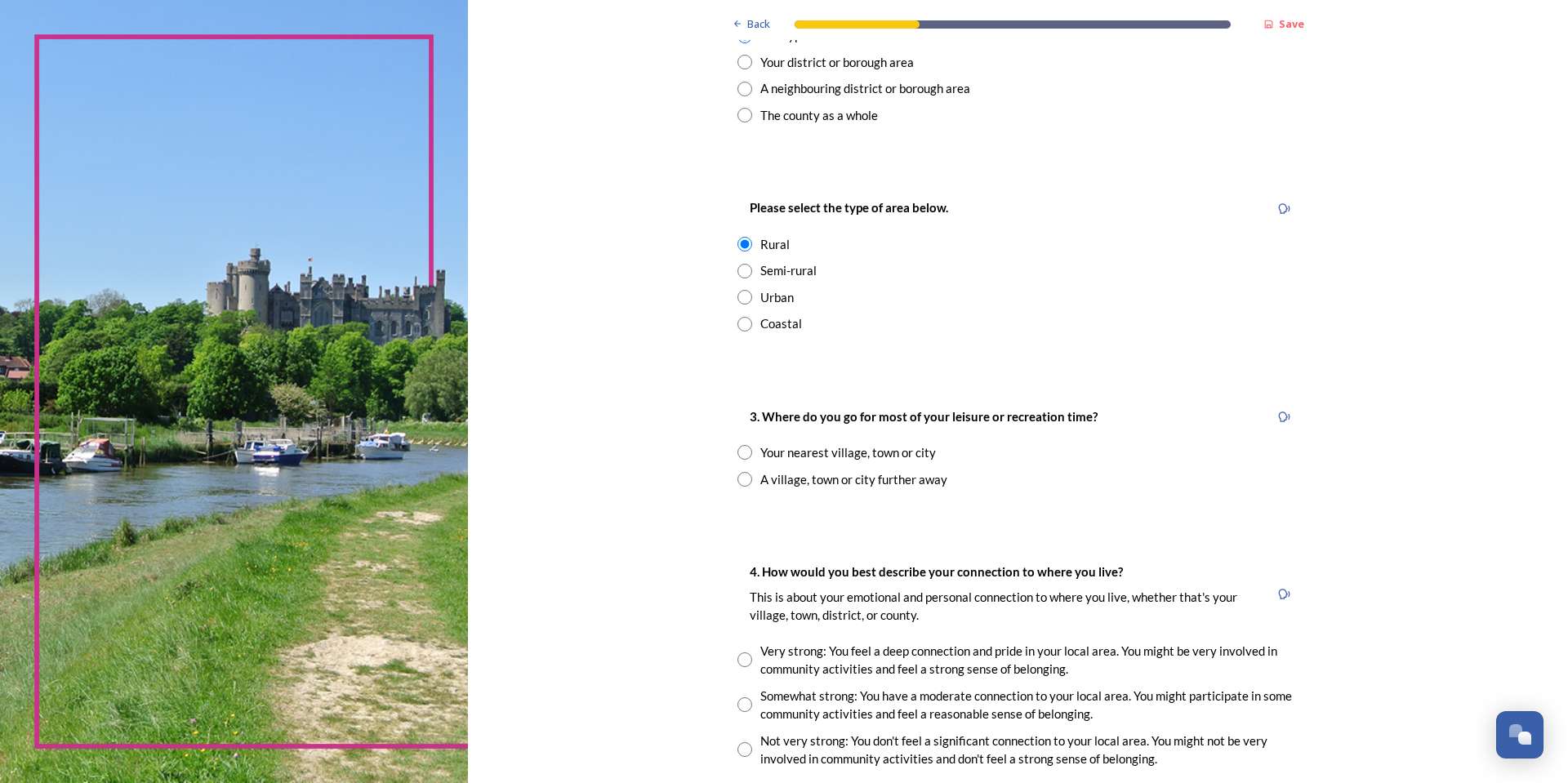 scroll, scrollTop: 816, scrollLeft: 0, axis: vertical 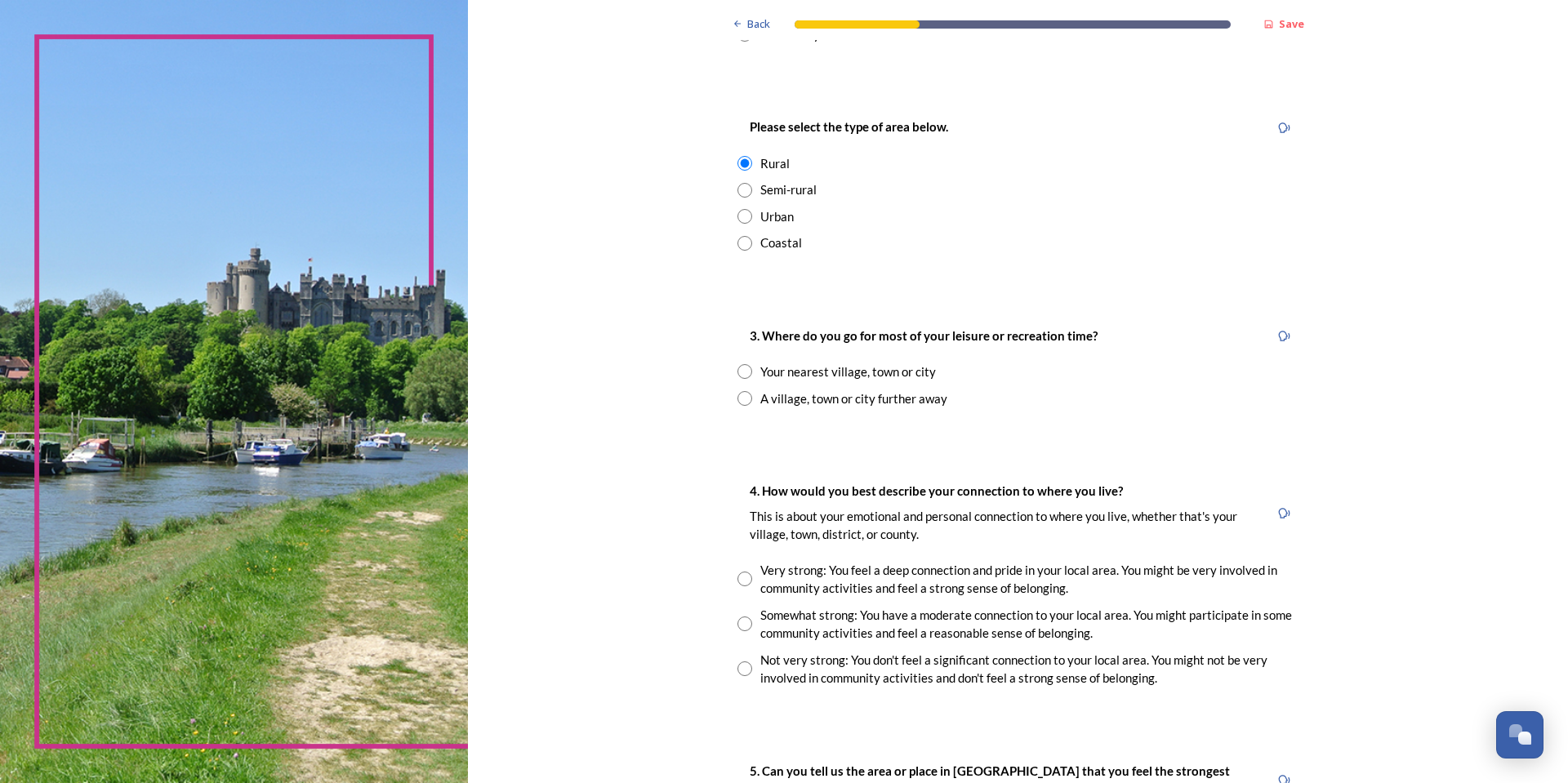 click at bounding box center [745, 398] 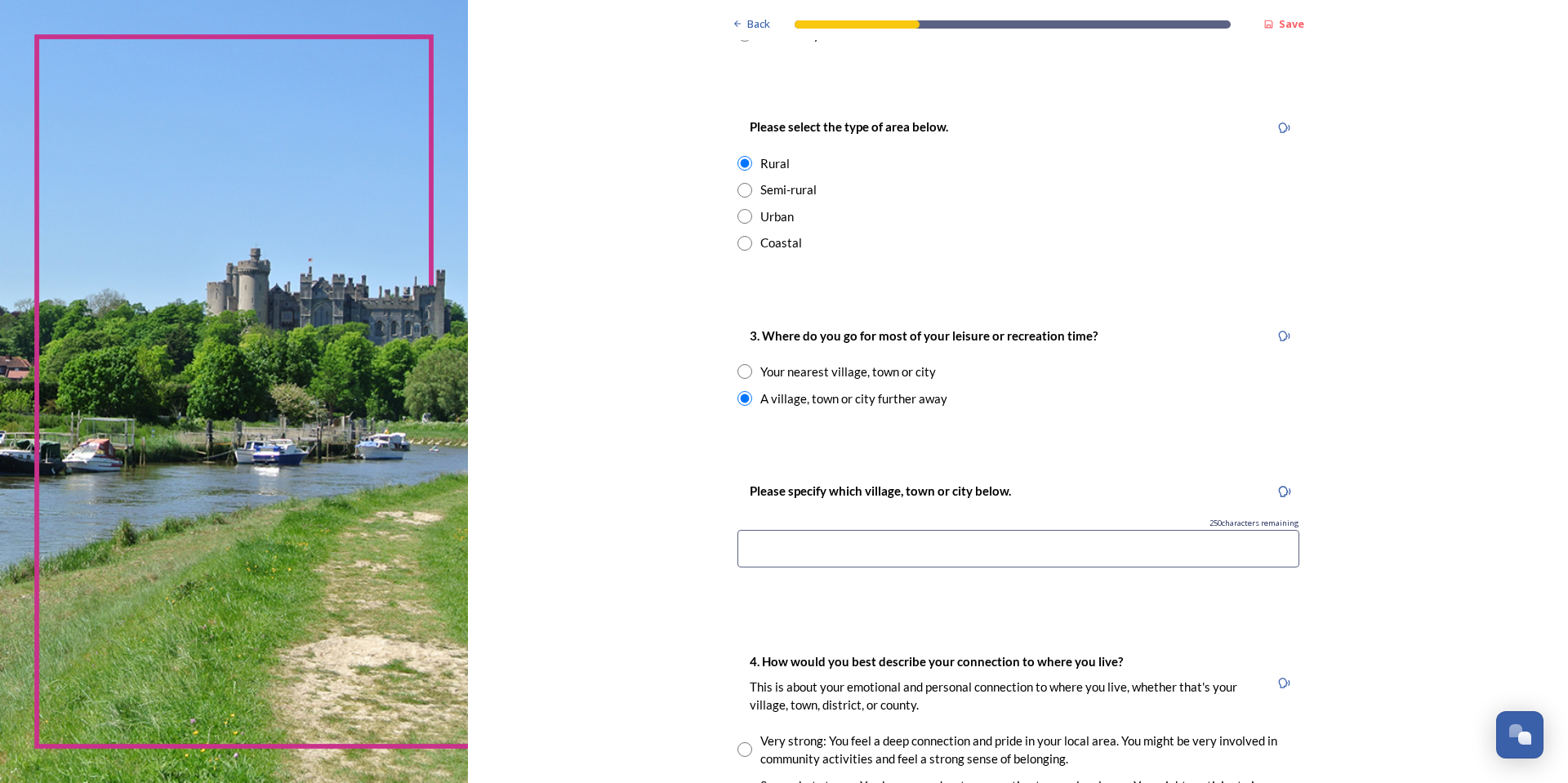 click at bounding box center (1018, 549) 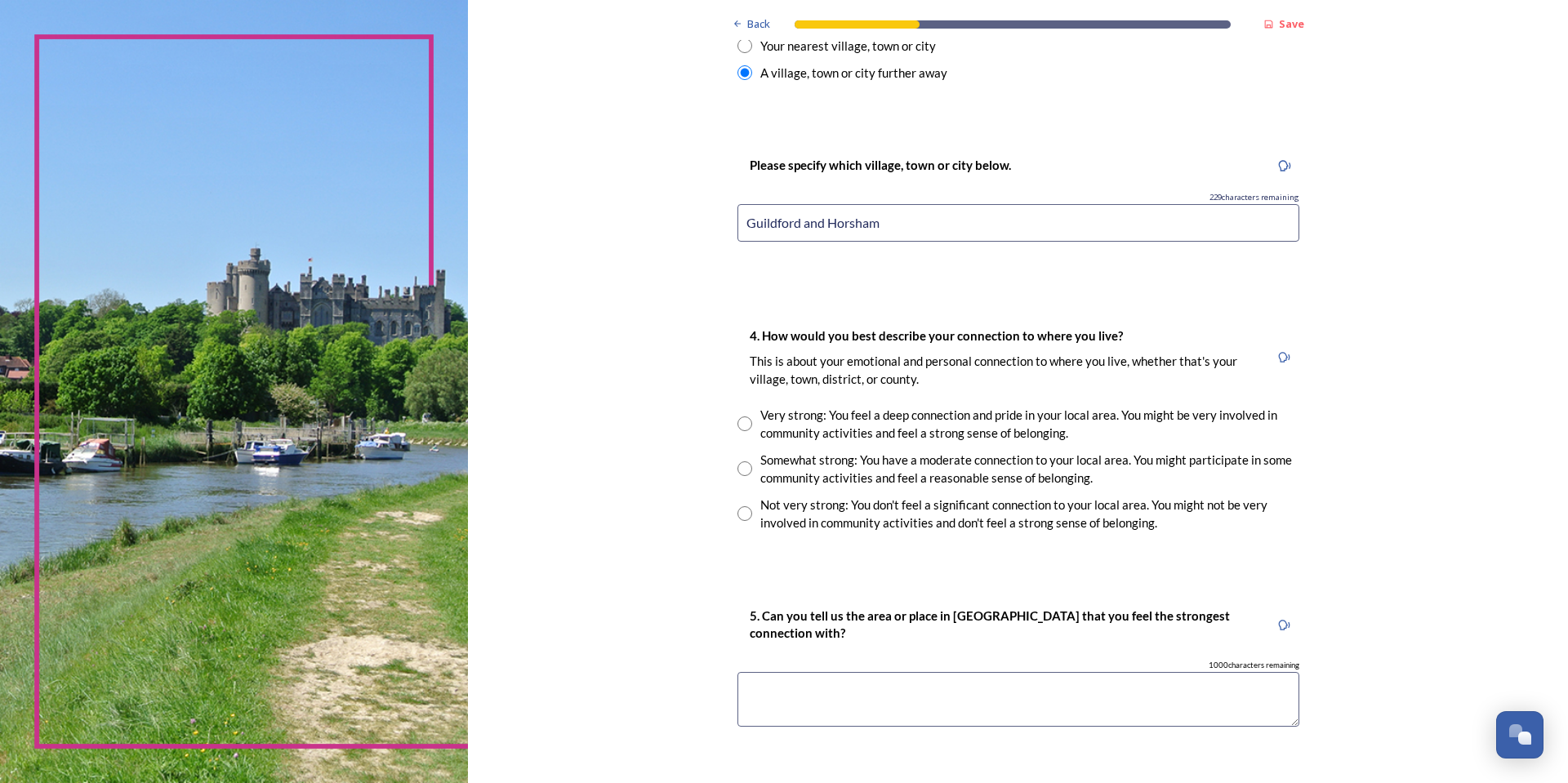 scroll, scrollTop: 1143, scrollLeft: 0, axis: vertical 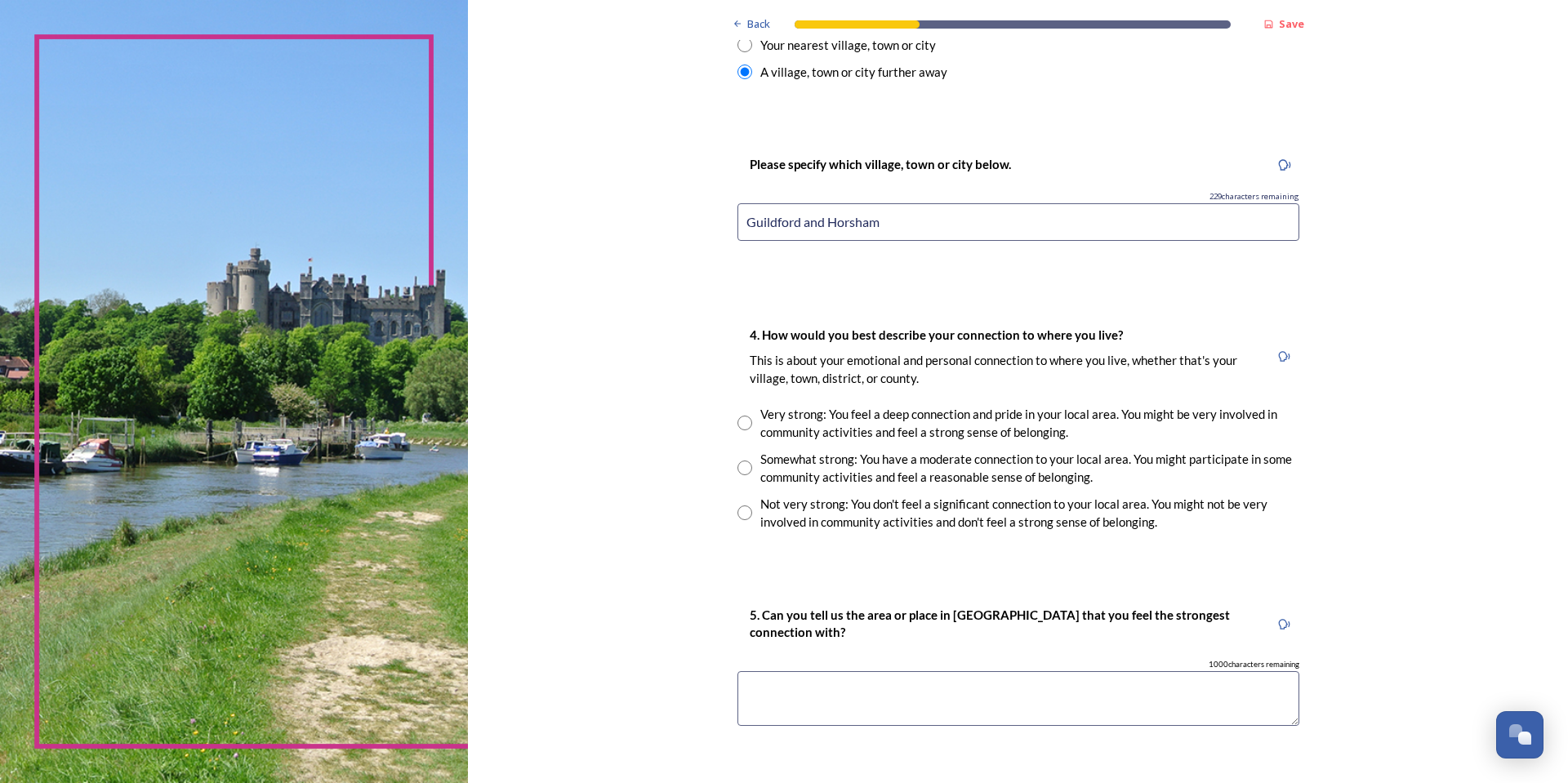 type on "Guildford and Horsham" 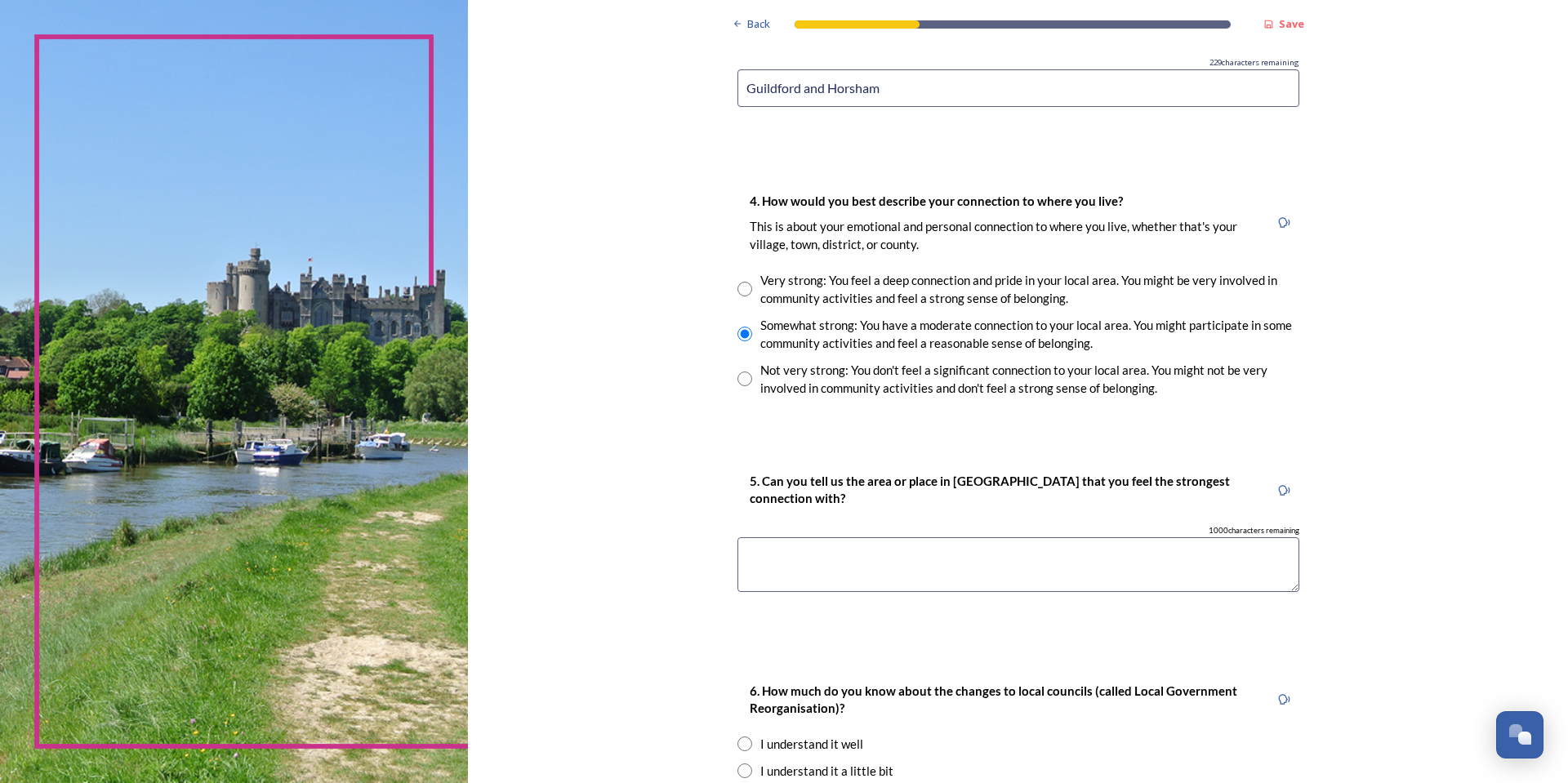 scroll, scrollTop: 1306, scrollLeft: 0, axis: vertical 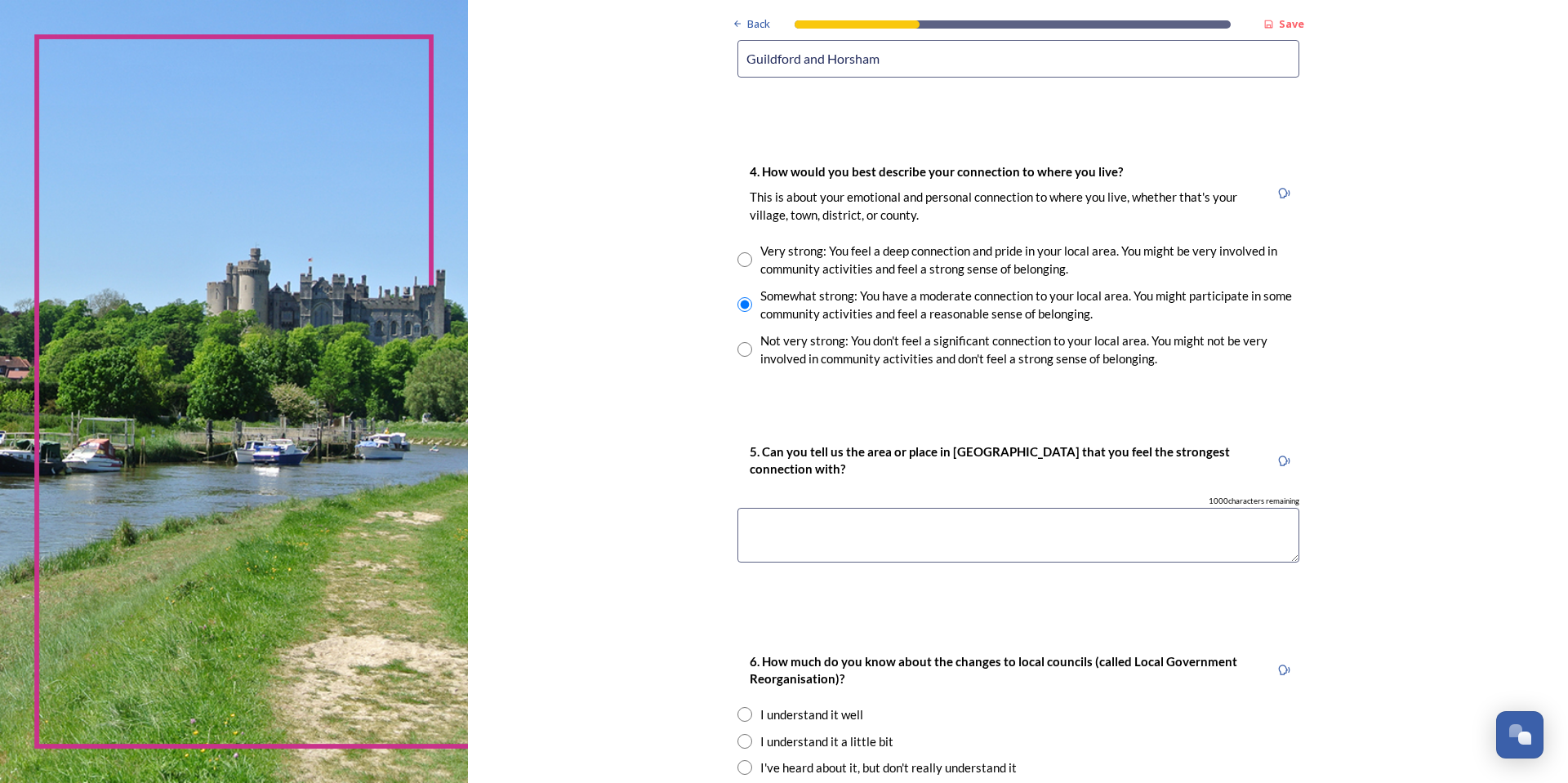 click at bounding box center (1018, 535) 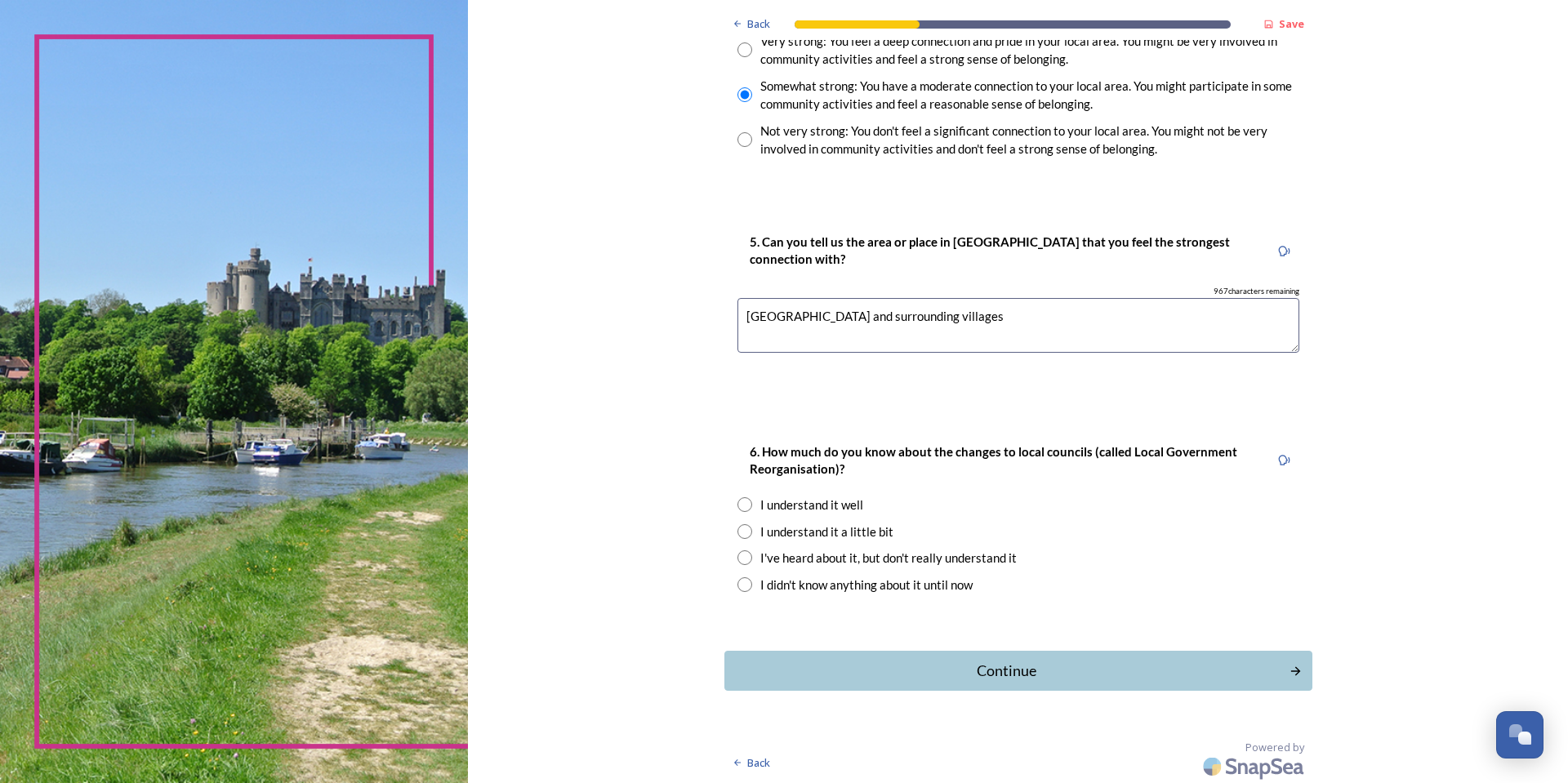 scroll, scrollTop: 1519, scrollLeft: 0, axis: vertical 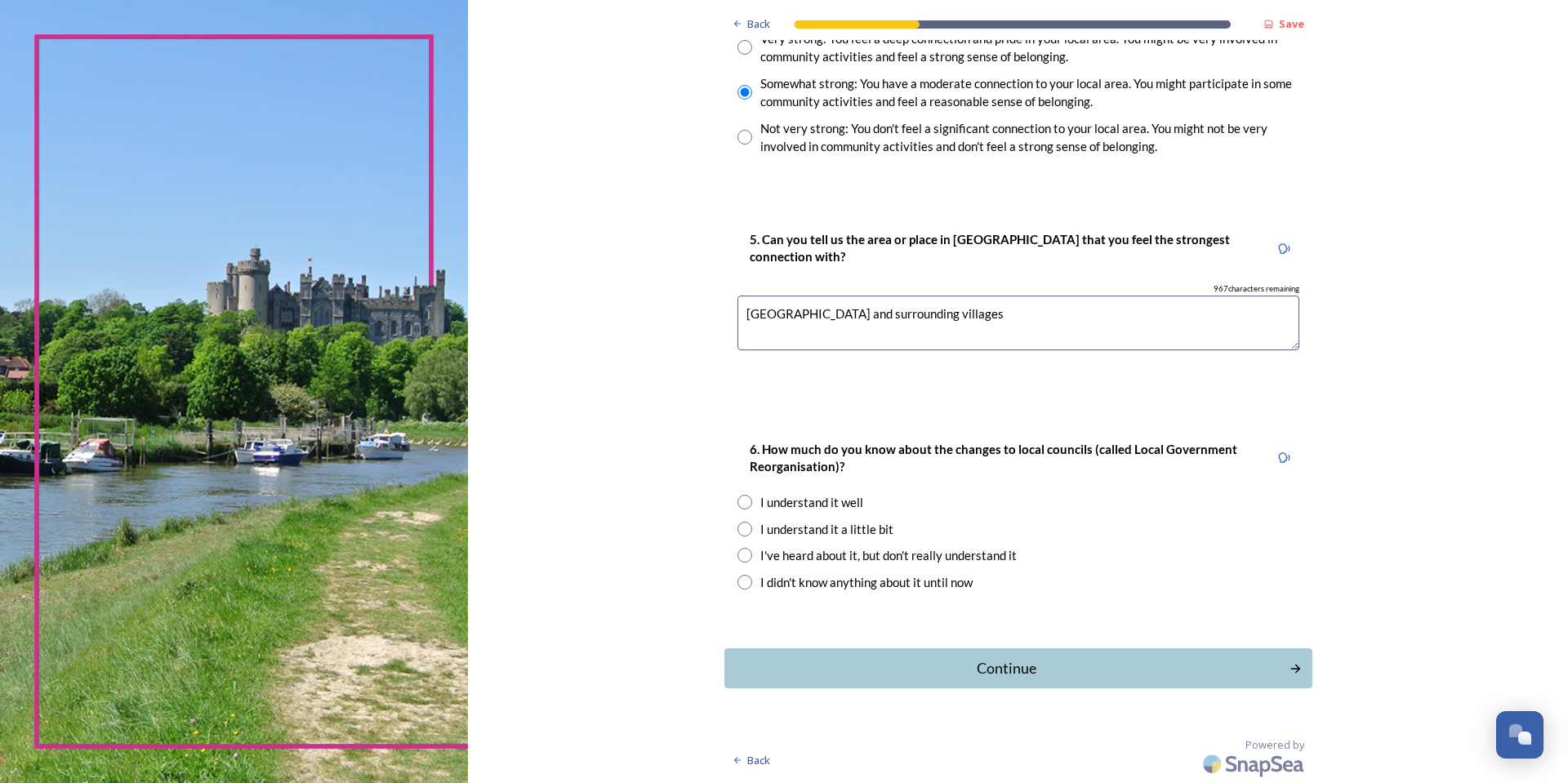 type on "Plaistow and surrounding villages" 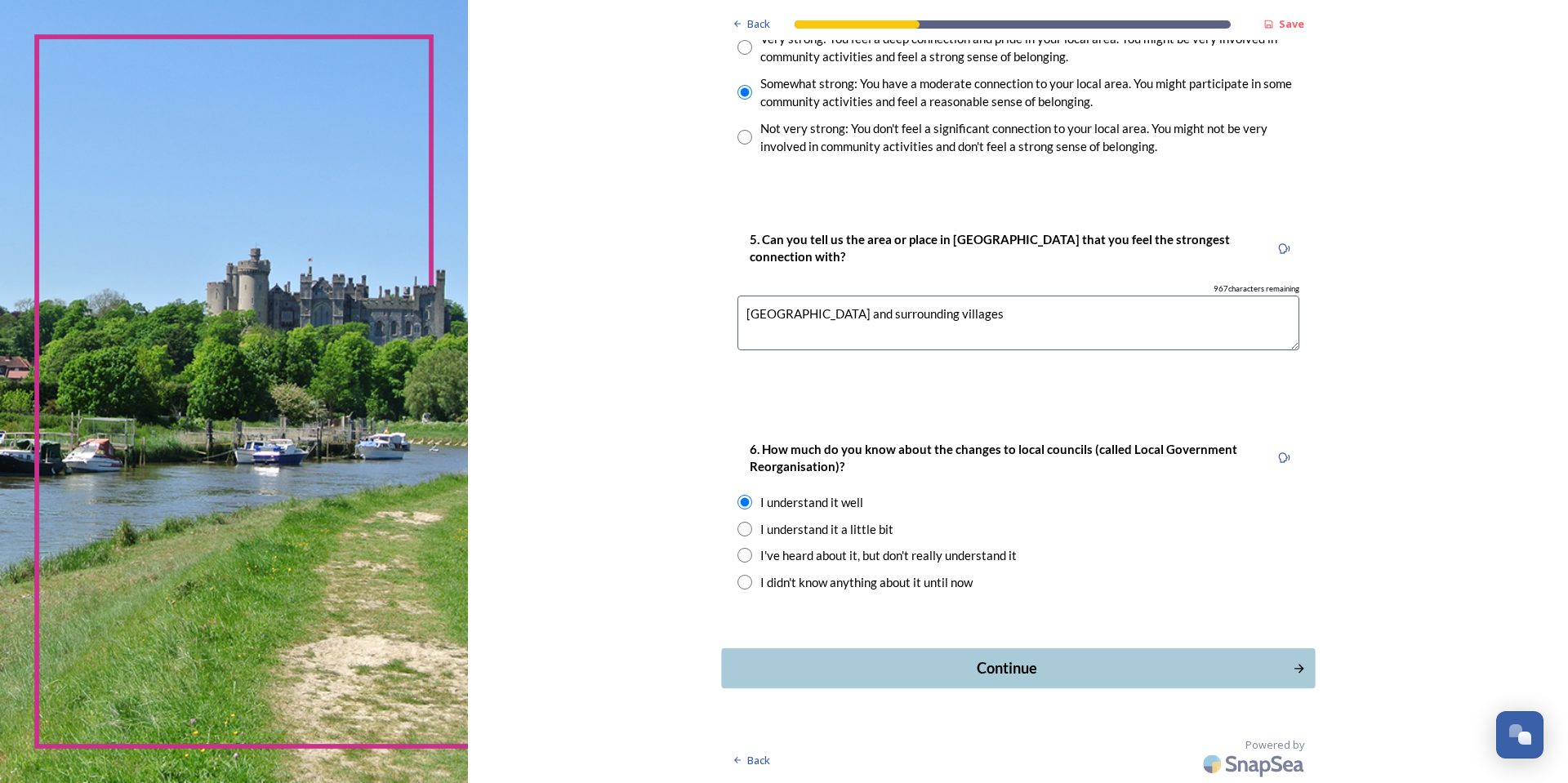 click on "Continue" at bounding box center [1006, 668] 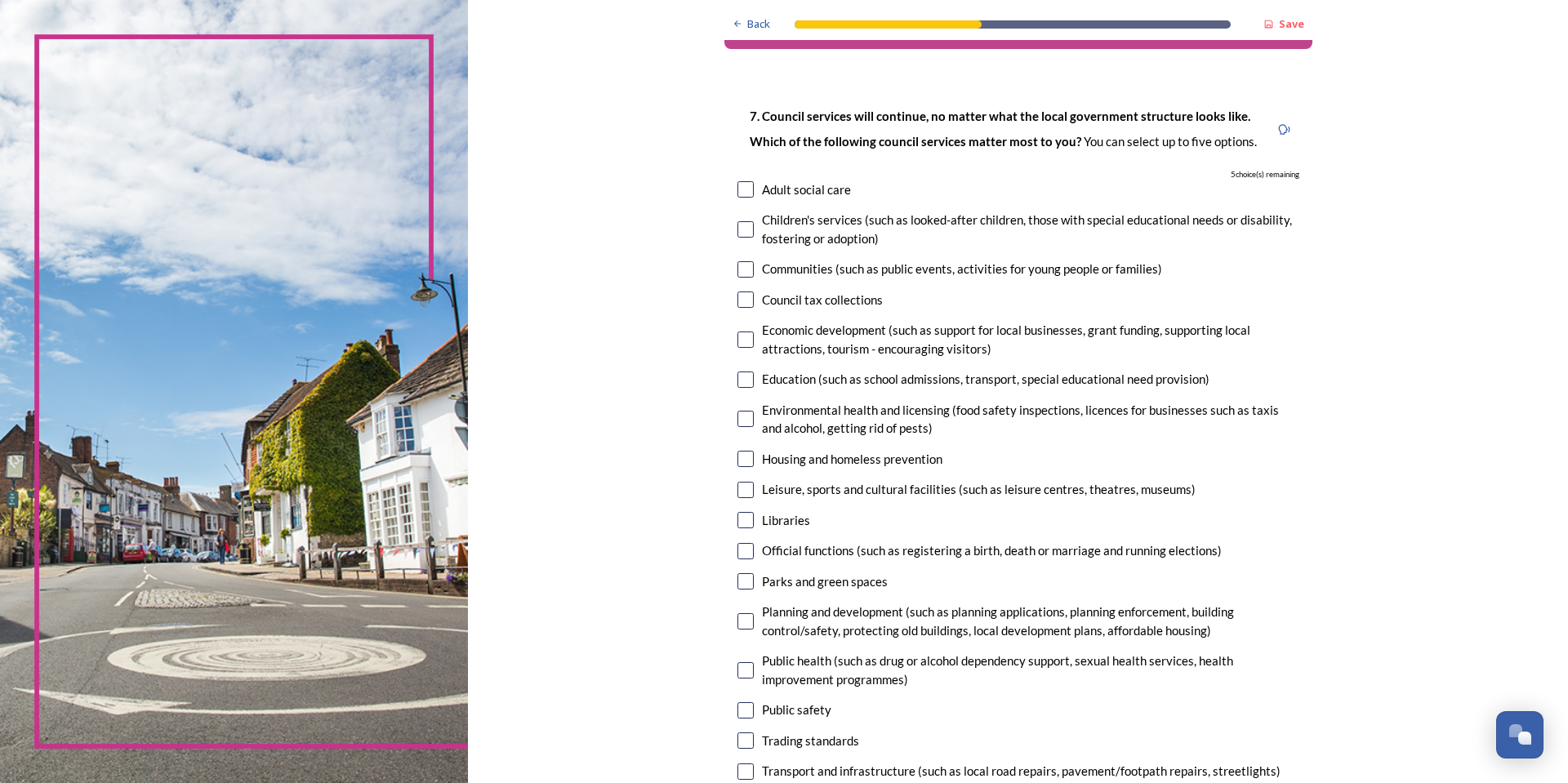 scroll, scrollTop: 82, scrollLeft: 0, axis: vertical 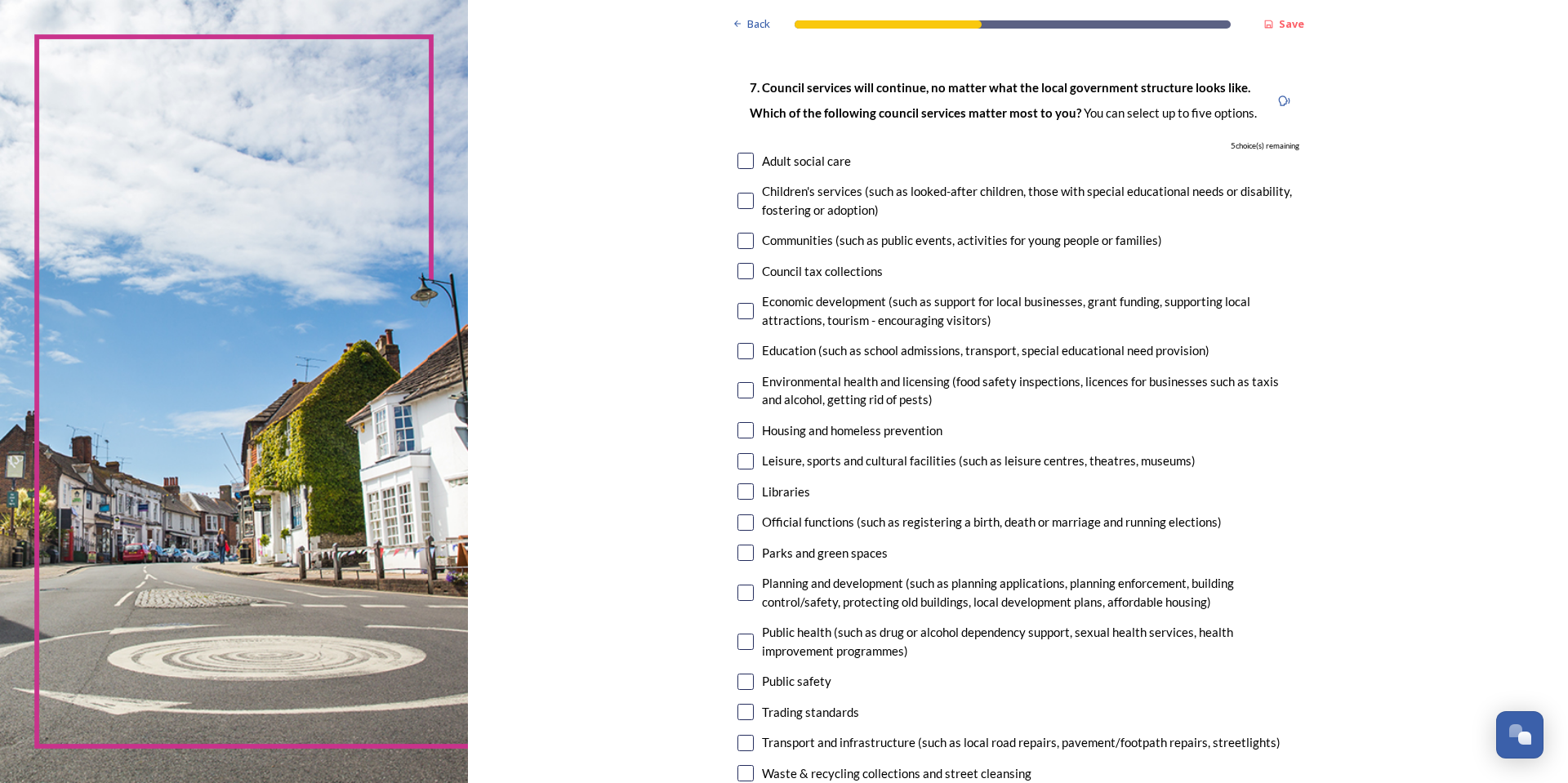 click at bounding box center (746, 201) 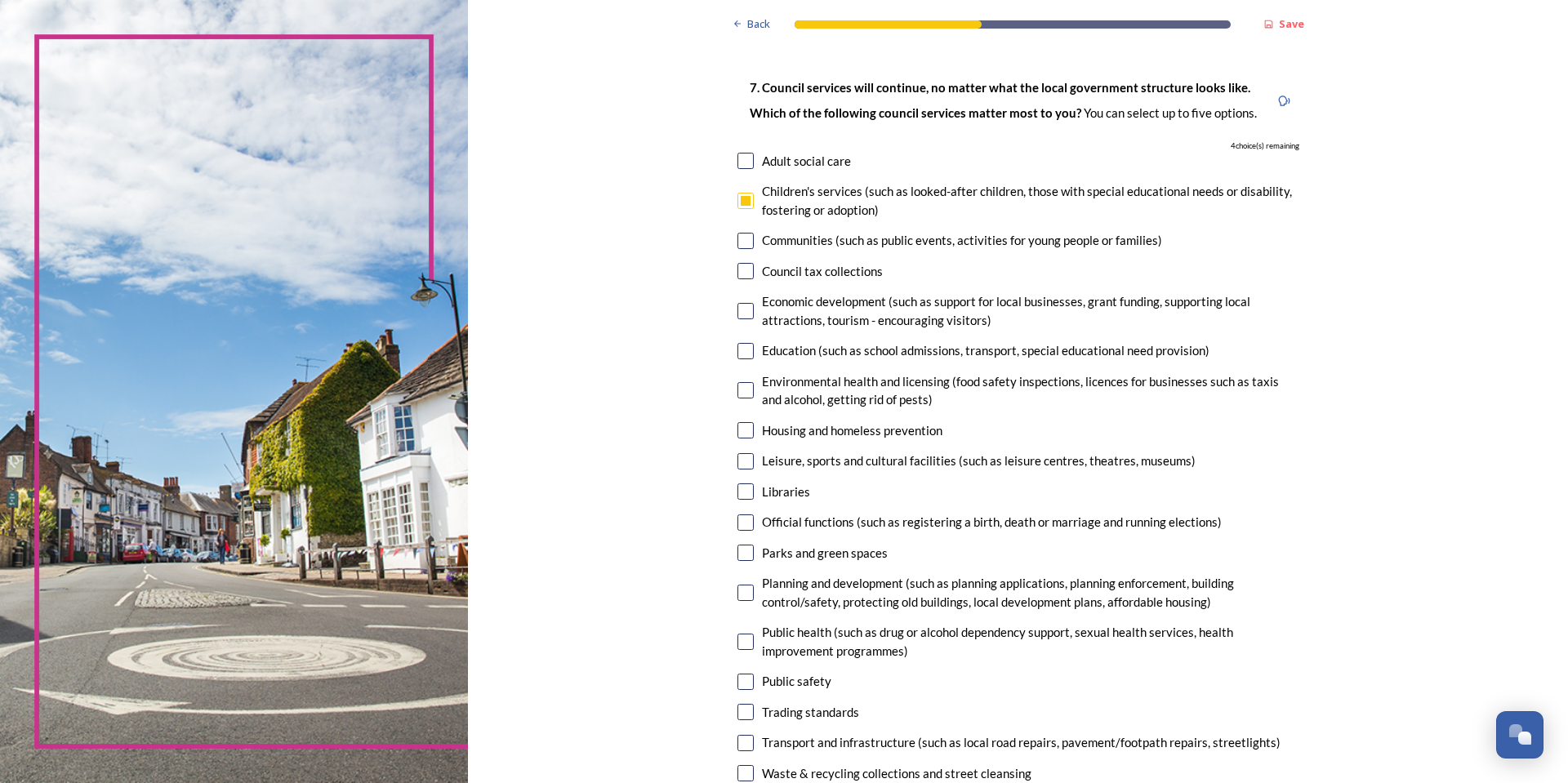 click at bounding box center [746, 241] 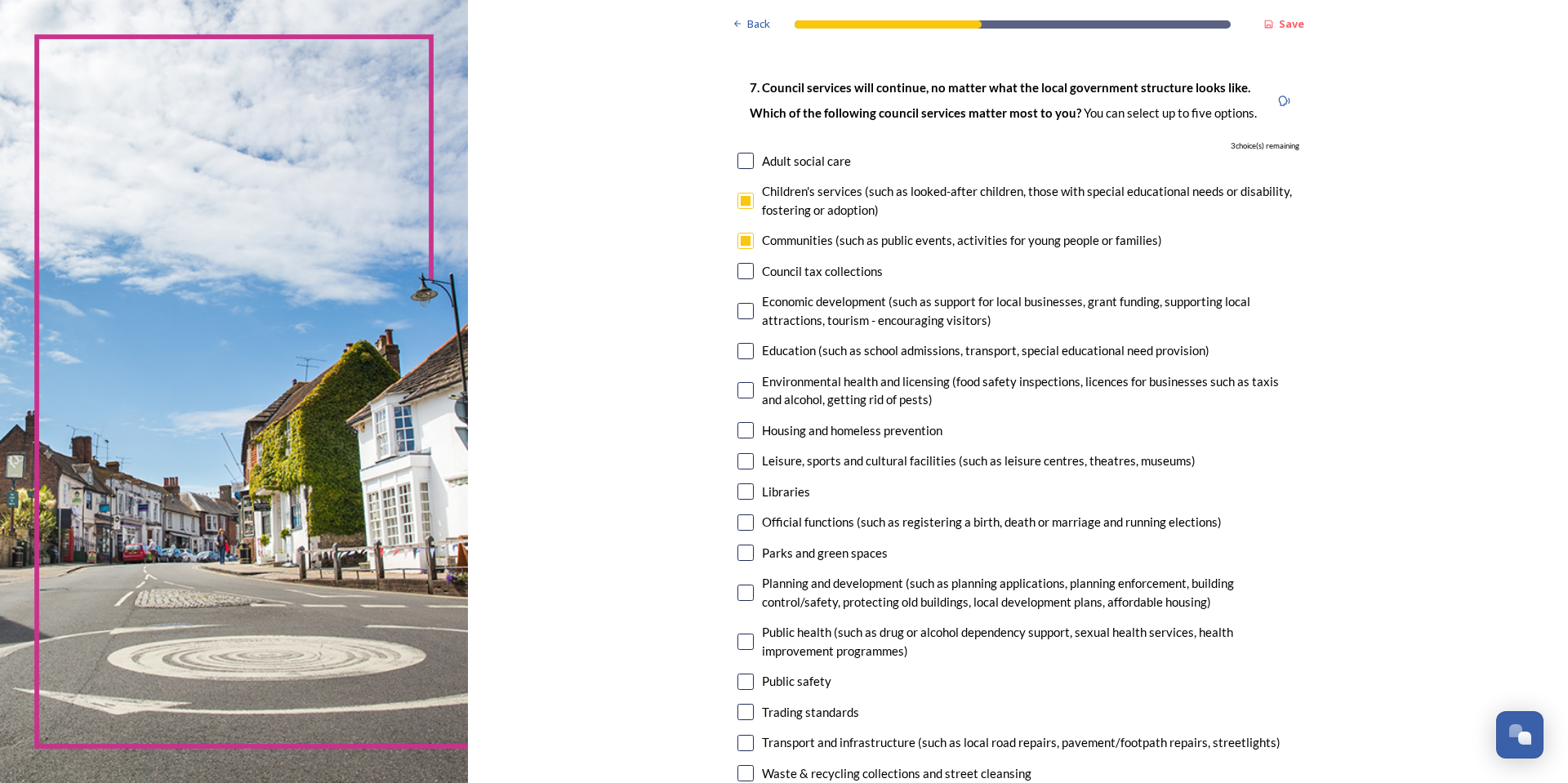 click at bounding box center (746, 351) 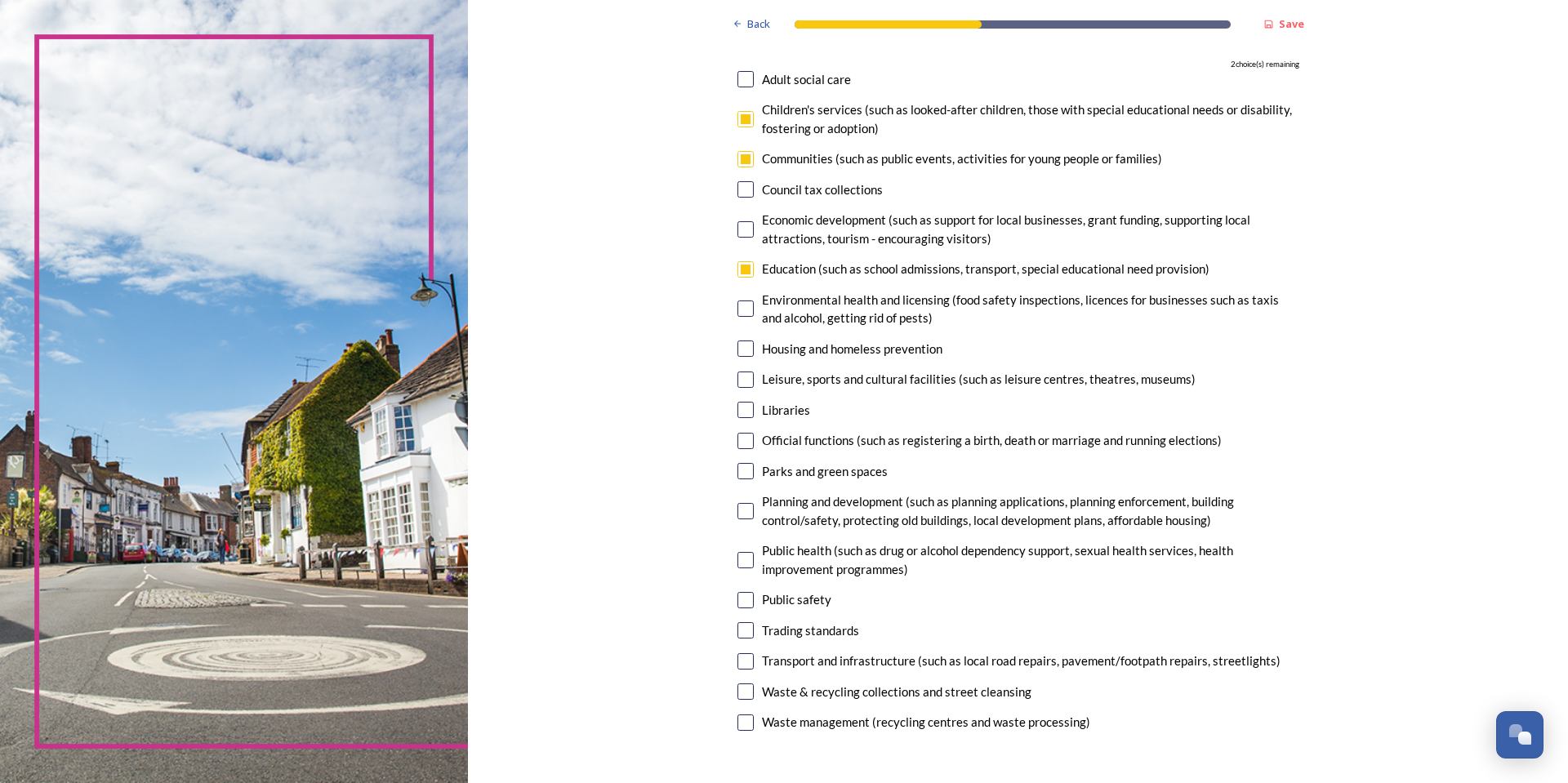 scroll, scrollTop: 245, scrollLeft: 0, axis: vertical 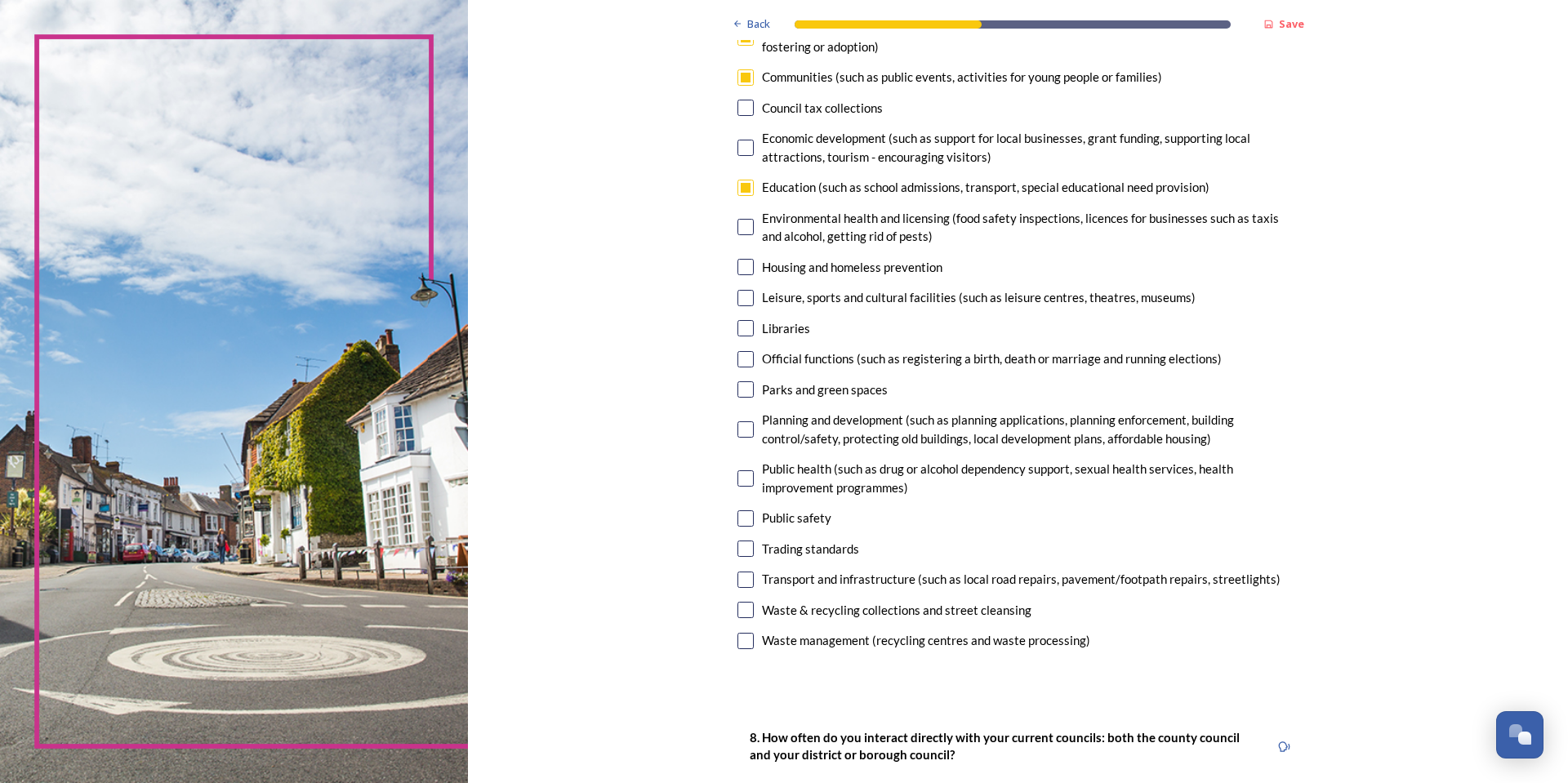 click at bounding box center [746, 389] 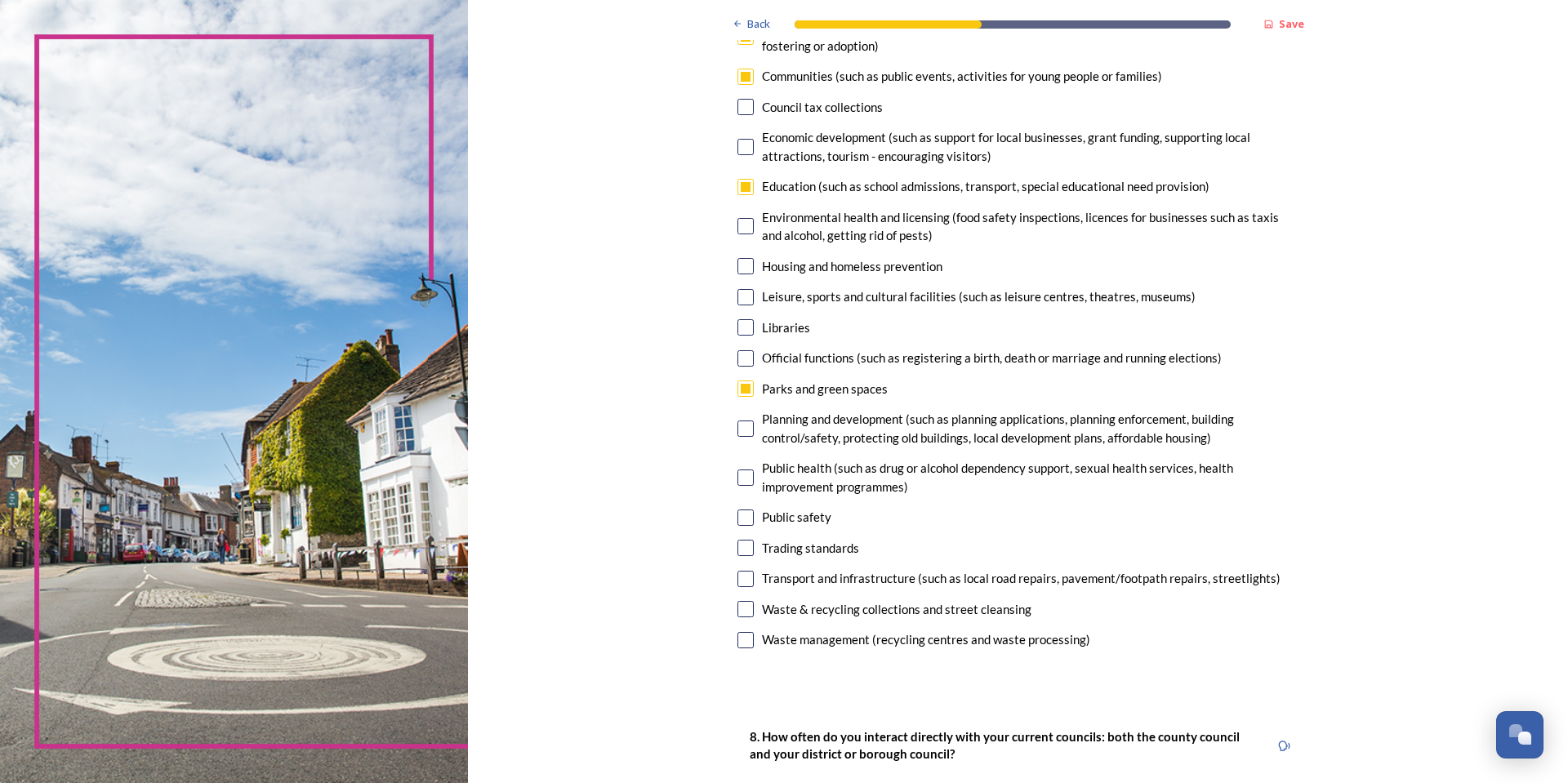 scroll, scrollTop: 245, scrollLeft: 0, axis: vertical 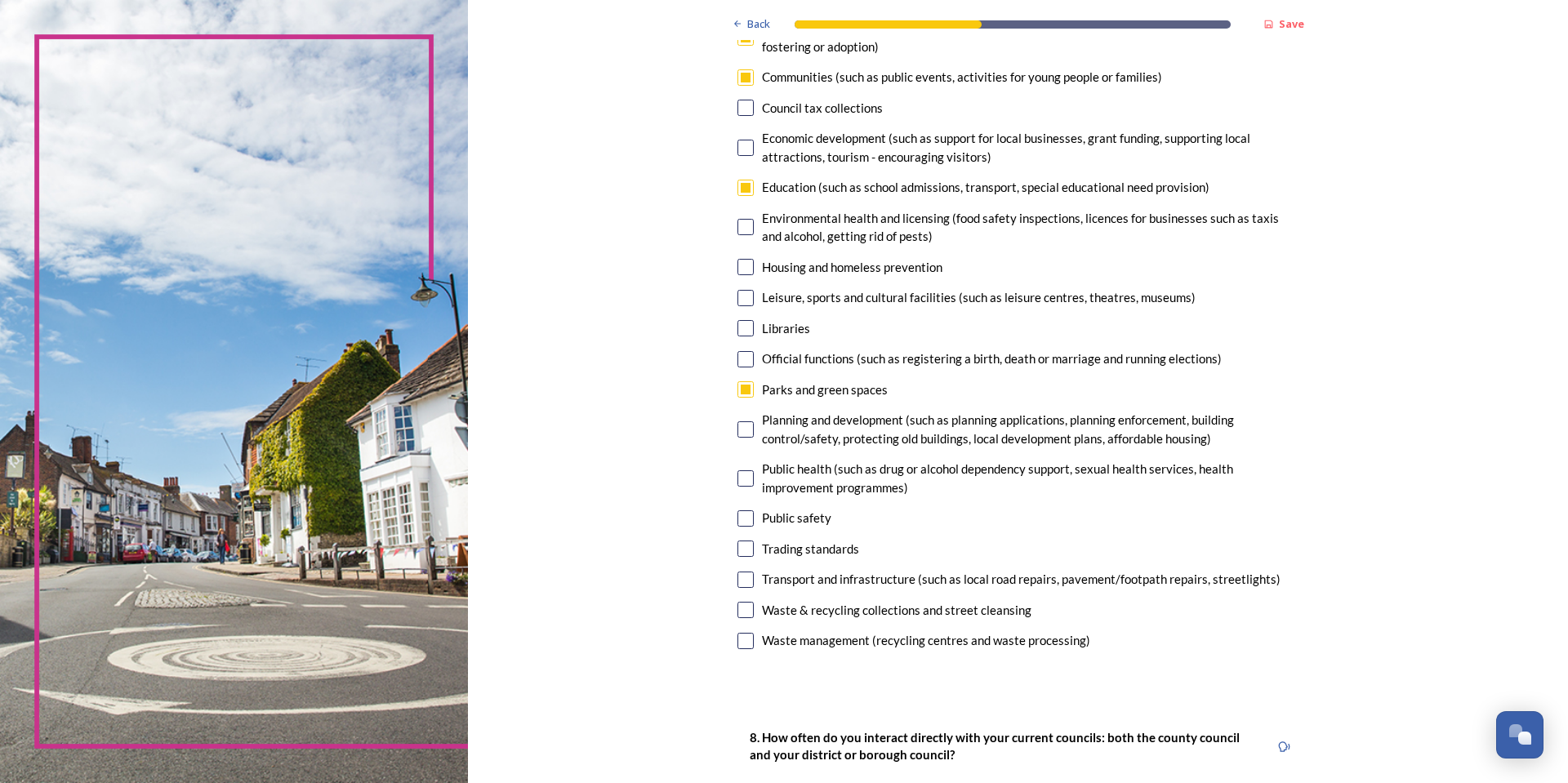 click at bounding box center (746, 429) 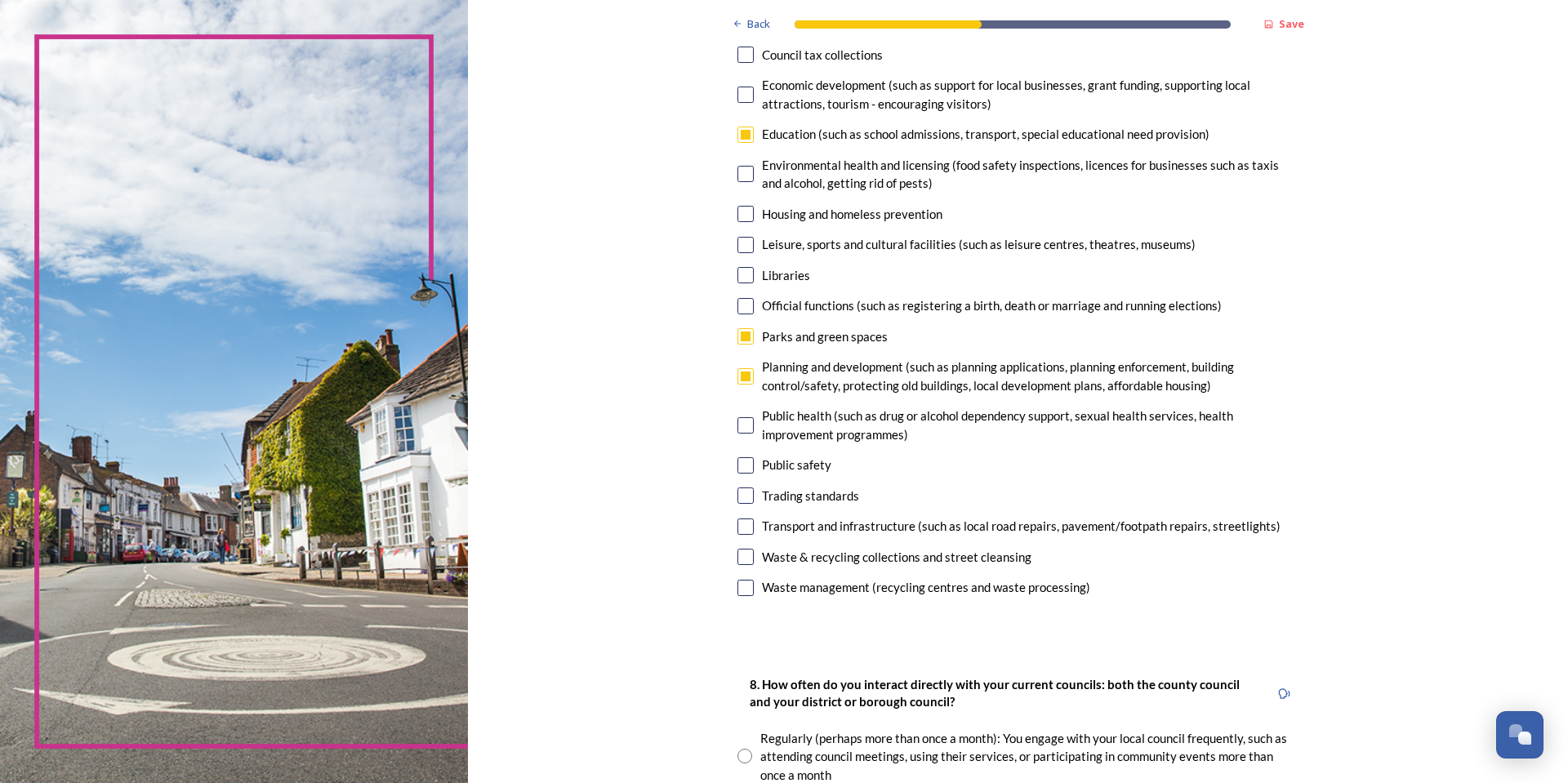 scroll, scrollTop: 327, scrollLeft: 0, axis: vertical 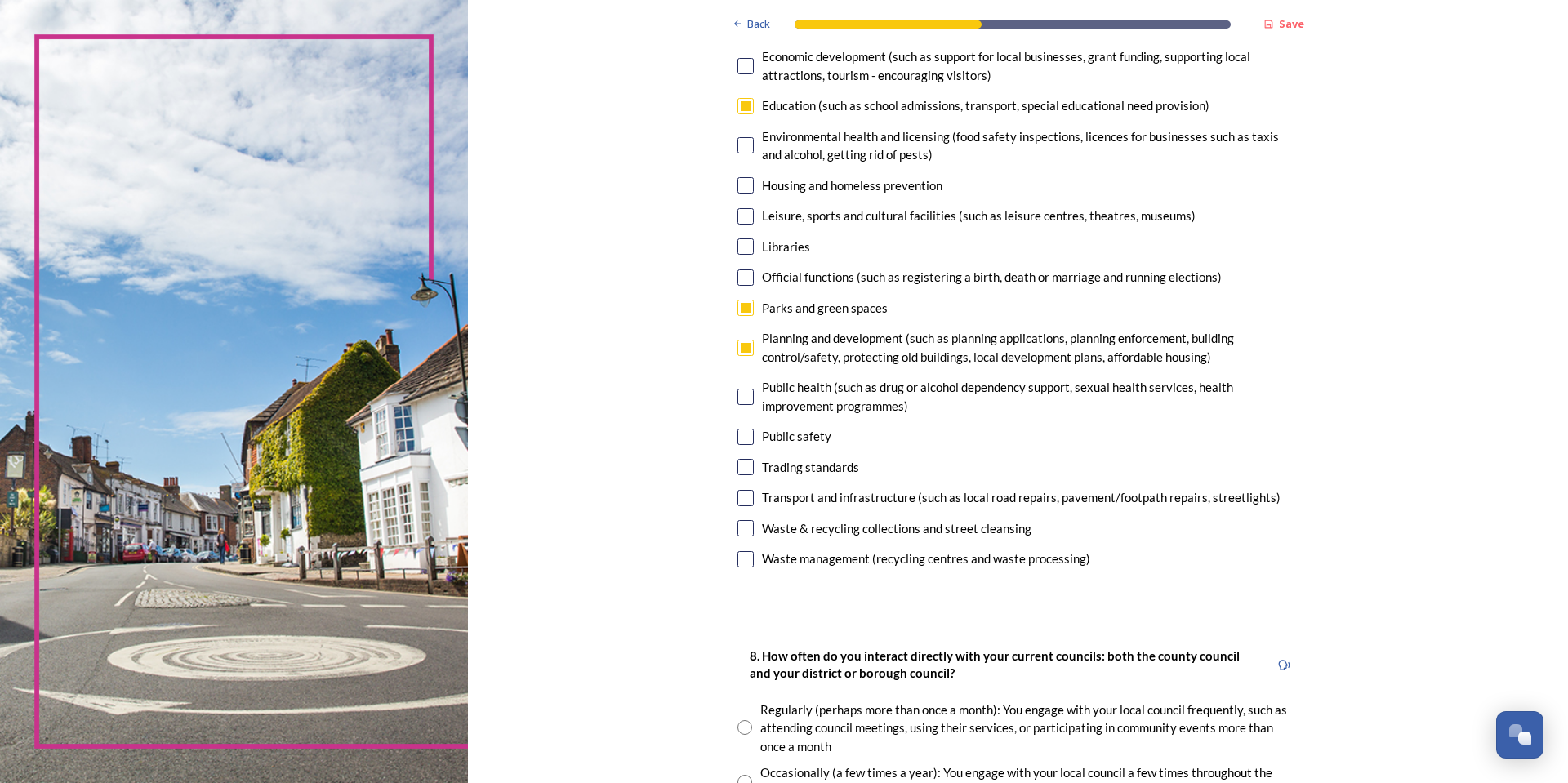 click at bounding box center (746, 498) 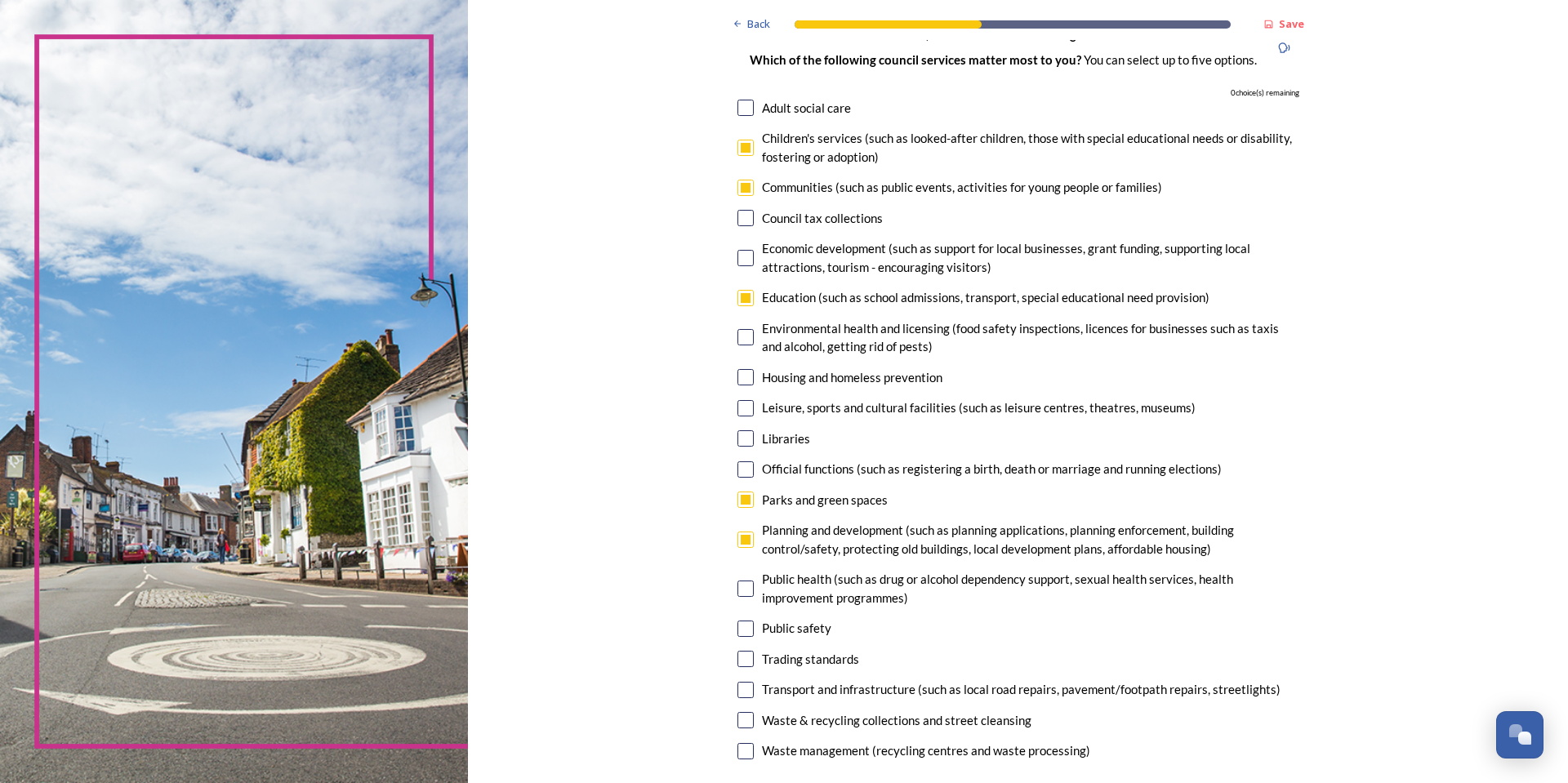 scroll, scrollTop: 163, scrollLeft: 0, axis: vertical 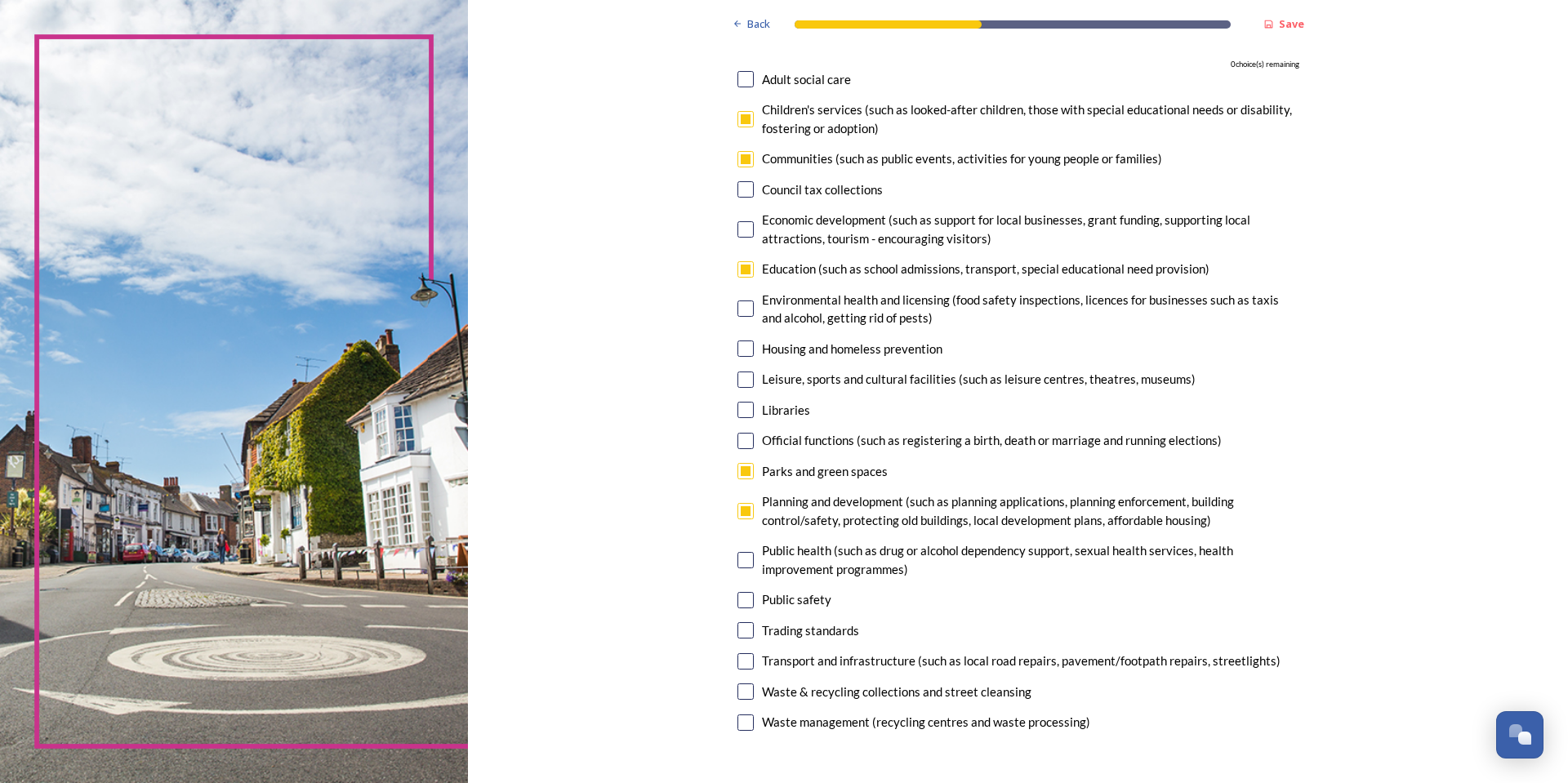 click at bounding box center (746, 159) 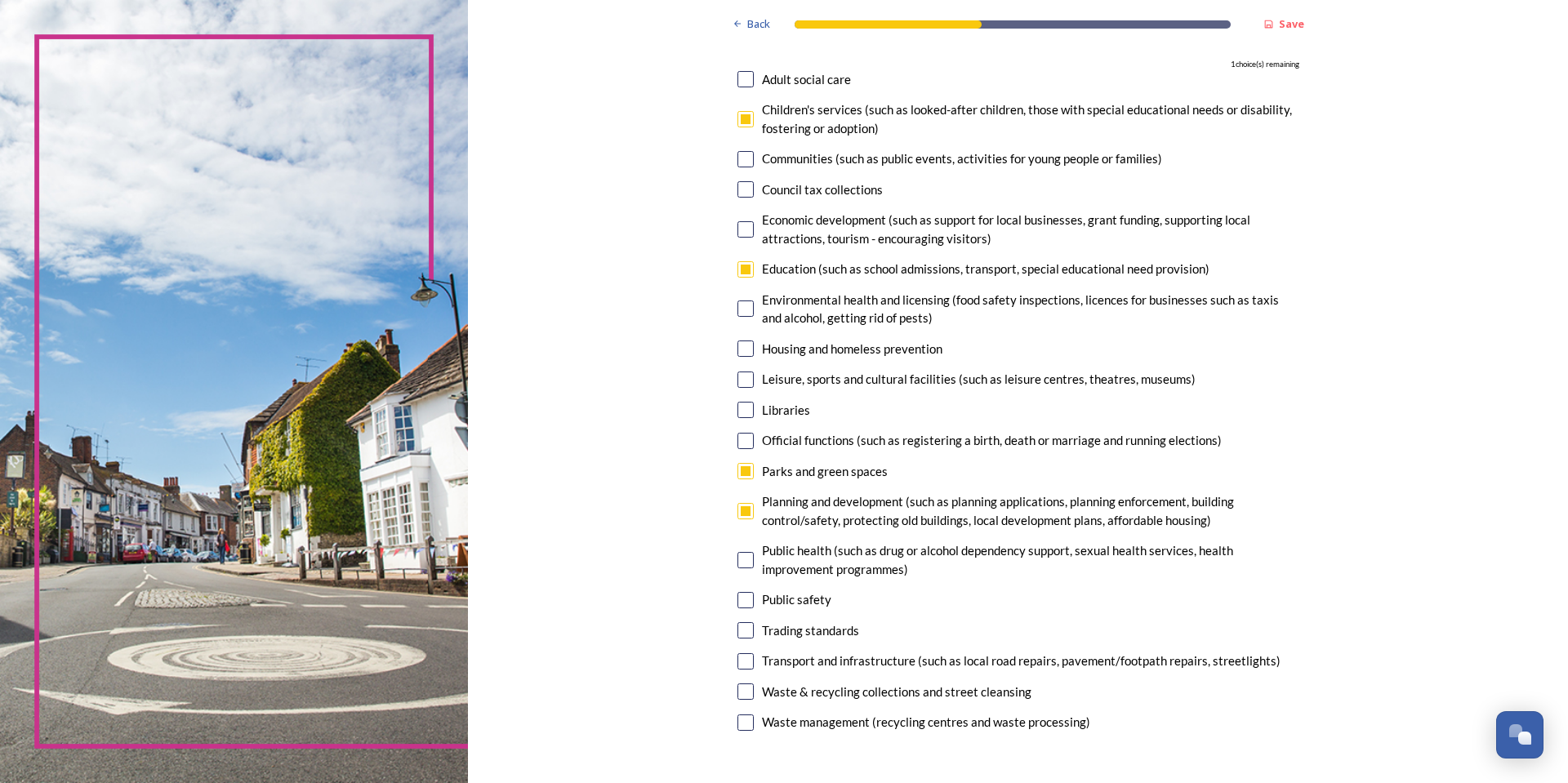 click at bounding box center [746, 661] 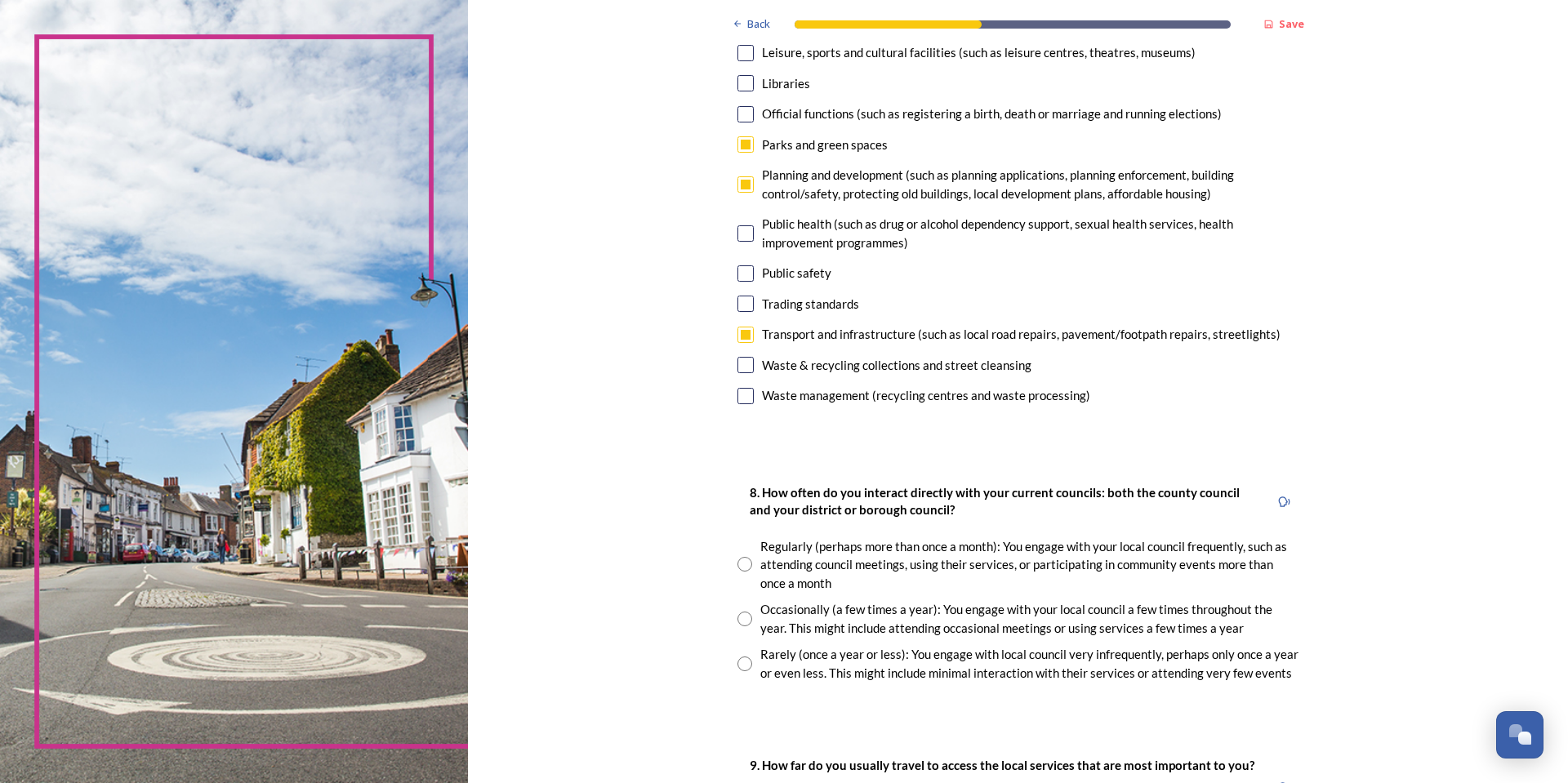scroll, scrollTop: 572, scrollLeft: 0, axis: vertical 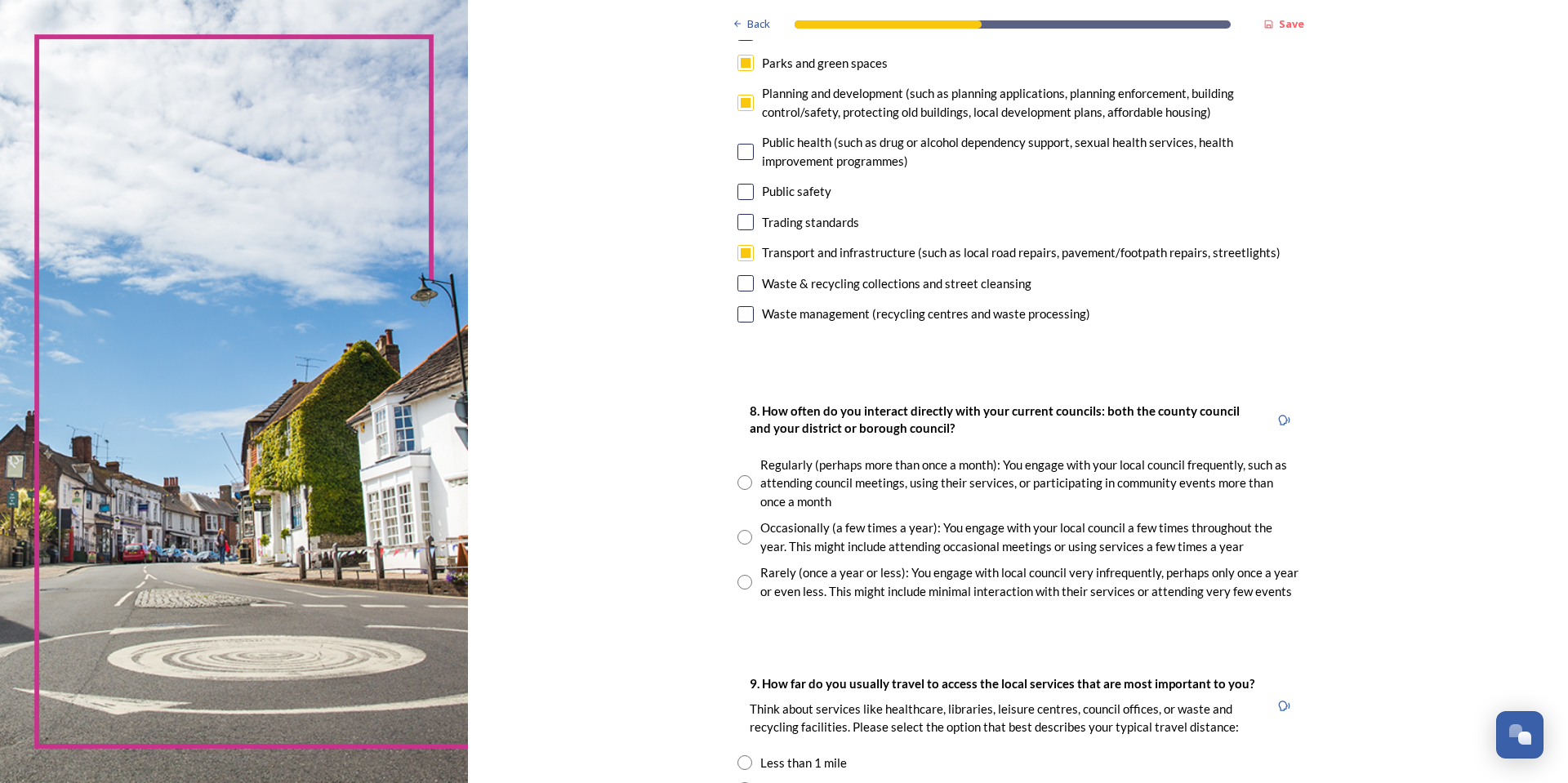 click on "Rarely (once a year or less): You engage with local council very infrequently, perhaps only once a year or even less. This might include minimal interaction with their services or attending very few events" at bounding box center [1018, 581] 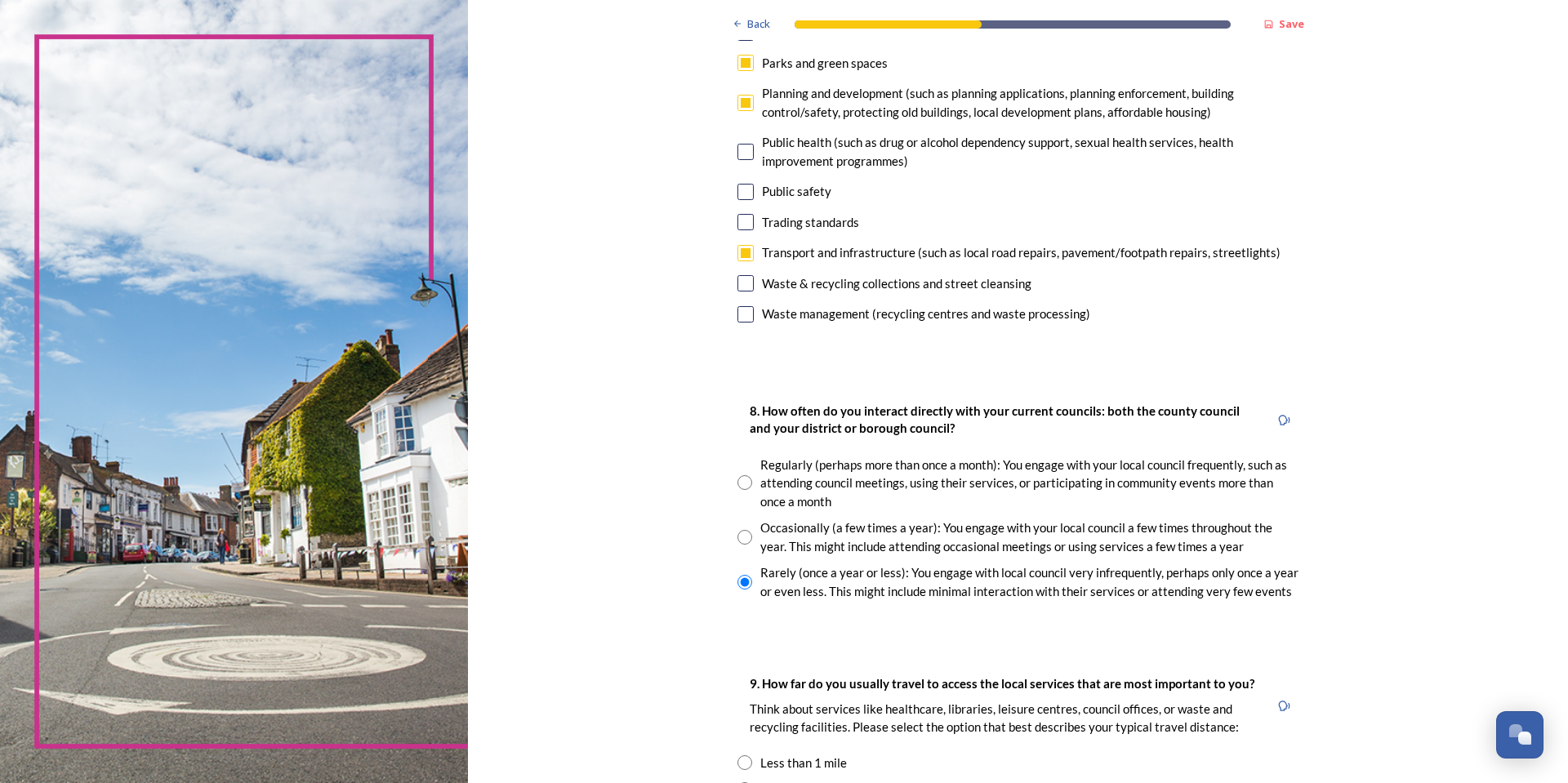 click at bounding box center [745, 582] 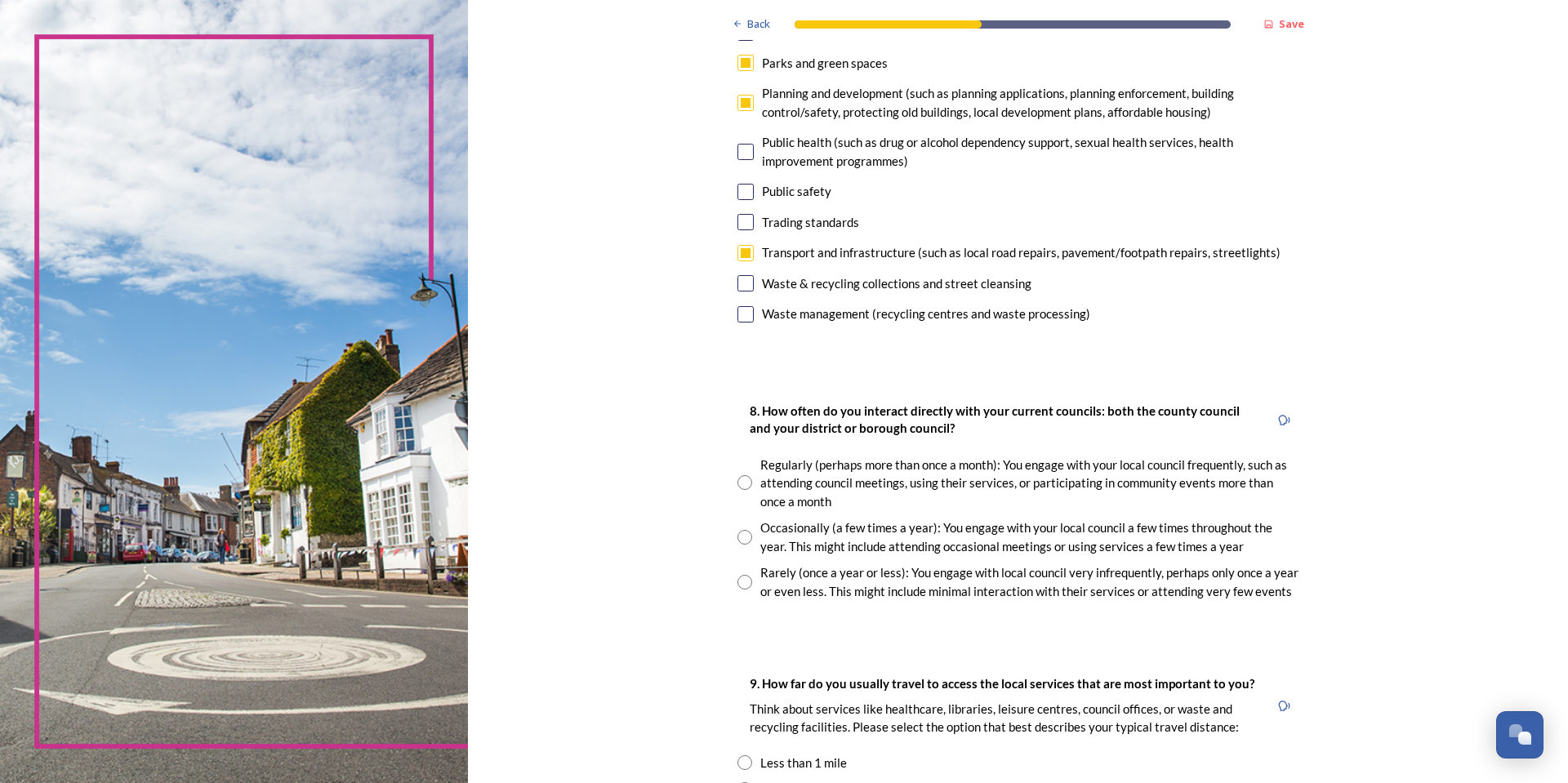 click at bounding box center (745, 582) 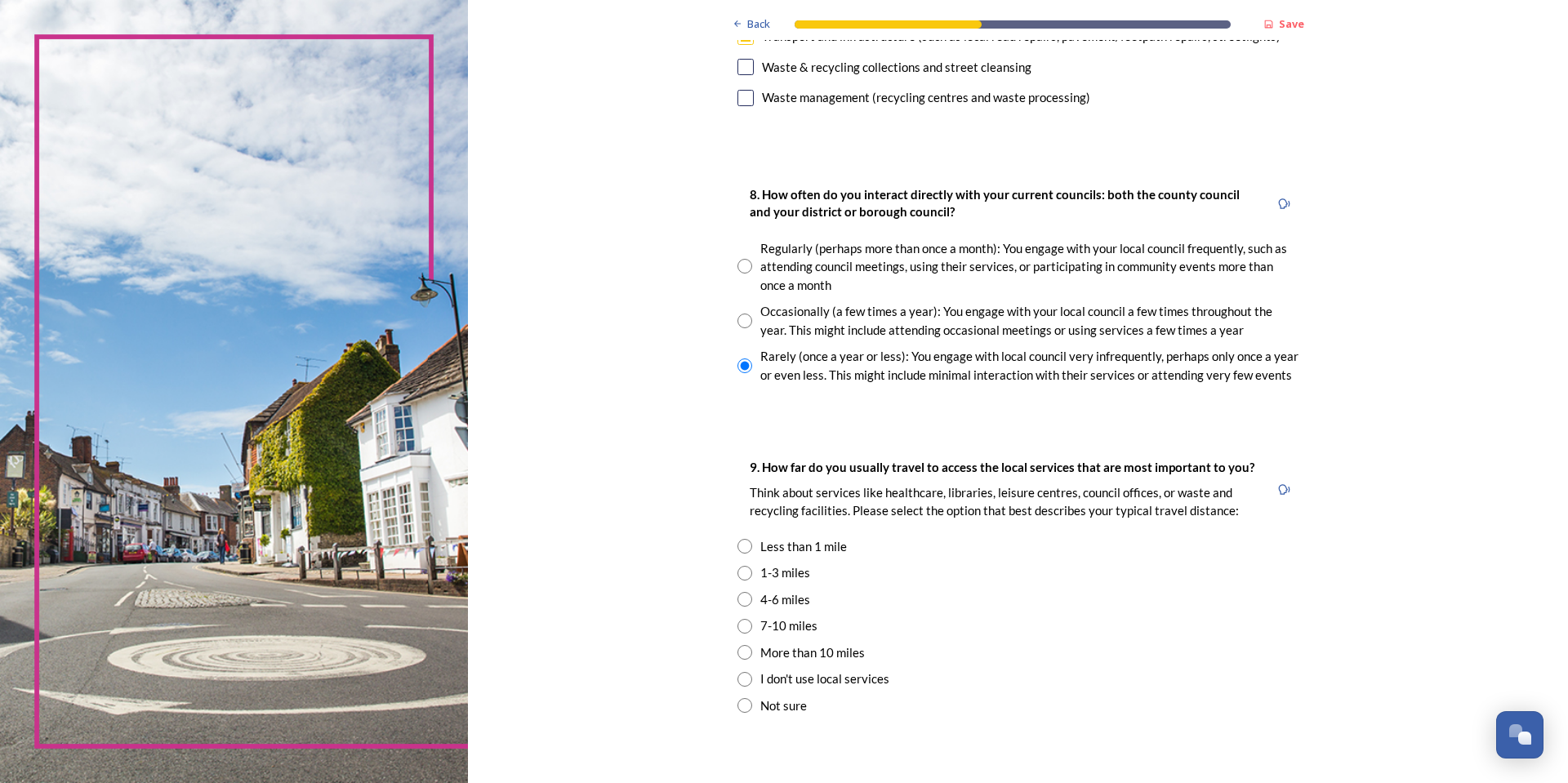 scroll, scrollTop: 816, scrollLeft: 0, axis: vertical 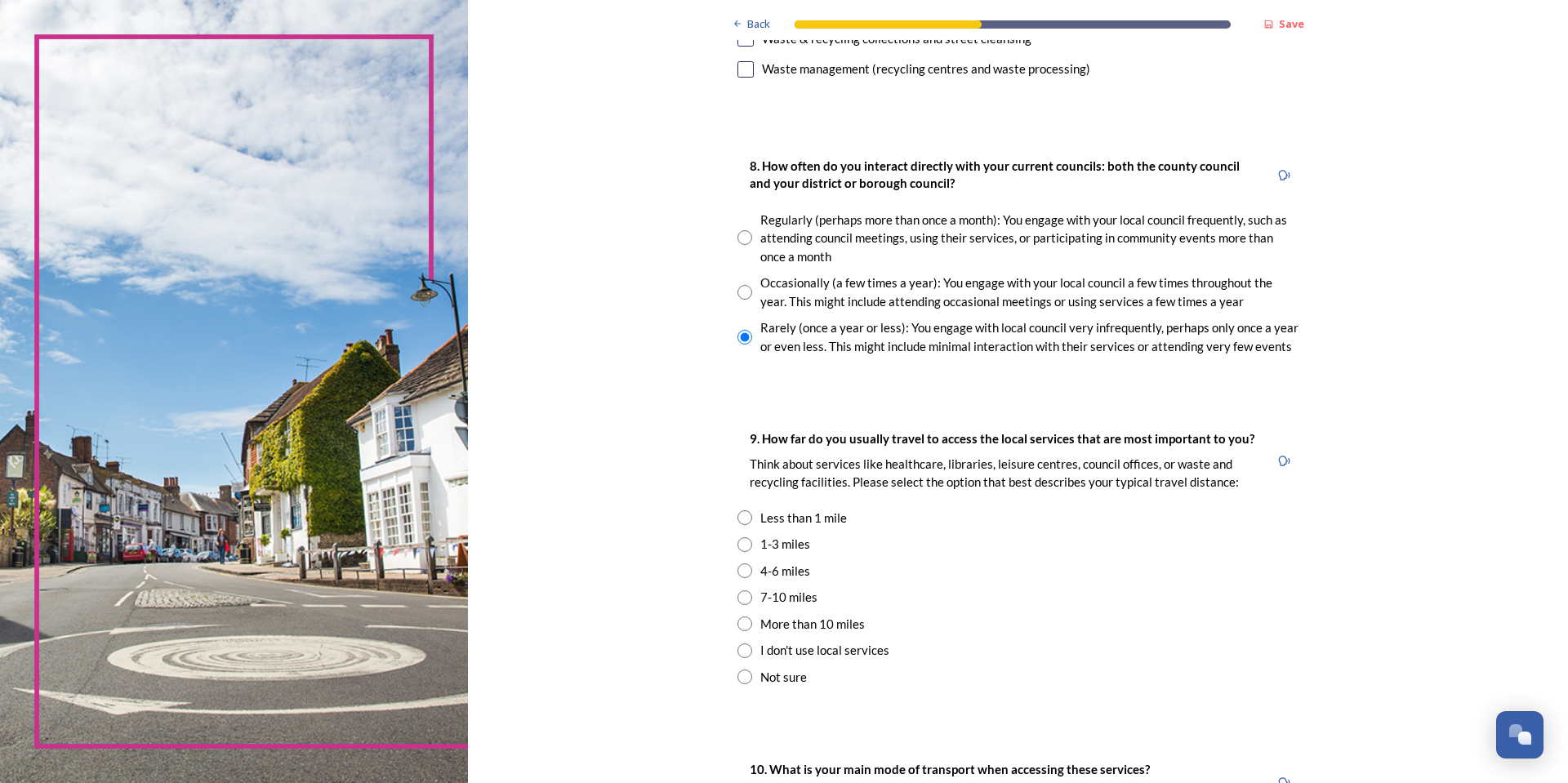 click at bounding box center (745, 598) 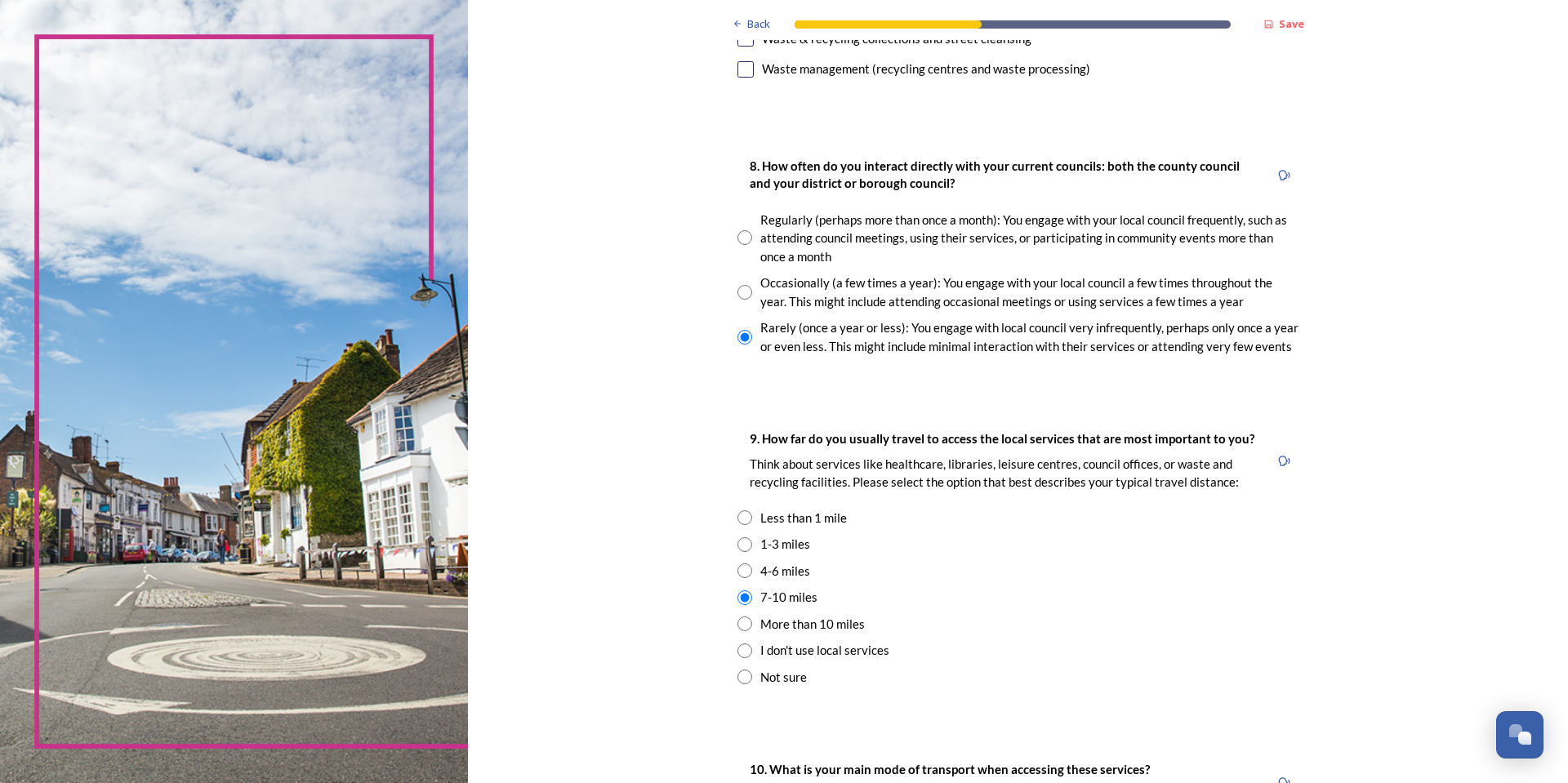 click at bounding box center (745, 571) 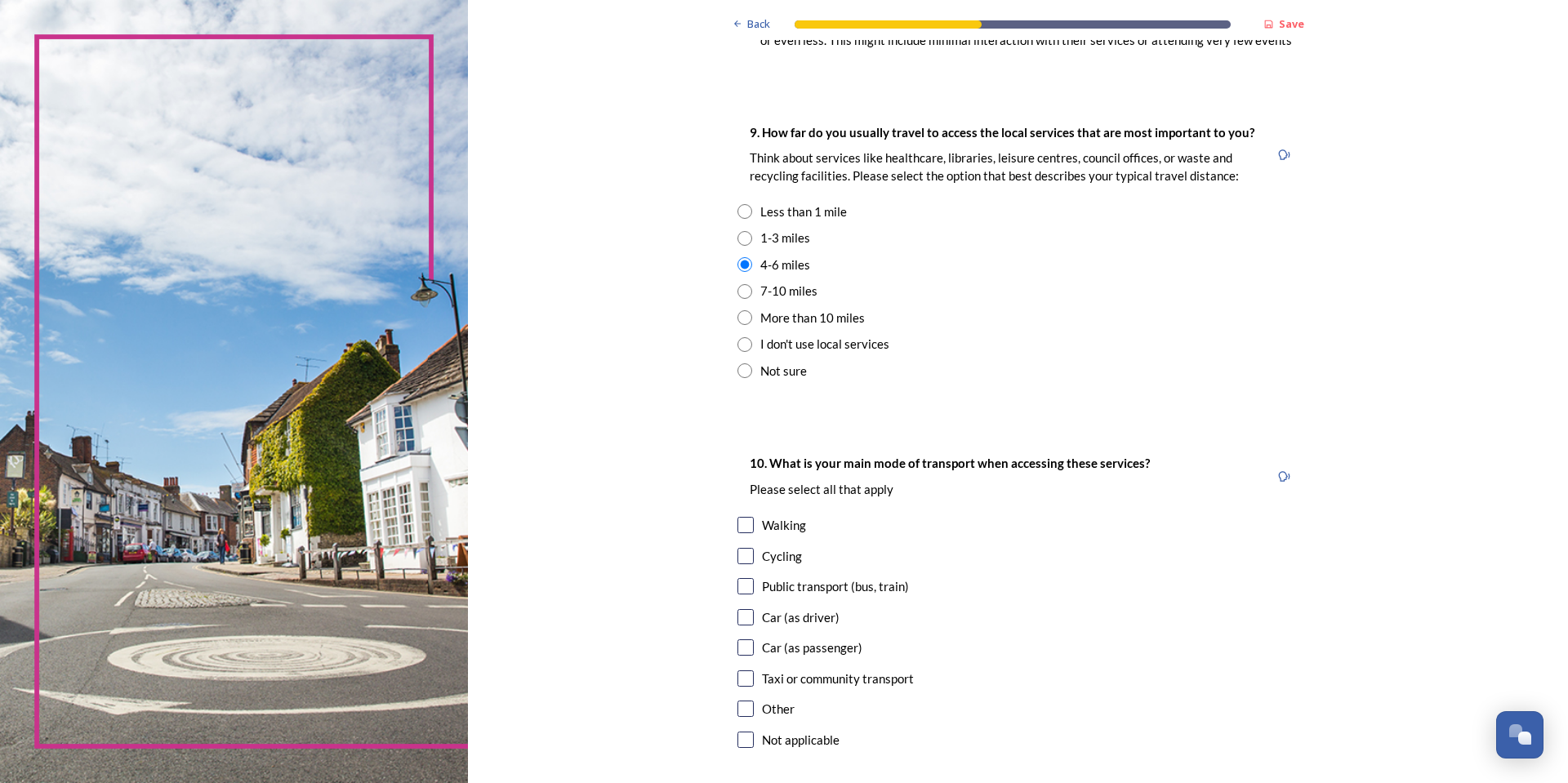 scroll, scrollTop: 1143, scrollLeft: 0, axis: vertical 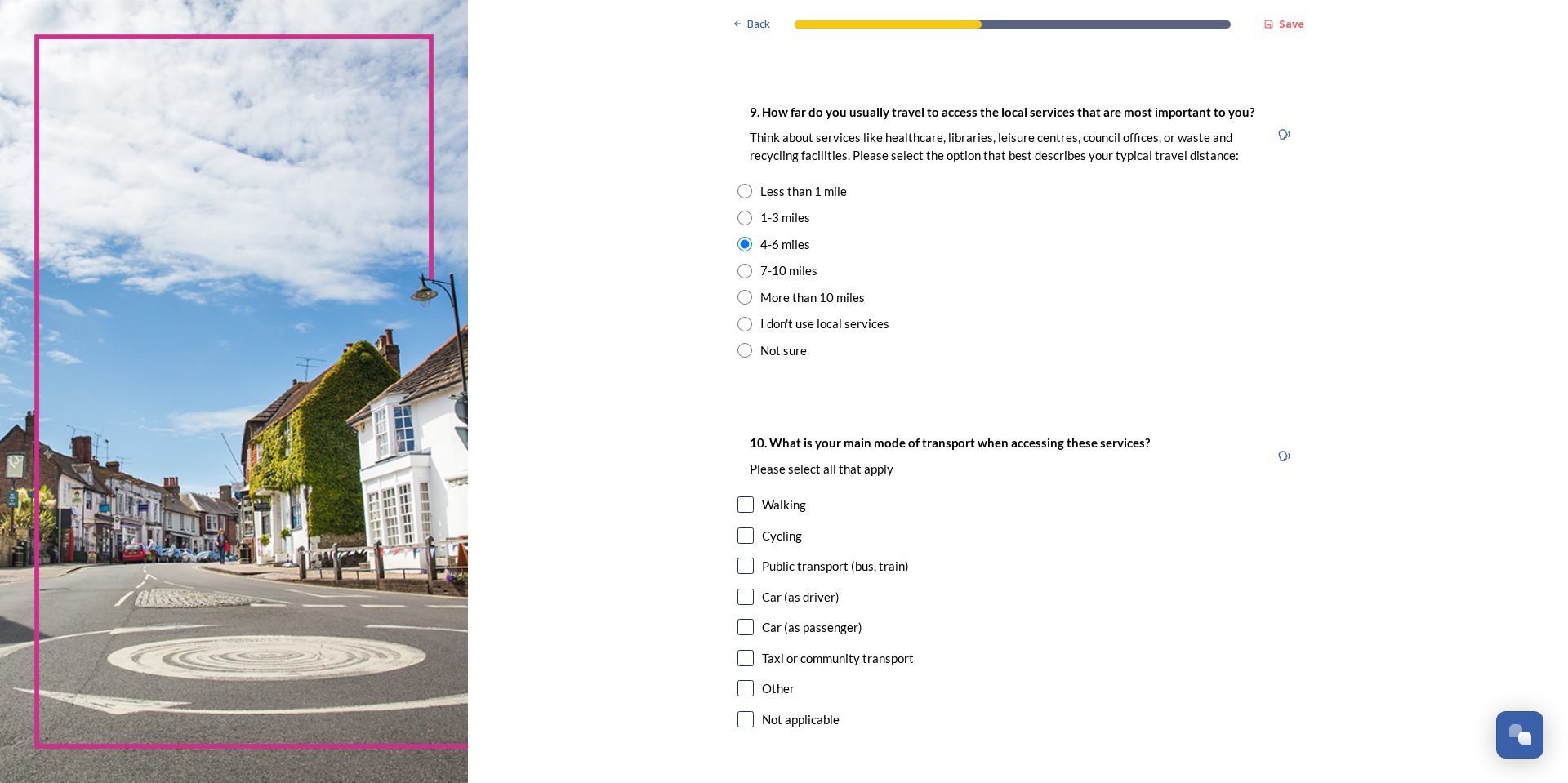 click at bounding box center (746, 597) 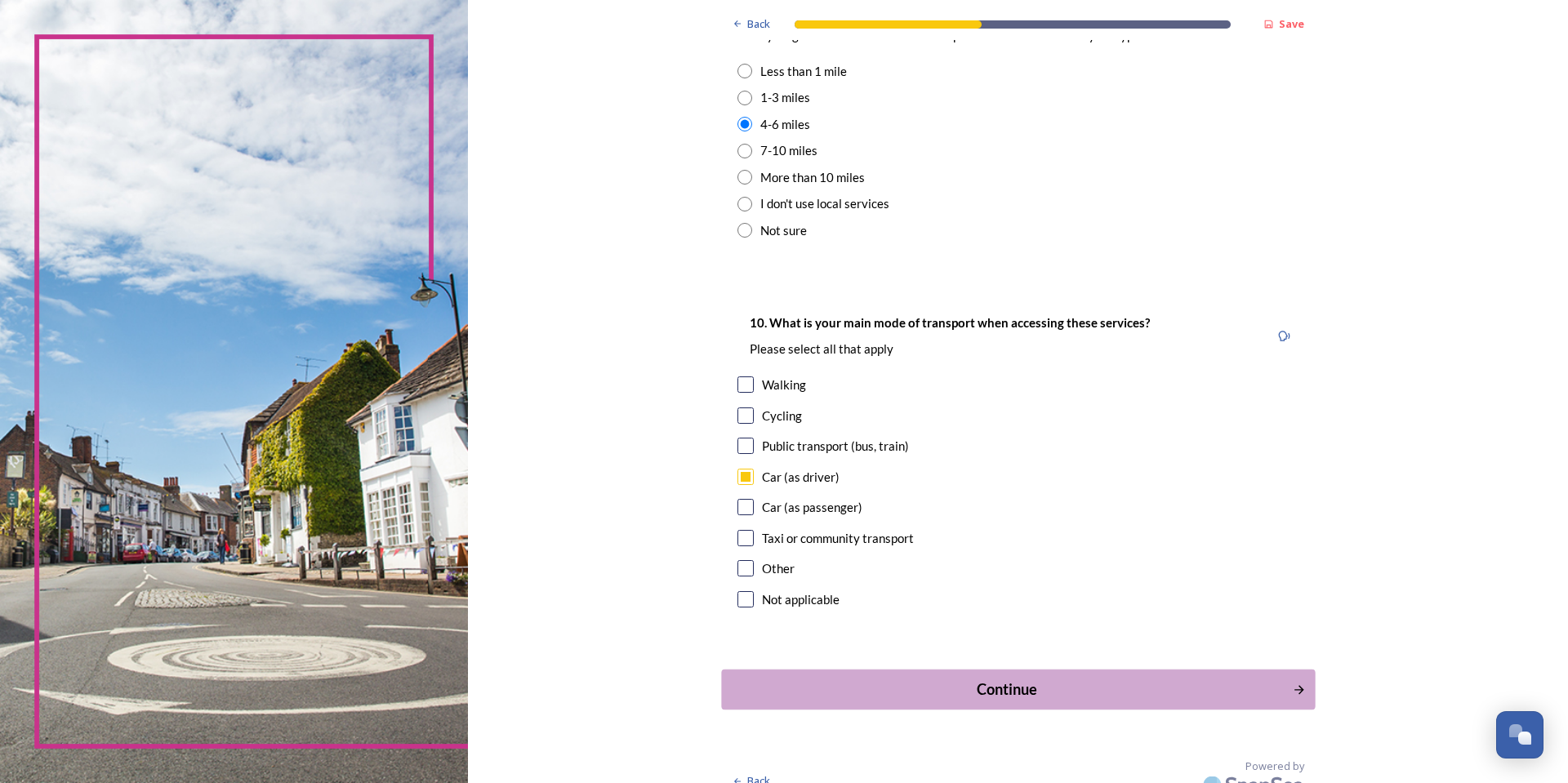 scroll, scrollTop: 1284, scrollLeft: 0, axis: vertical 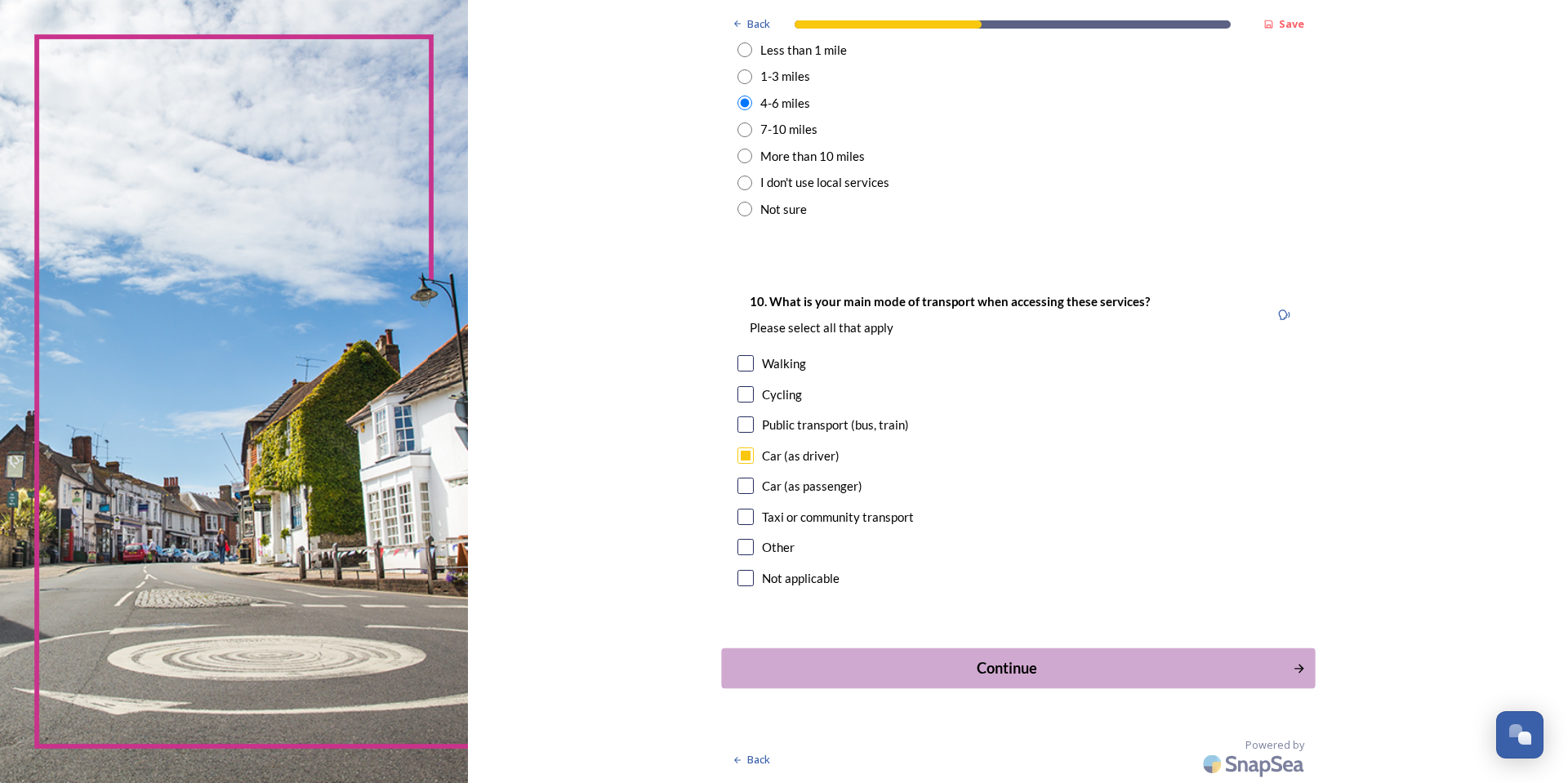 click on "Continue" at bounding box center [1006, 668] 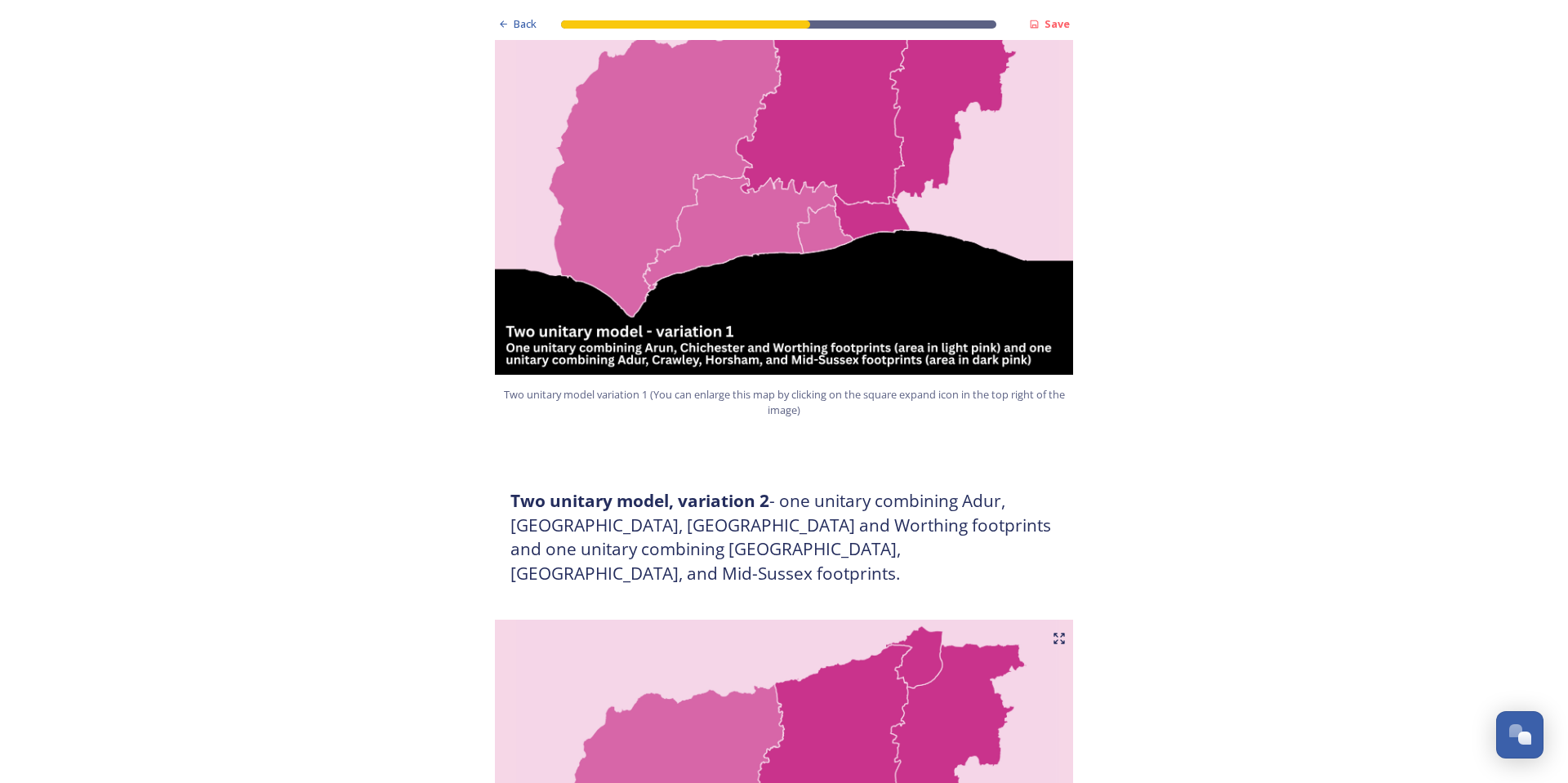 scroll, scrollTop: 1715, scrollLeft: 0, axis: vertical 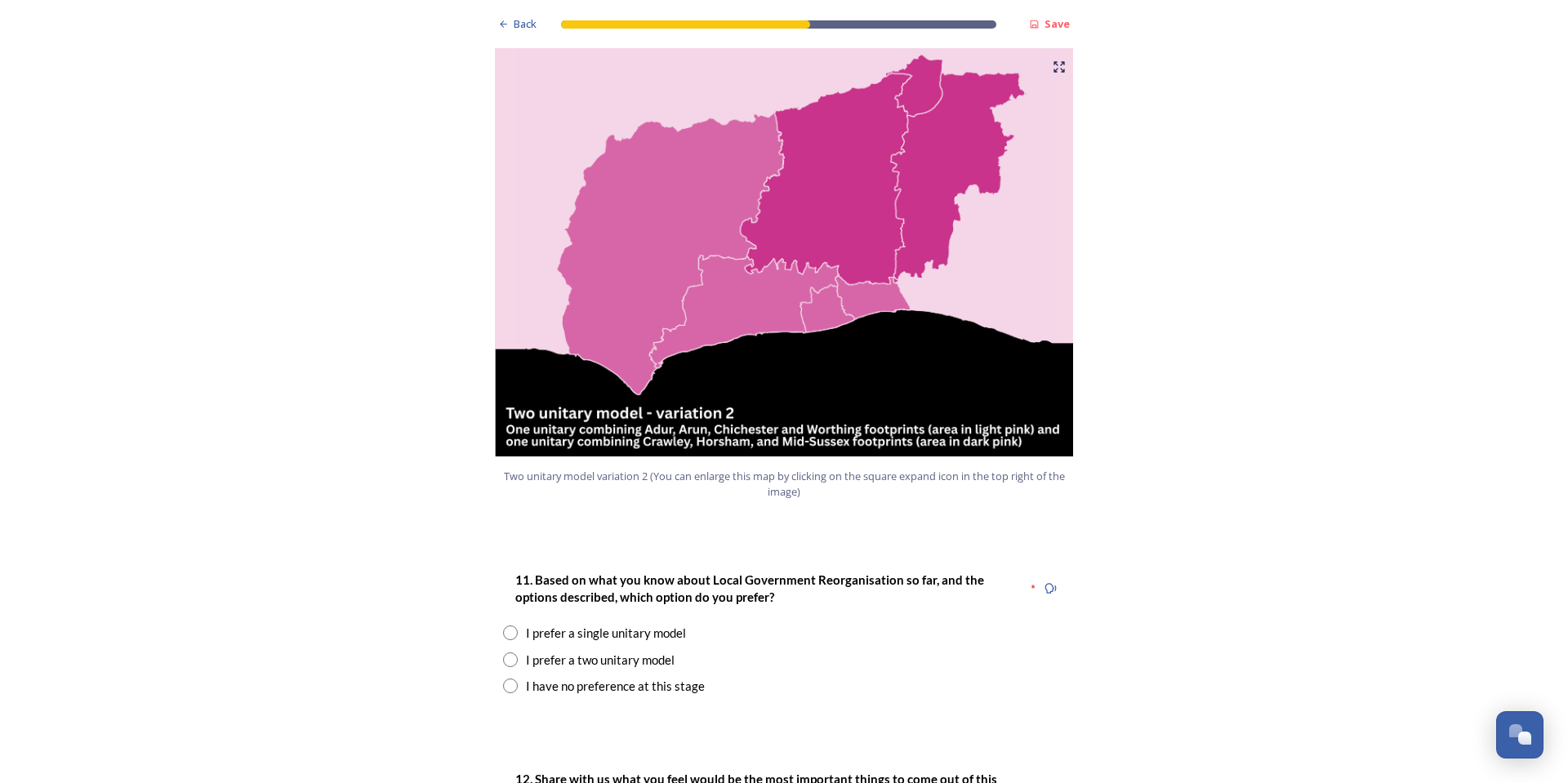click at bounding box center [510, 660] 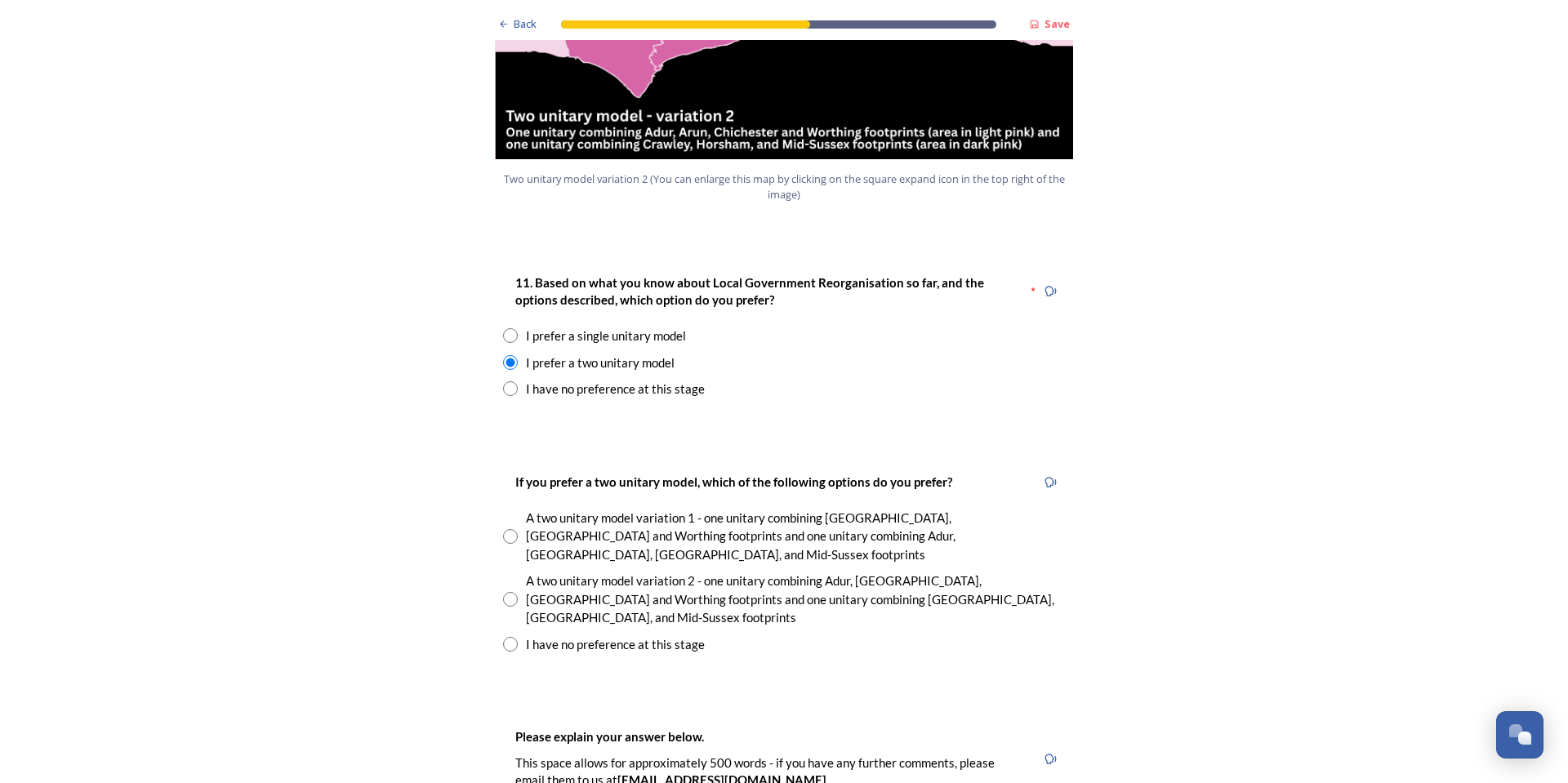 scroll, scrollTop: 2041, scrollLeft: 0, axis: vertical 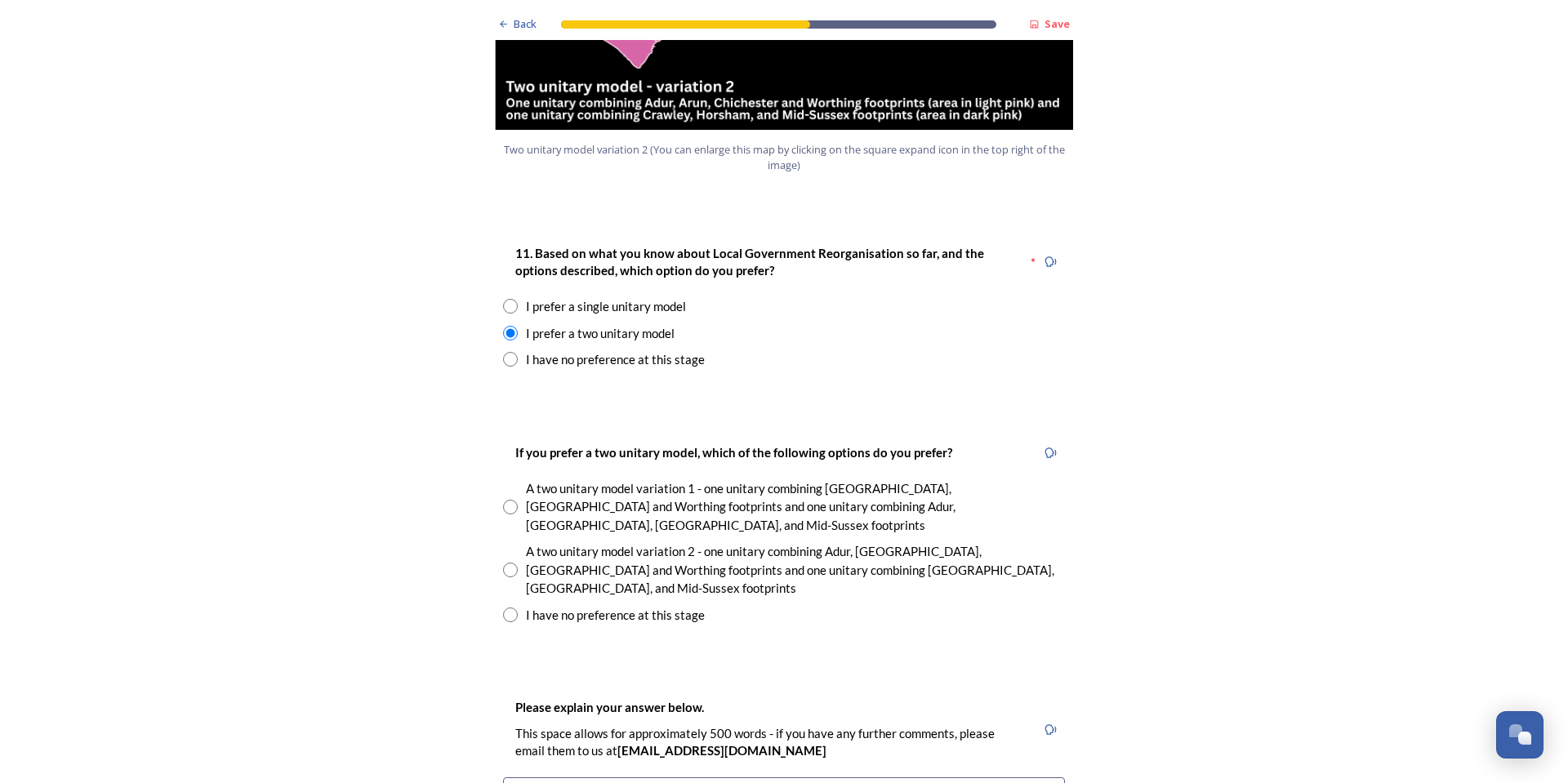 click at bounding box center (510, 507) 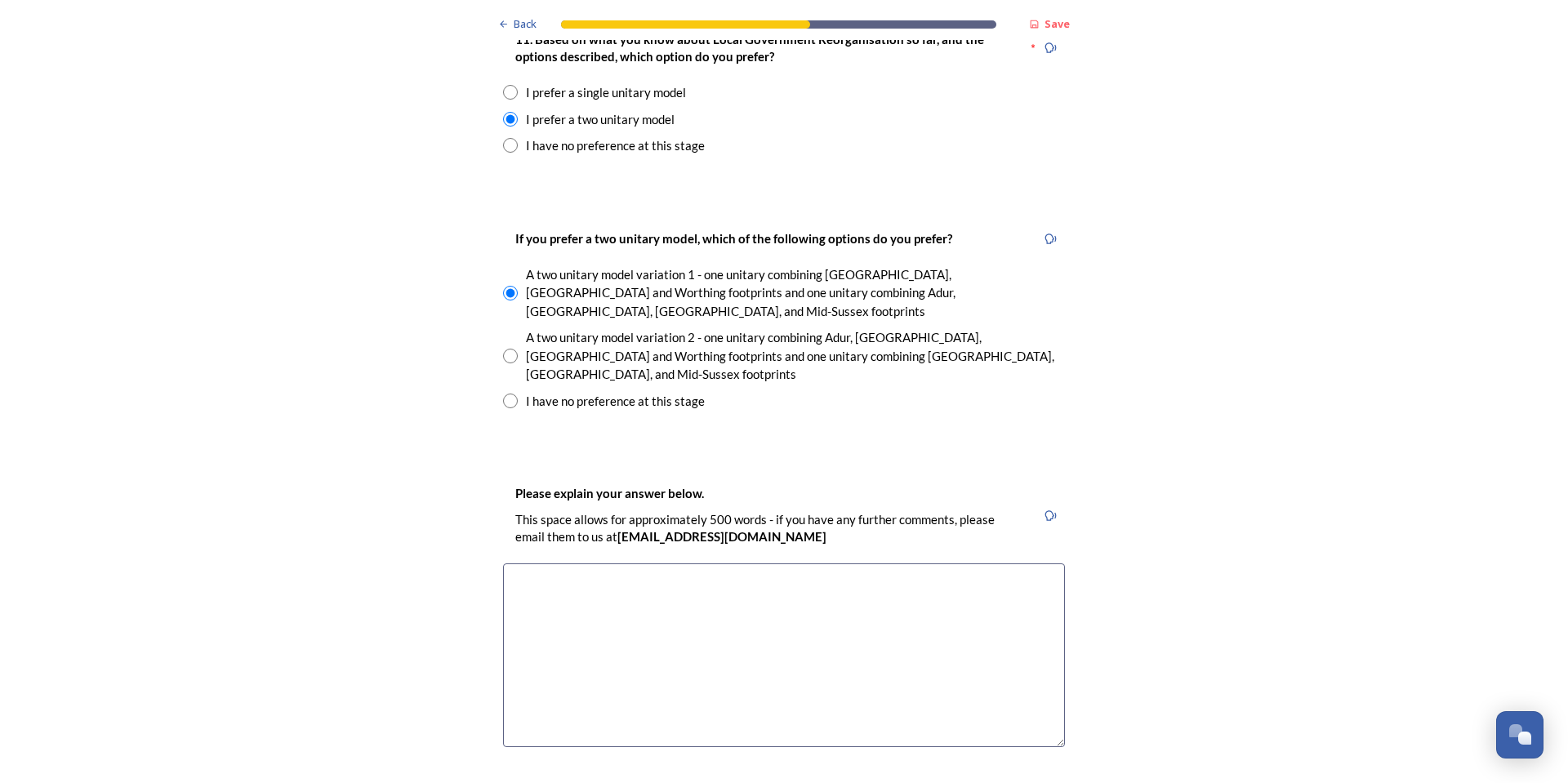 scroll, scrollTop: 2286, scrollLeft: 0, axis: vertical 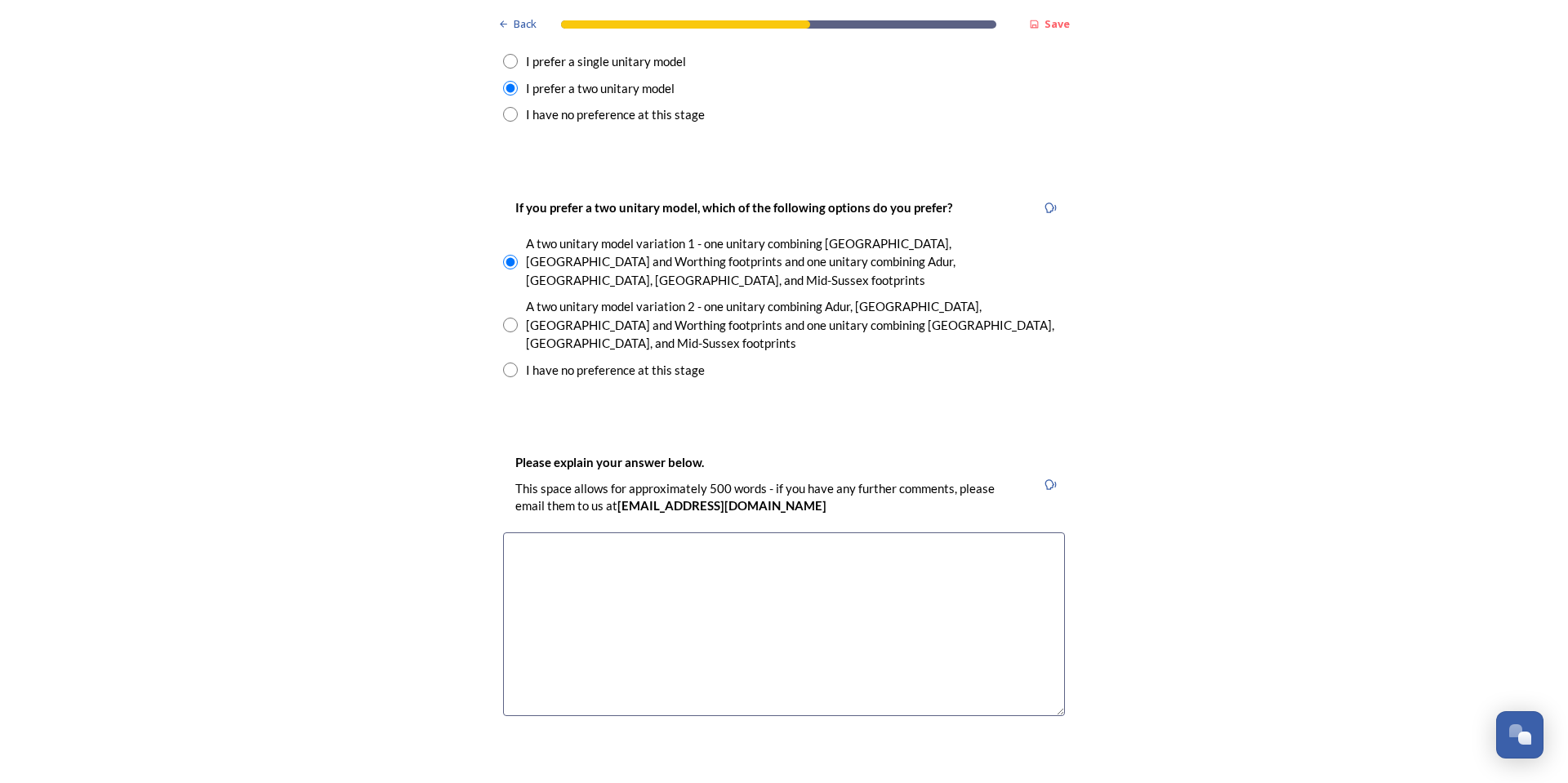 click at bounding box center [784, 624] 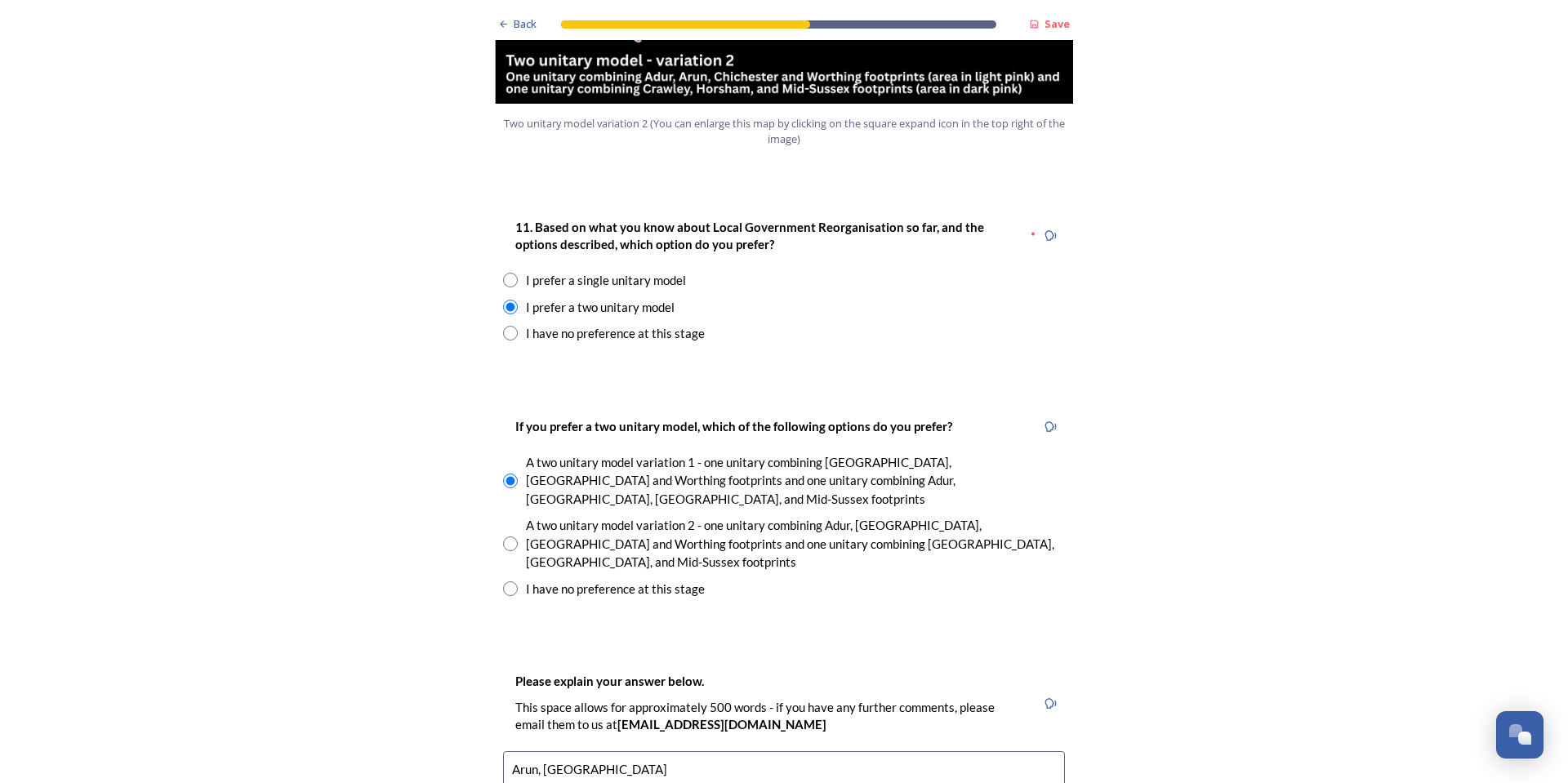scroll, scrollTop: 2286, scrollLeft: 0, axis: vertical 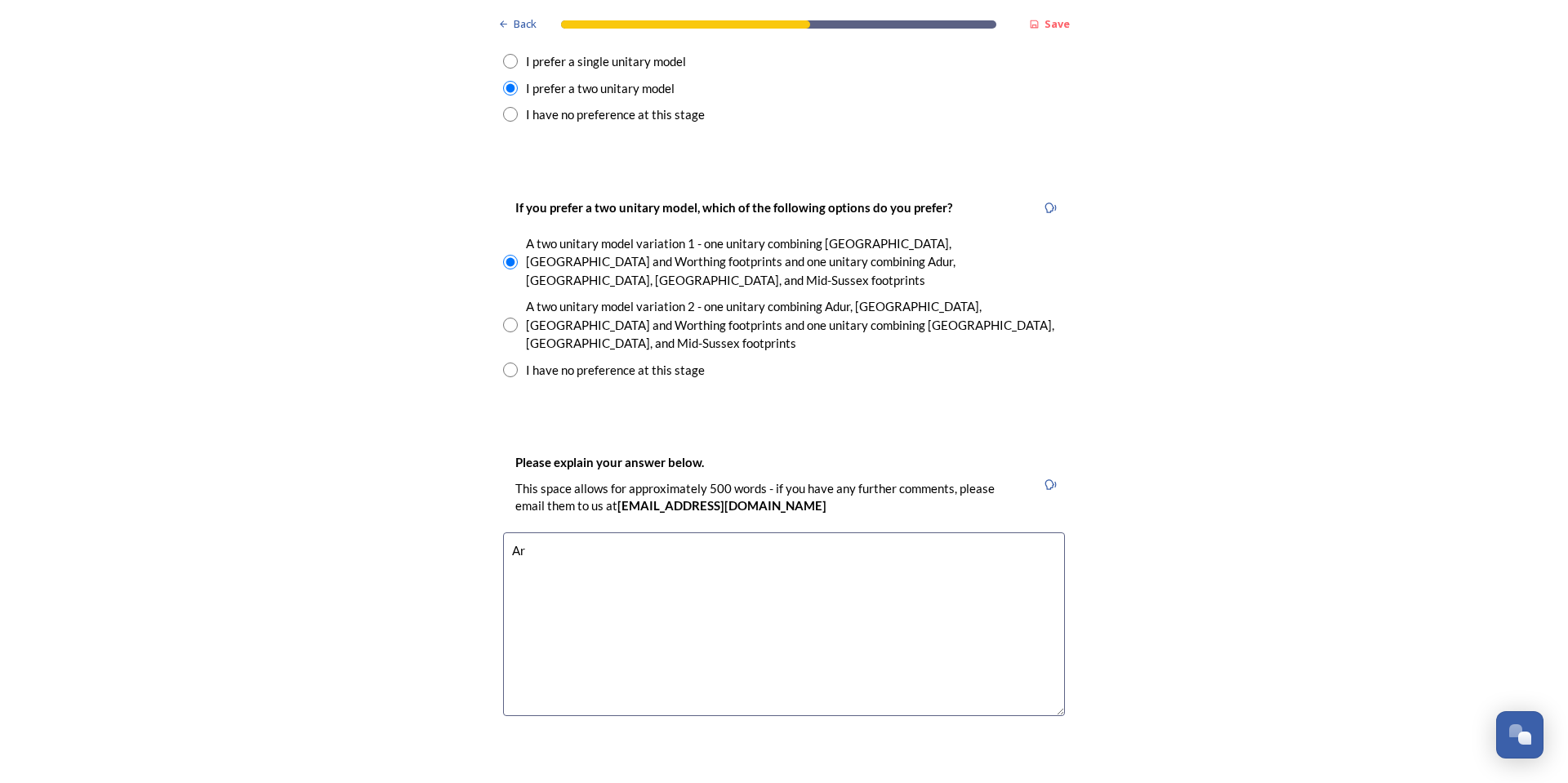 type on "A" 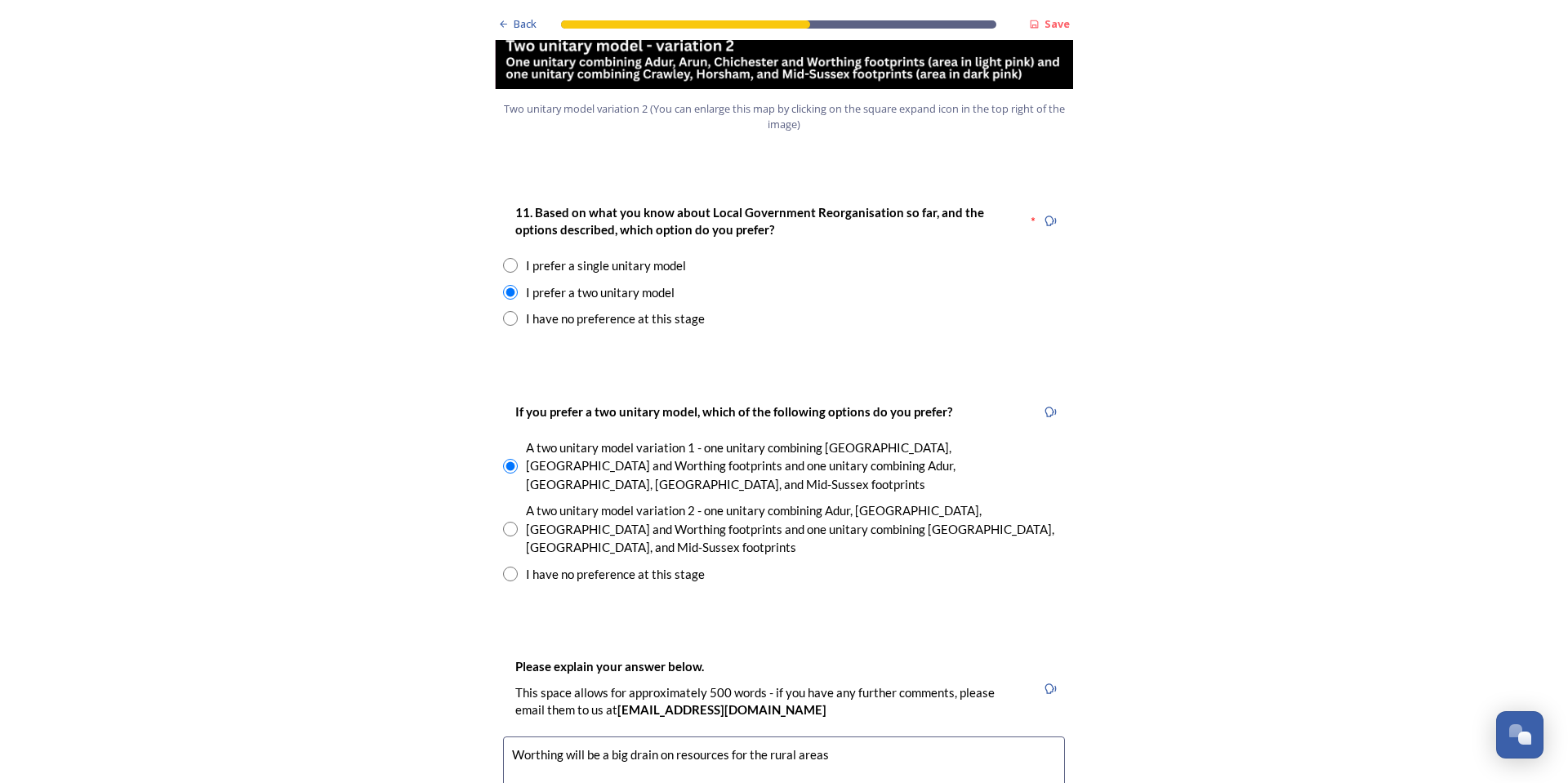 scroll, scrollTop: 2286, scrollLeft: 0, axis: vertical 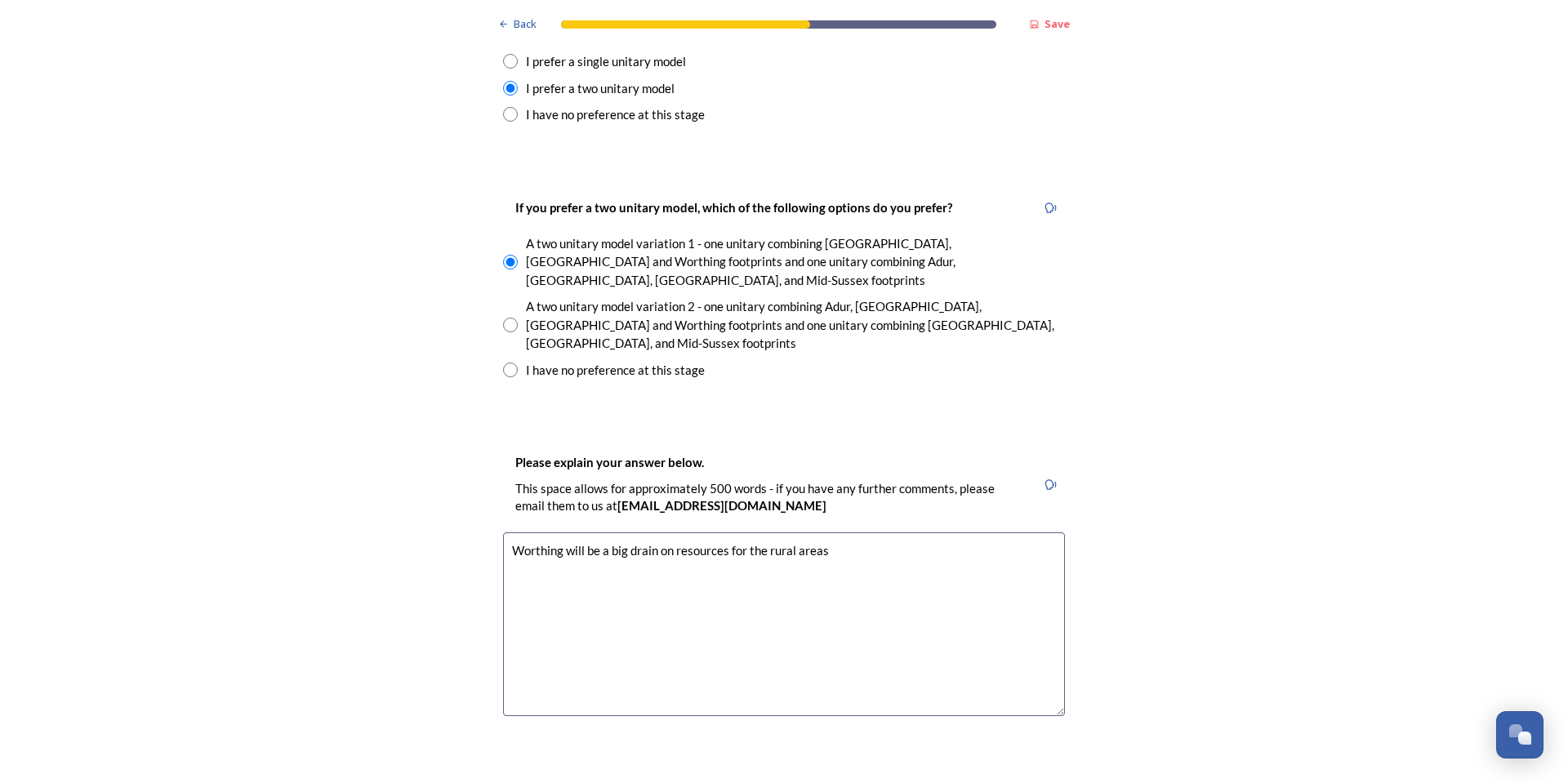 click on "Worthing will be a big drain on resources for the rural areas" at bounding box center [784, 624] 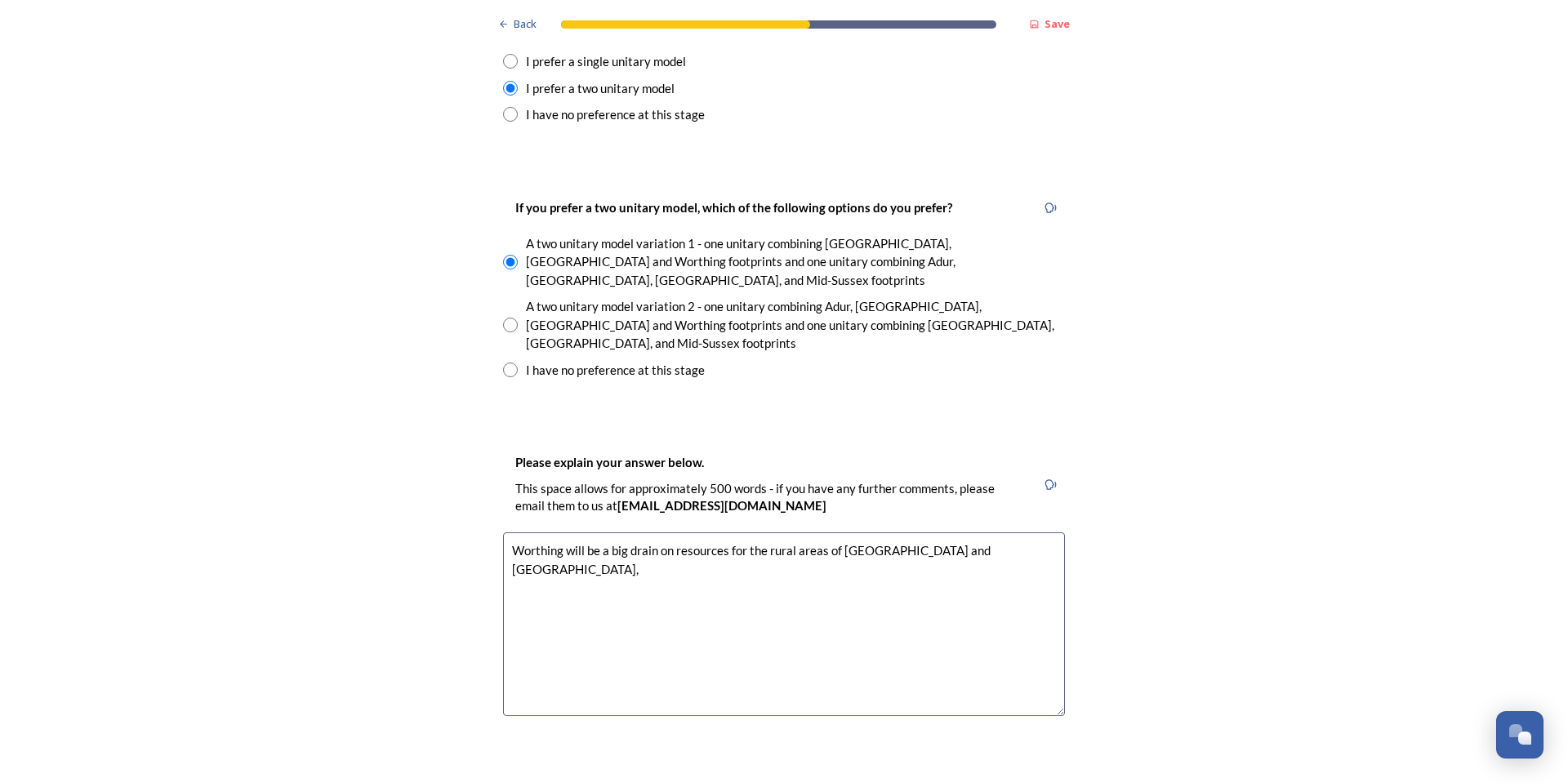drag, startPoint x: 555, startPoint y: 467, endPoint x: 461, endPoint y: 462, distance: 94.13288 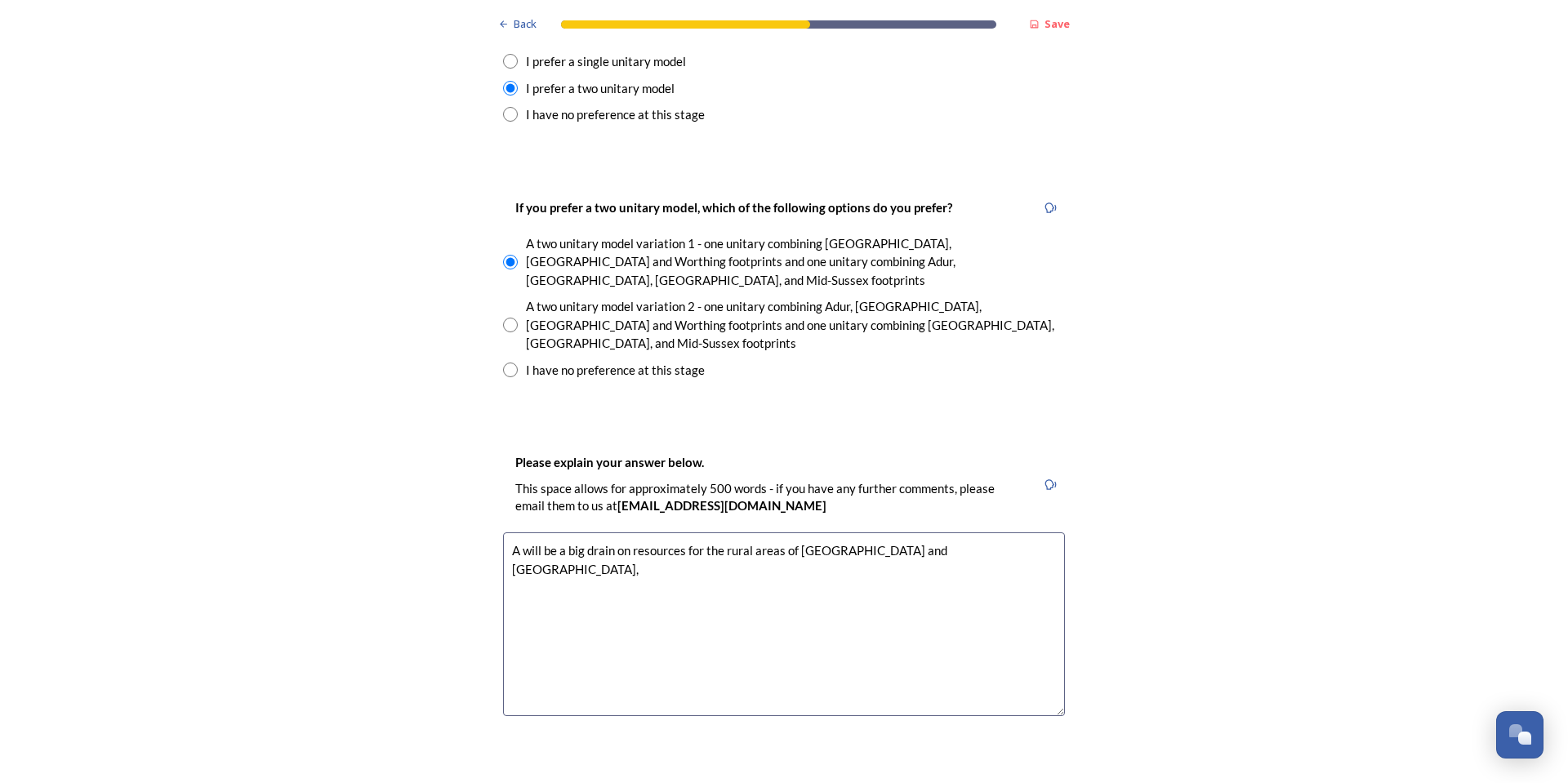 type on "will be a big drain on resources for the rural areas of Chichester and Arun," 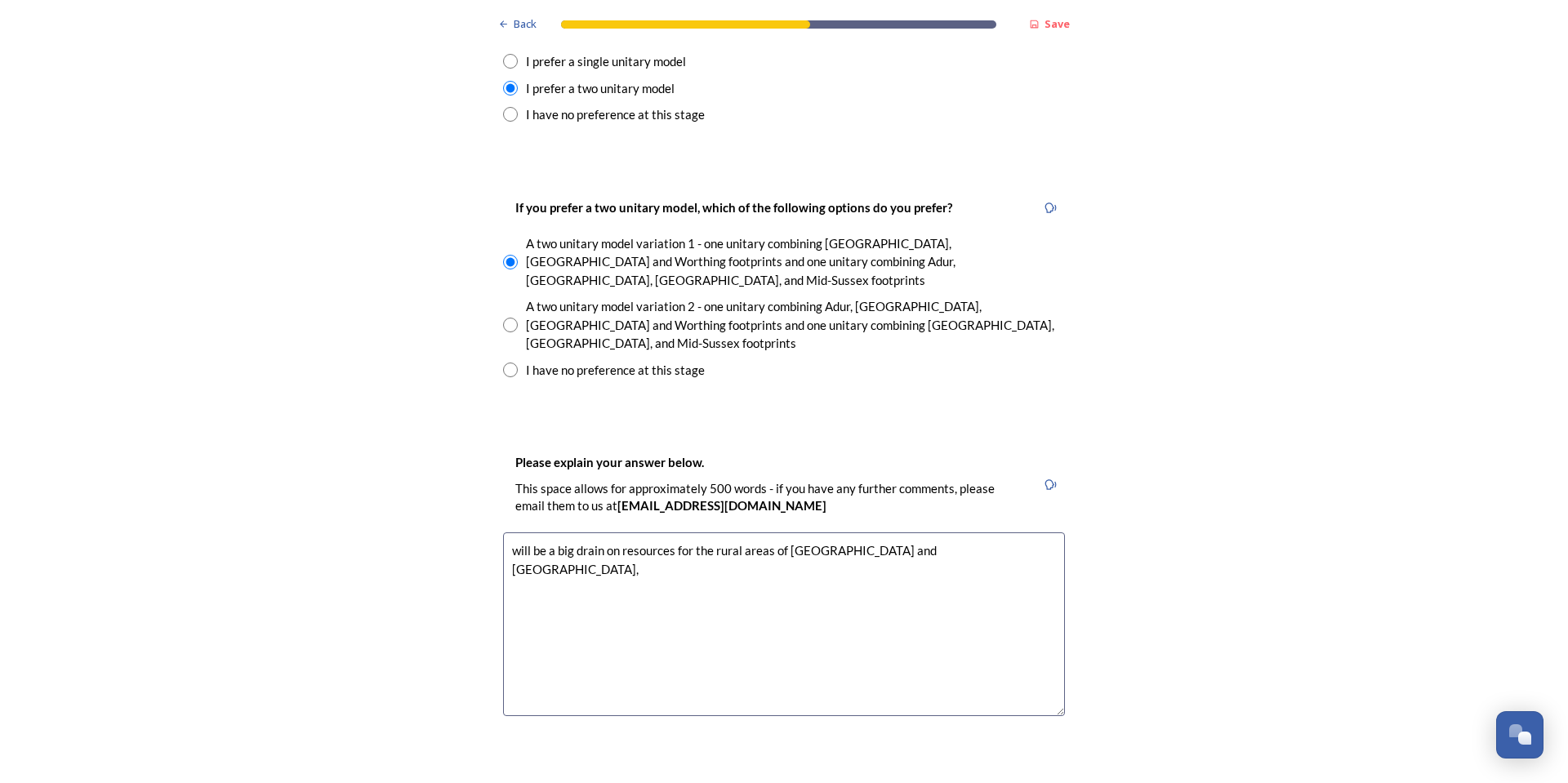 drag, startPoint x: 913, startPoint y: 459, endPoint x: 344, endPoint y: 492, distance: 569.95614 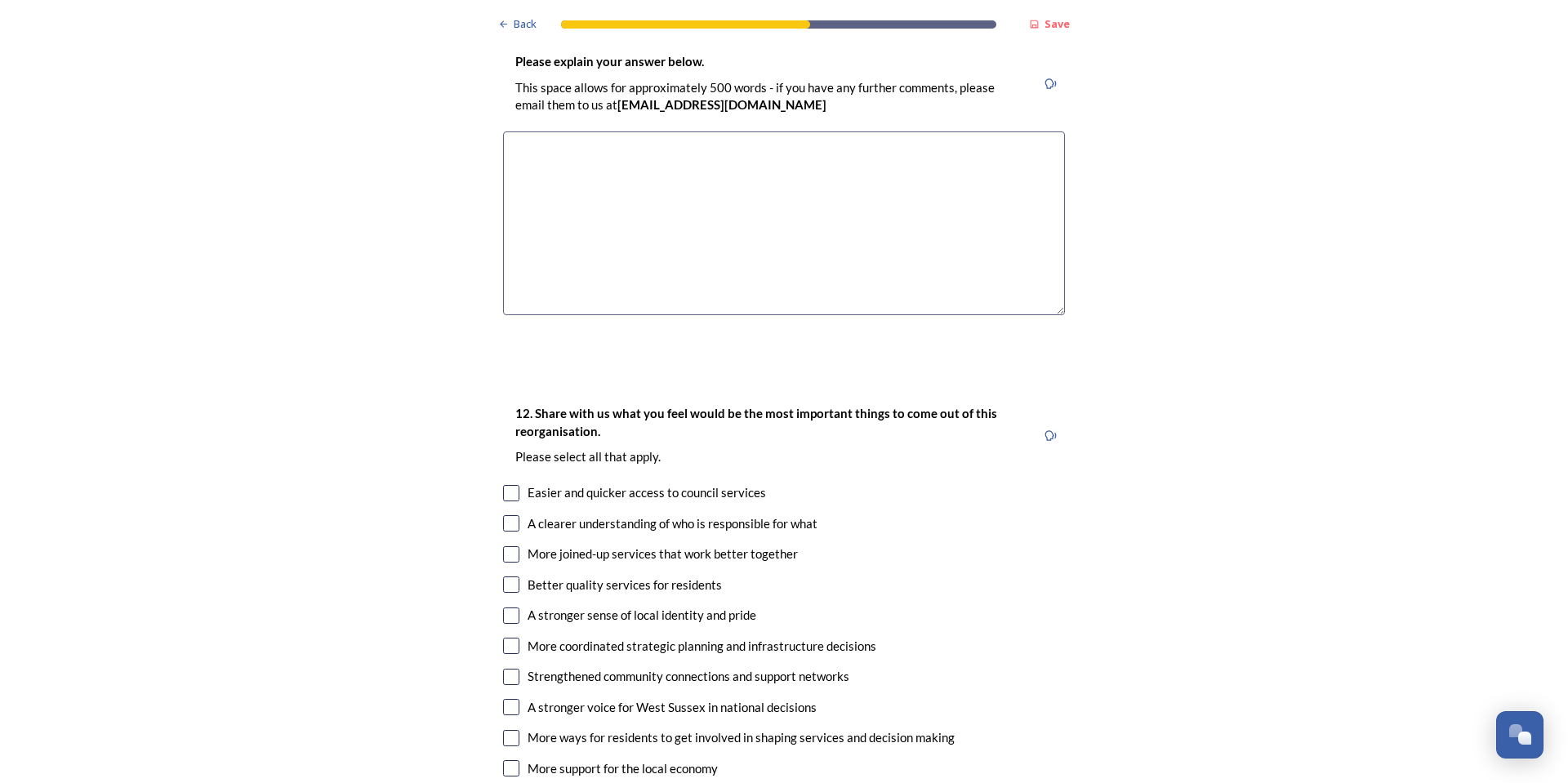 scroll, scrollTop: 2694, scrollLeft: 0, axis: vertical 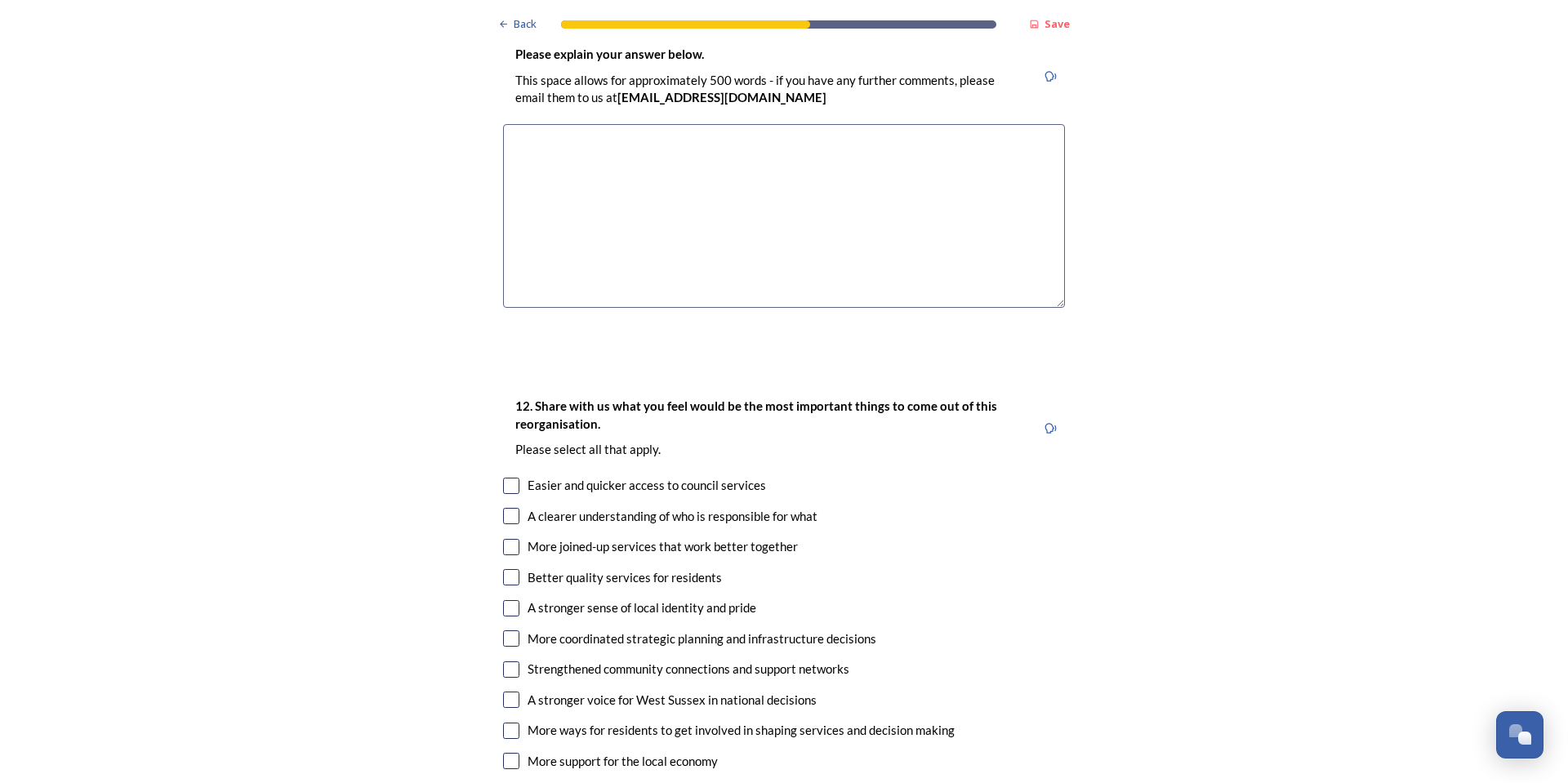 click at bounding box center (511, 516) 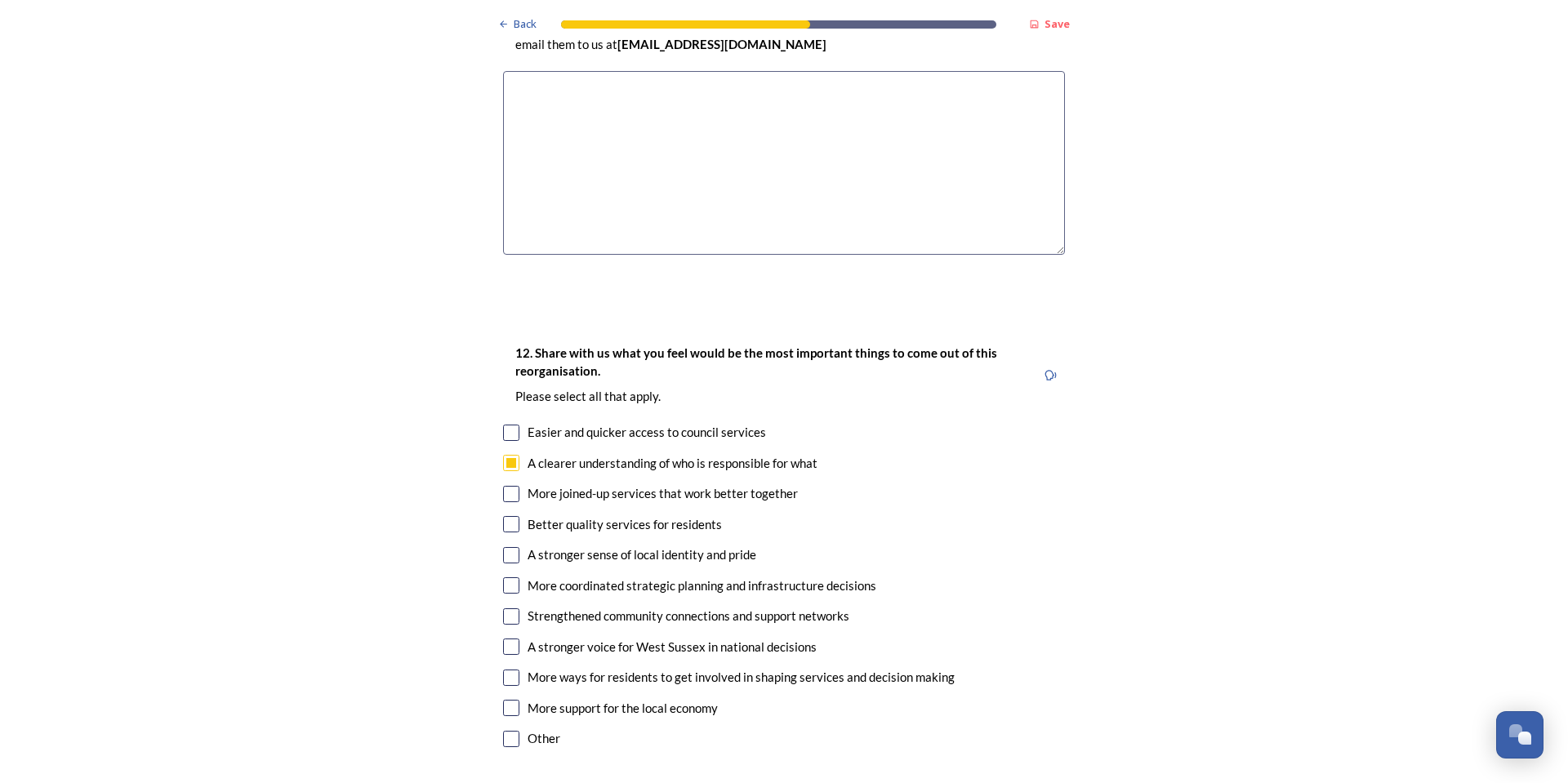 scroll, scrollTop: 2776, scrollLeft: 0, axis: vertical 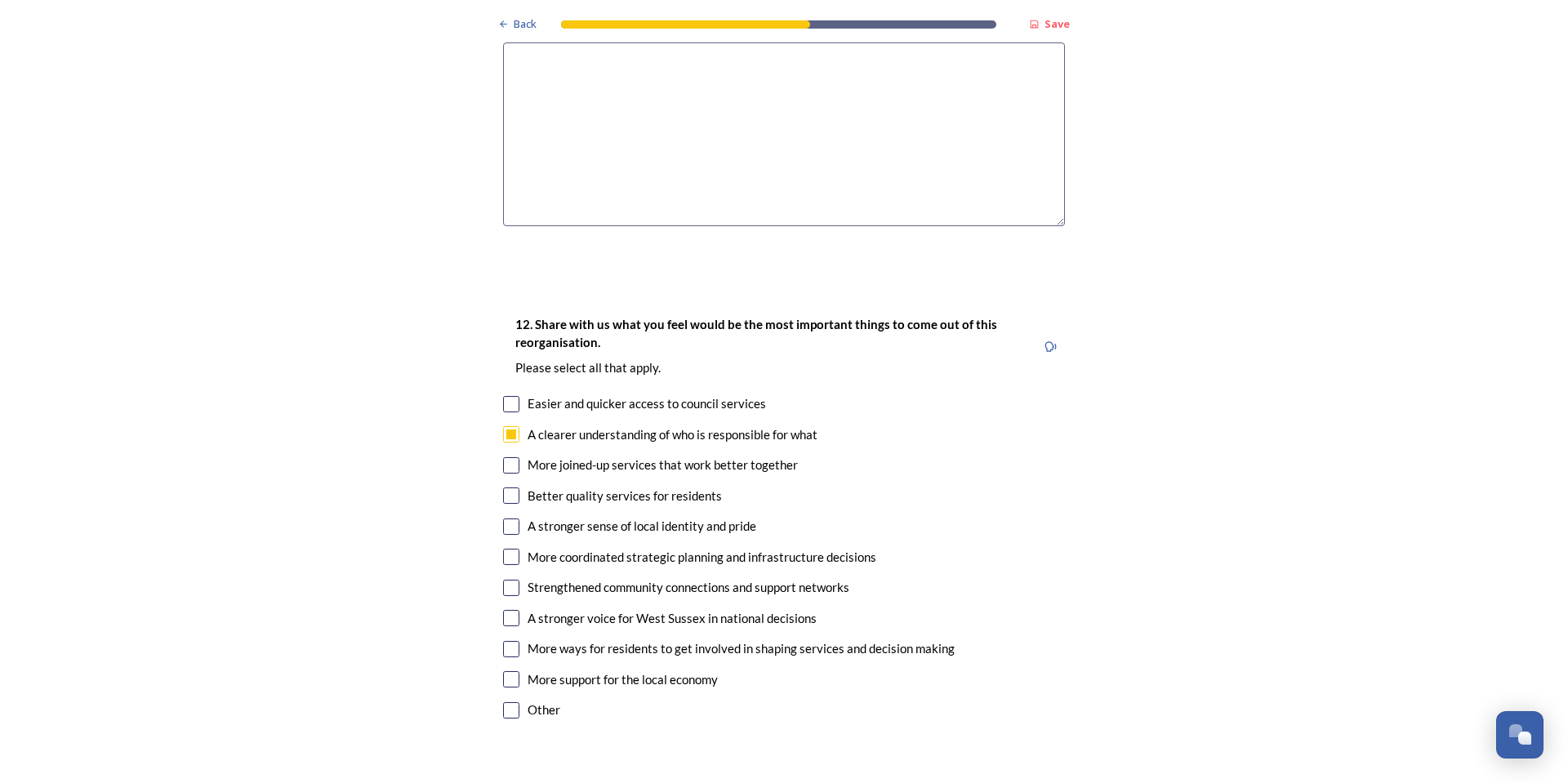 click at bounding box center [511, 496] 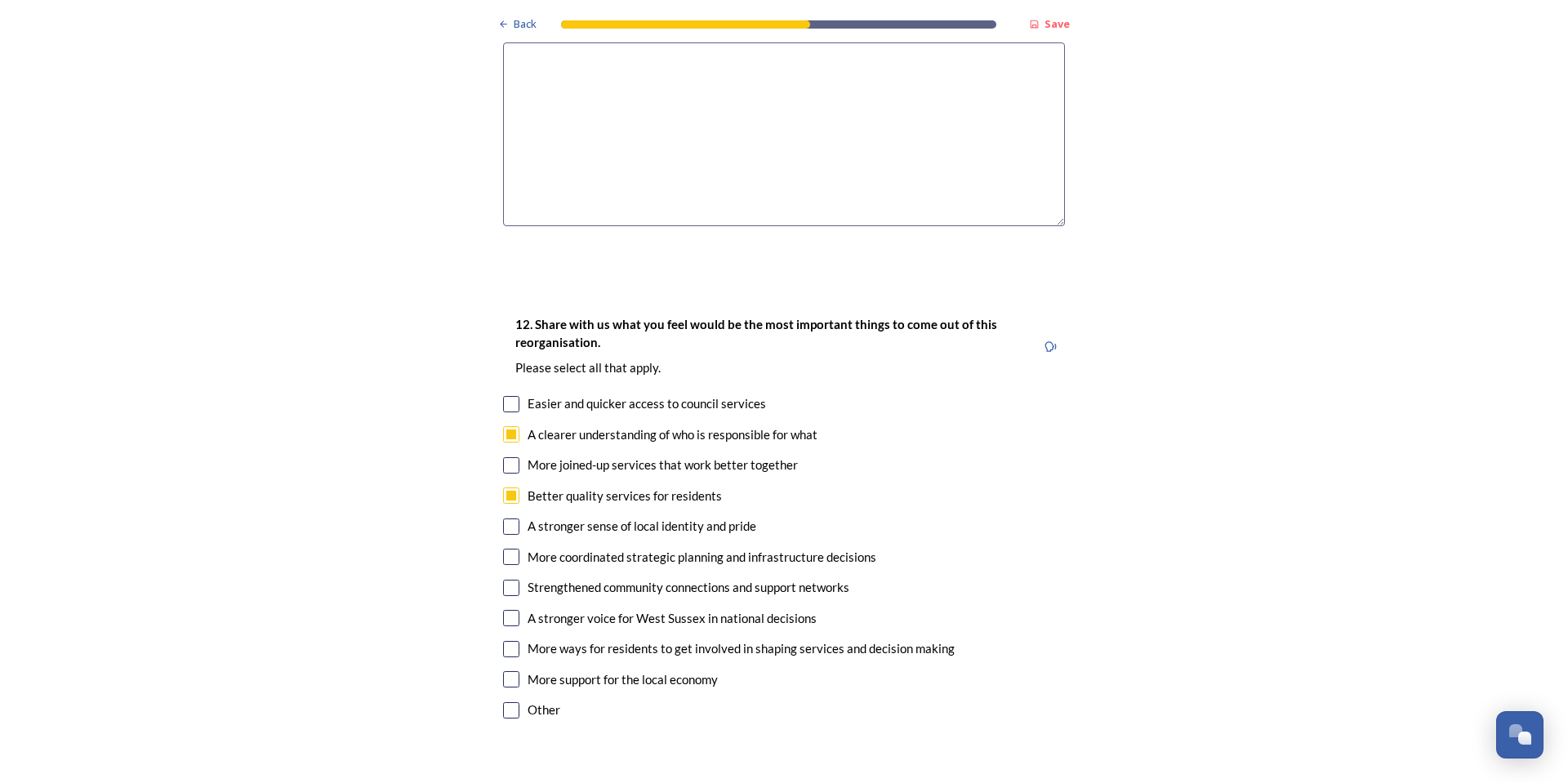 click at bounding box center [511, 404] 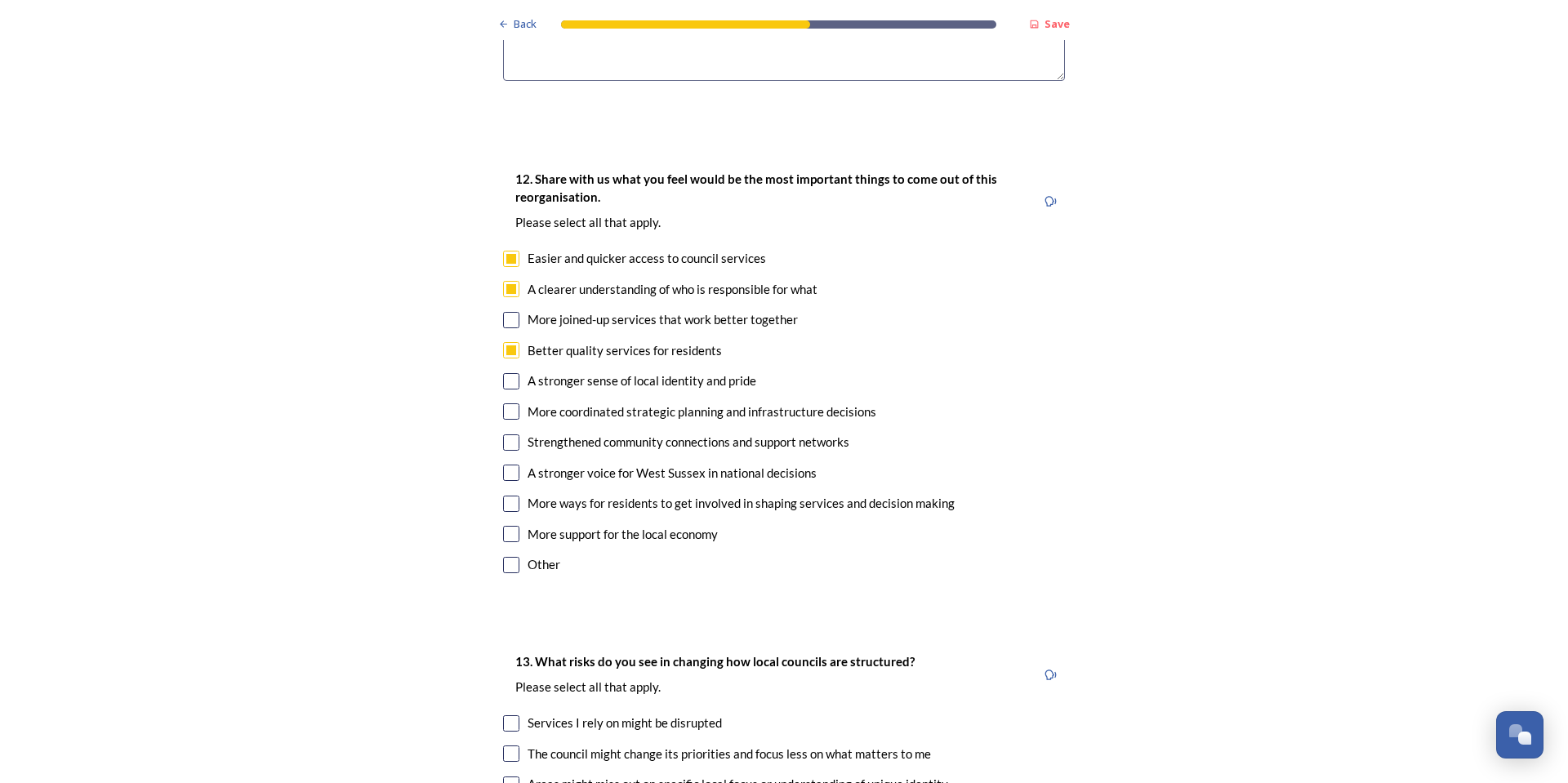 scroll, scrollTop: 3184, scrollLeft: 0, axis: vertical 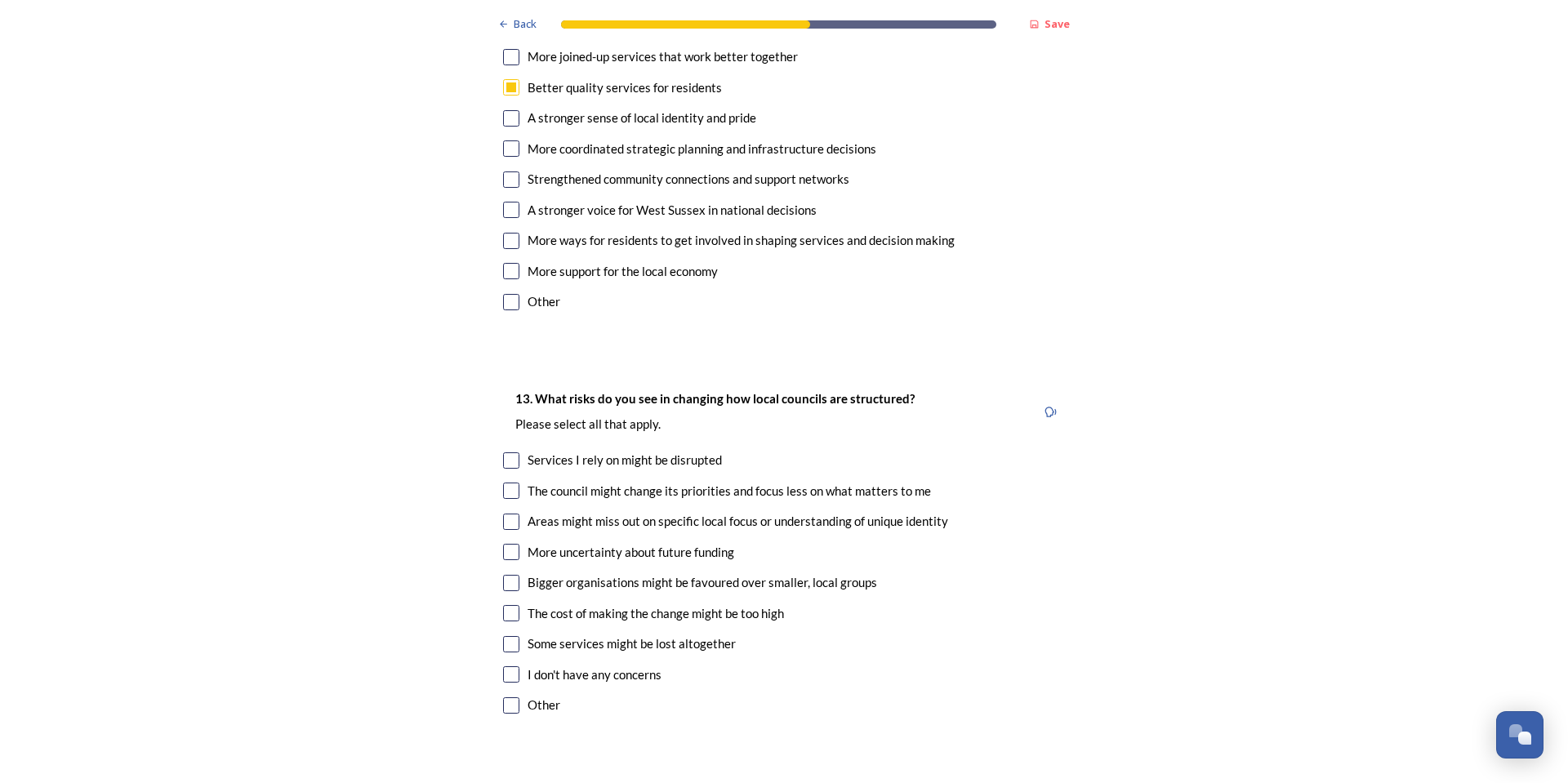 click at bounding box center [511, 491] 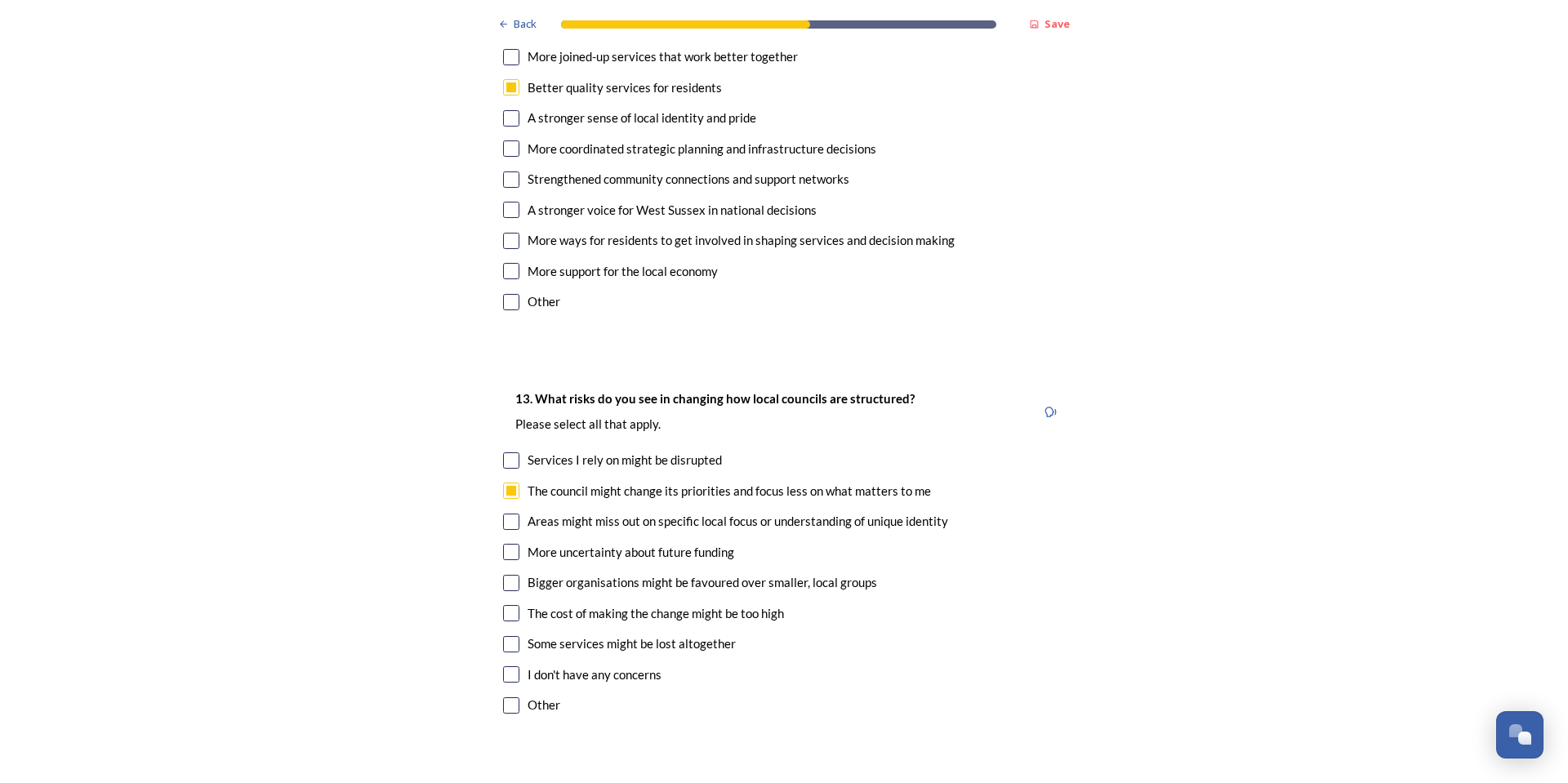 click at bounding box center (511, 522) 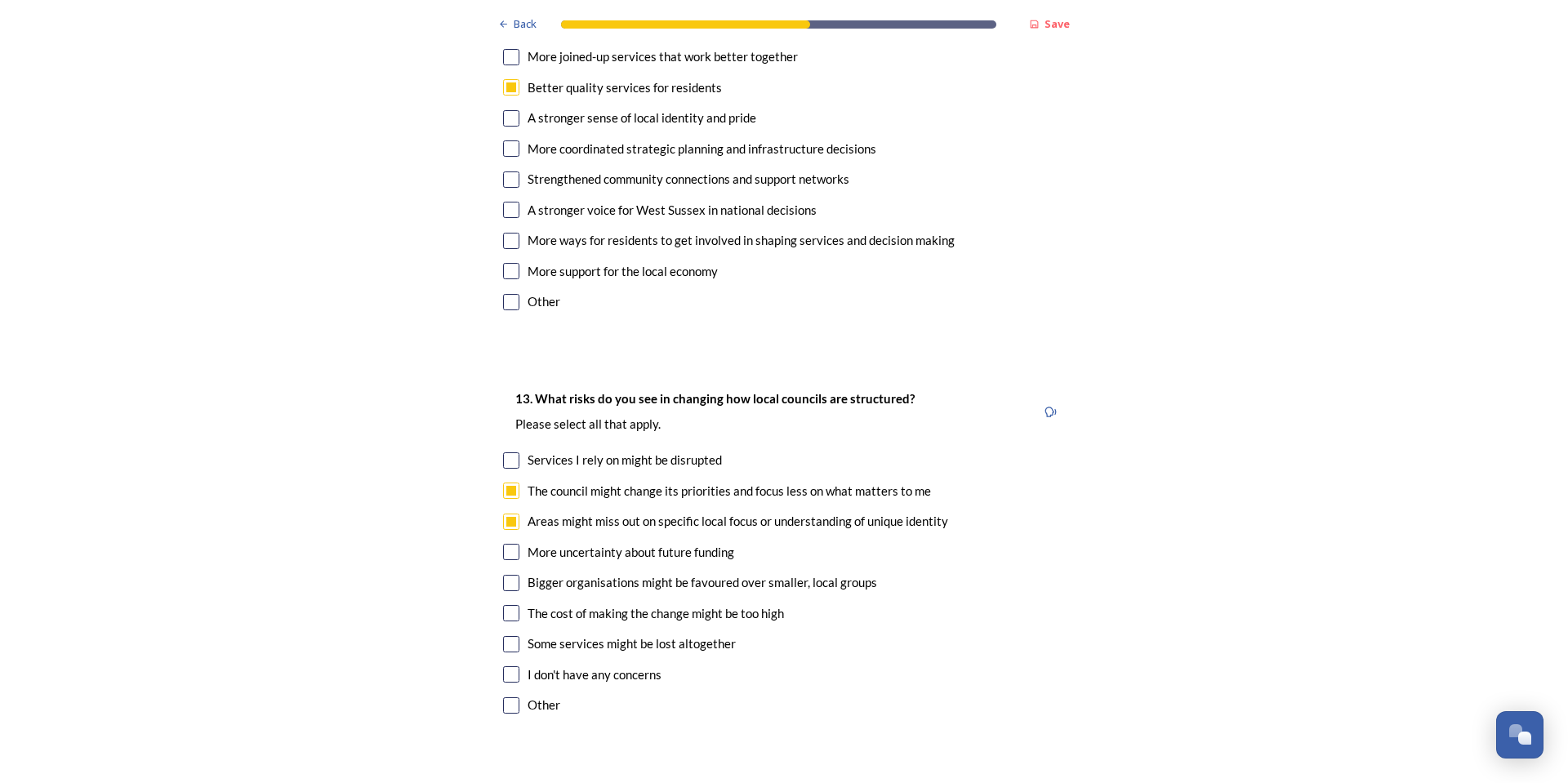 click on "13. What risks do you see in changing how local councils are structured? ﻿Please select all that apply. Services I rely on might be disrupted The council might change its priorities and focus less on what matters to me Areas might miss out on specific local focus or understanding of unique identity More uncertainty about future funding Bigger organisations might be favoured over smaller, local groups The cost of making the change might be too high Some services might be lost altogether I don't have any concerns Other" at bounding box center (784, 554) 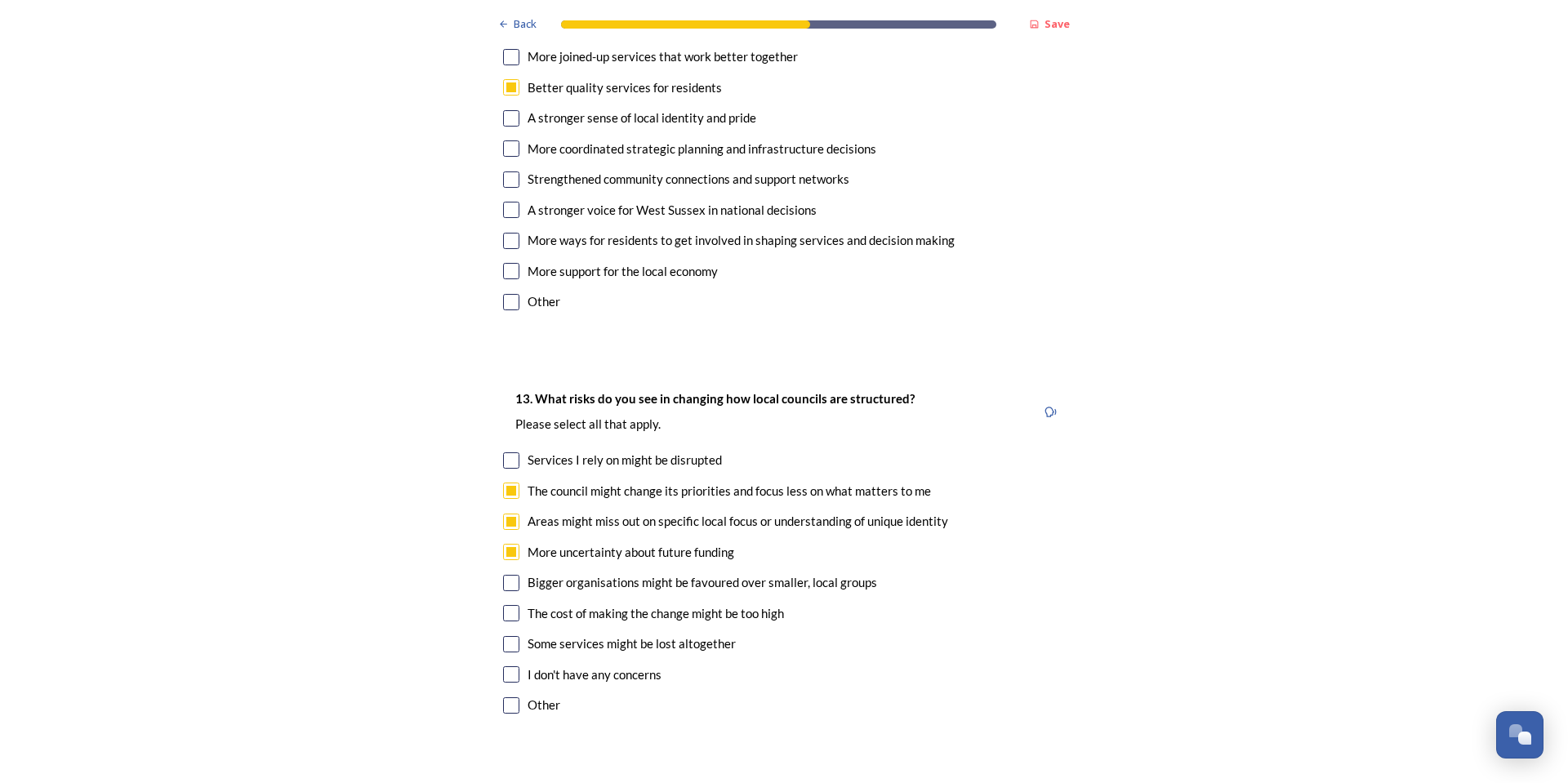click at bounding box center (511, 644) 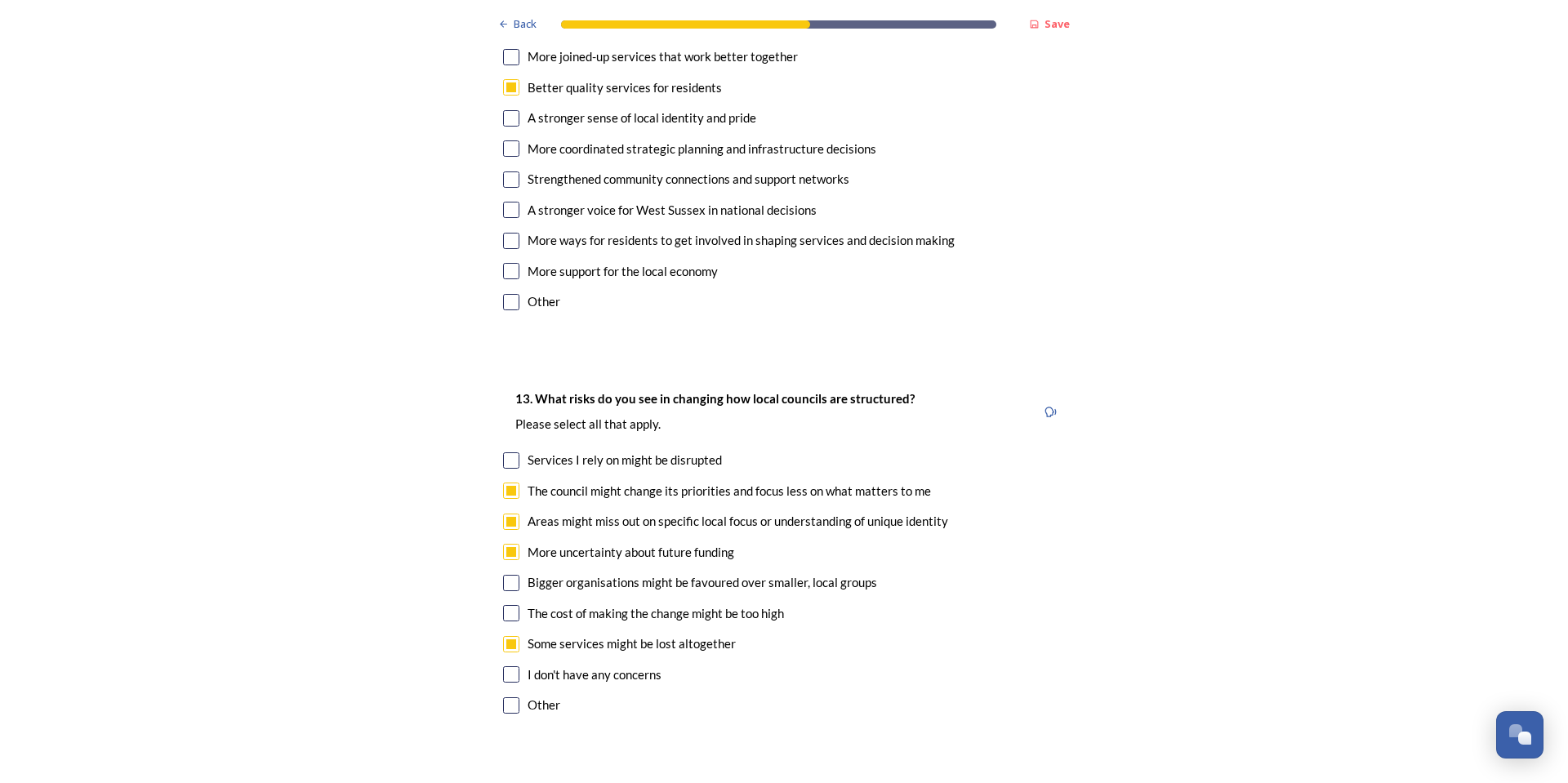 click at bounding box center (511, 613) 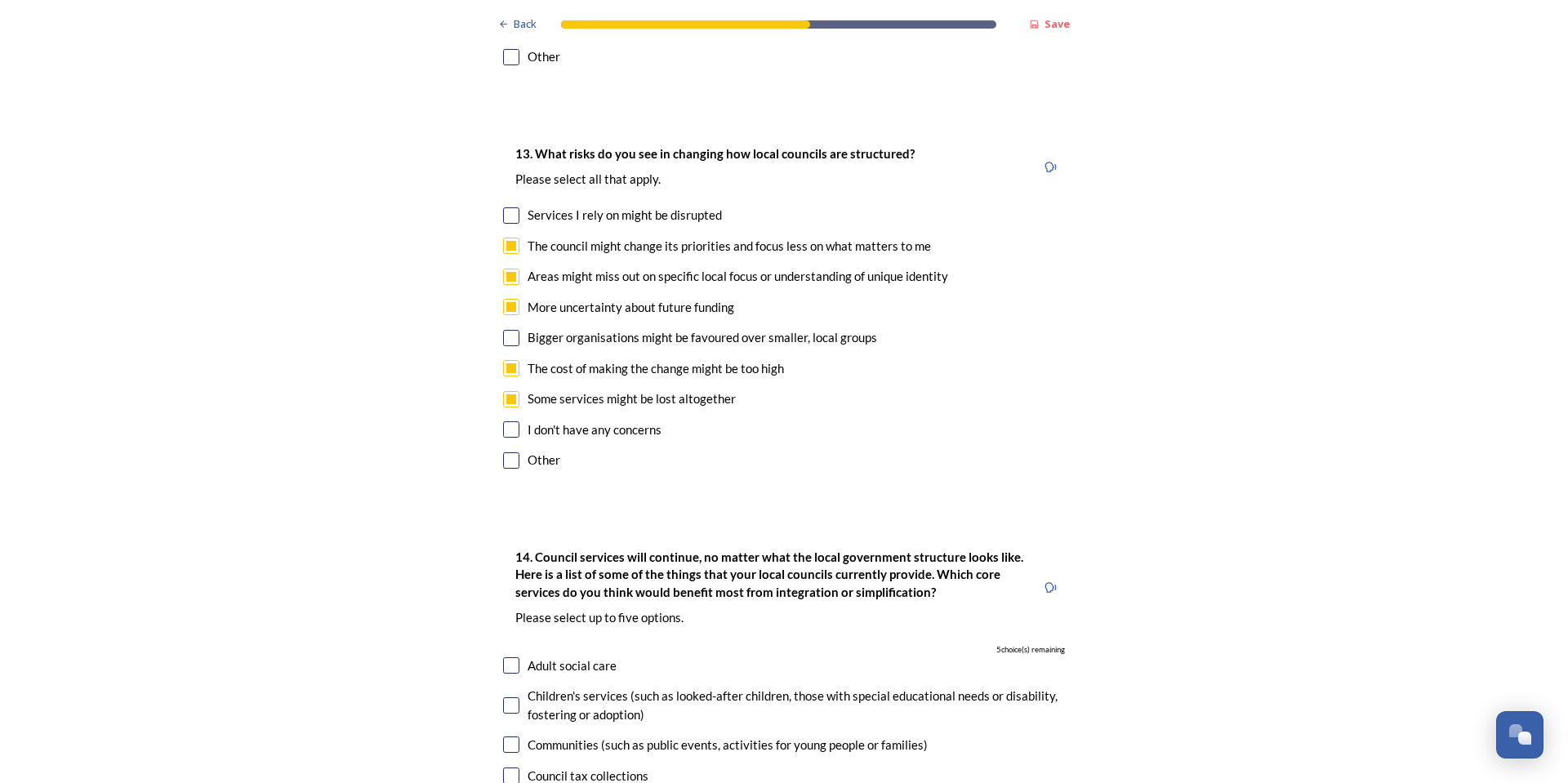 scroll, scrollTop: 3348, scrollLeft: 0, axis: vertical 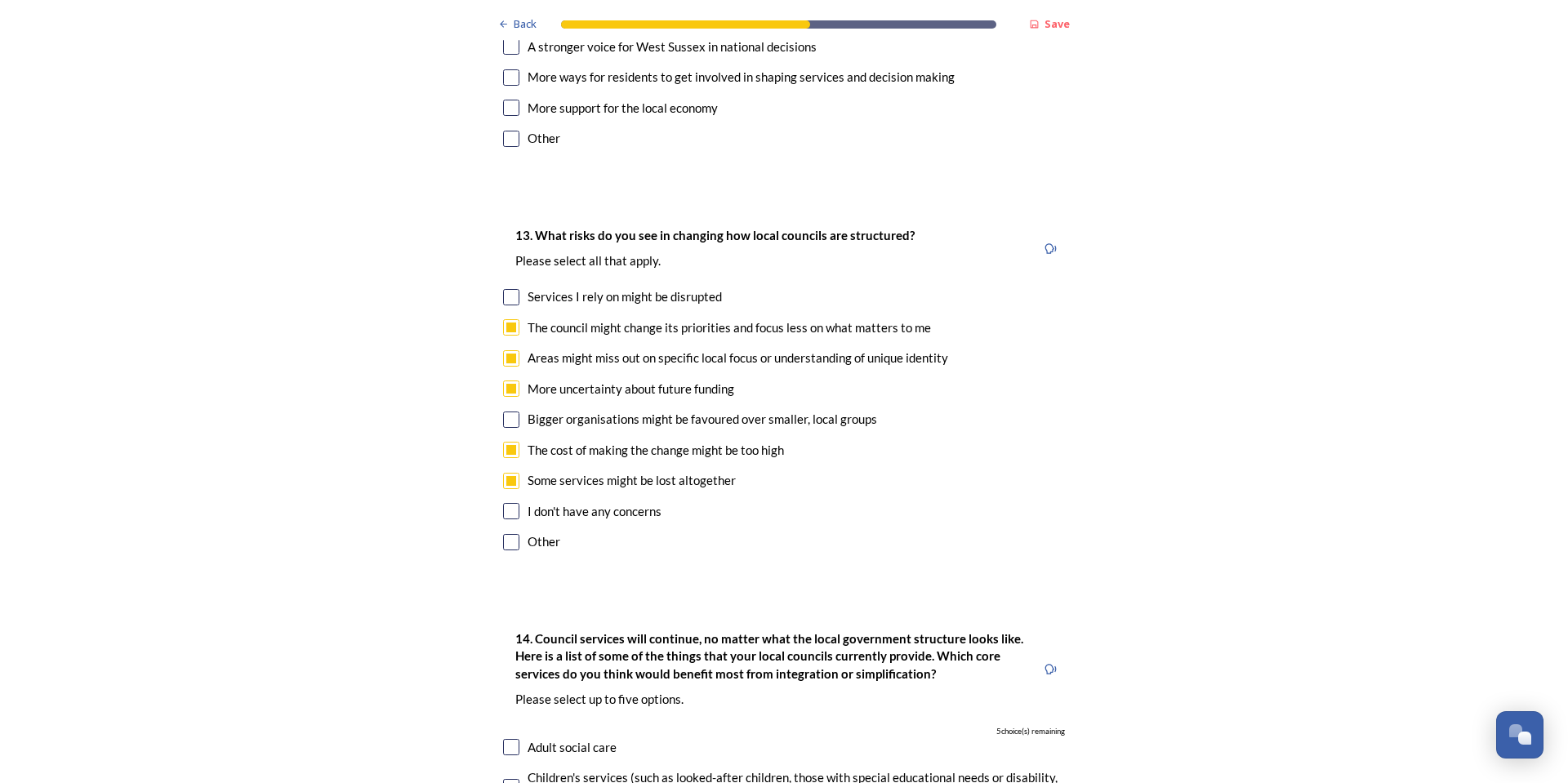click at bounding box center [511, 450] 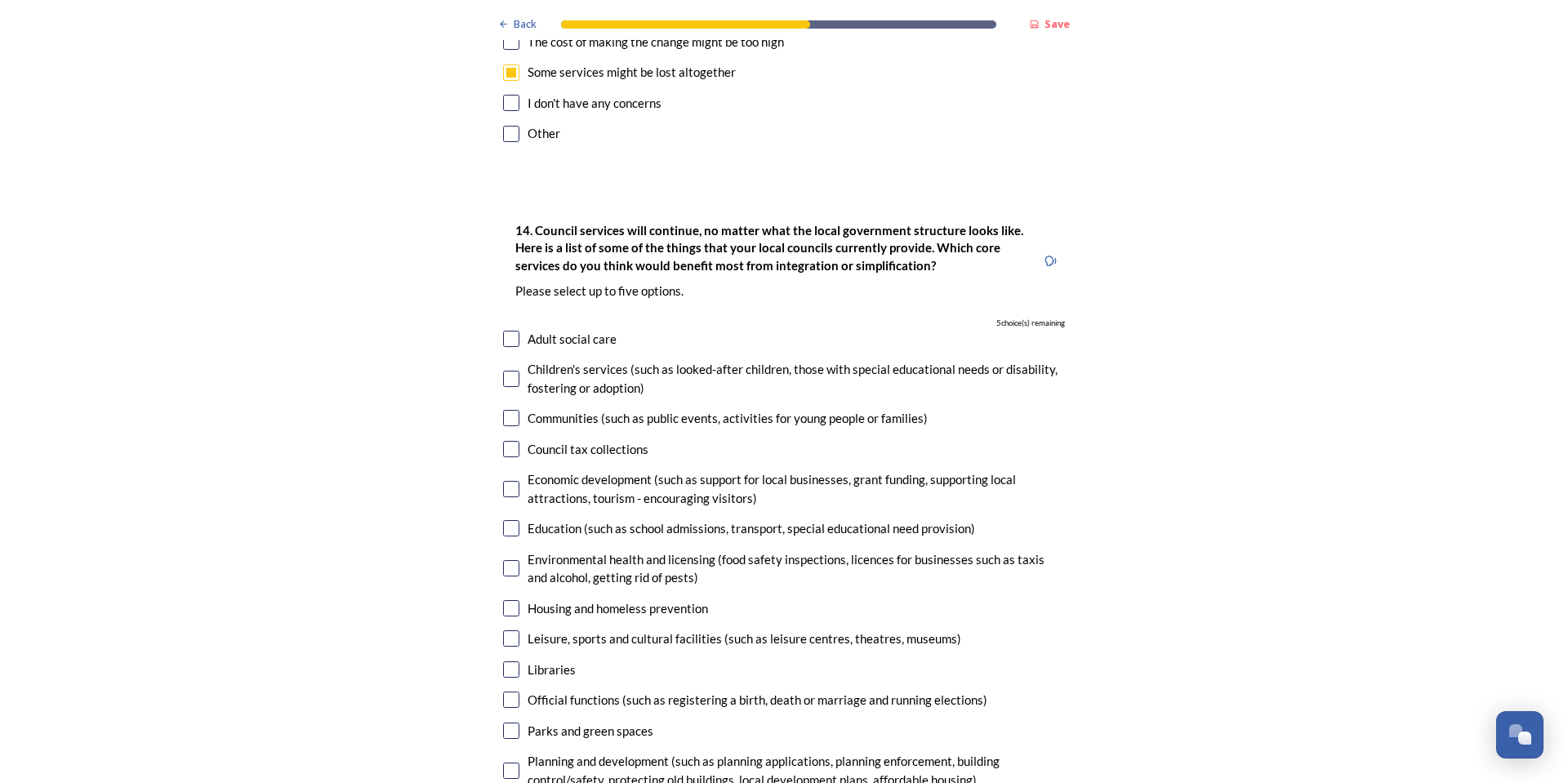 scroll, scrollTop: 3837, scrollLeft: 0, axis: vertical 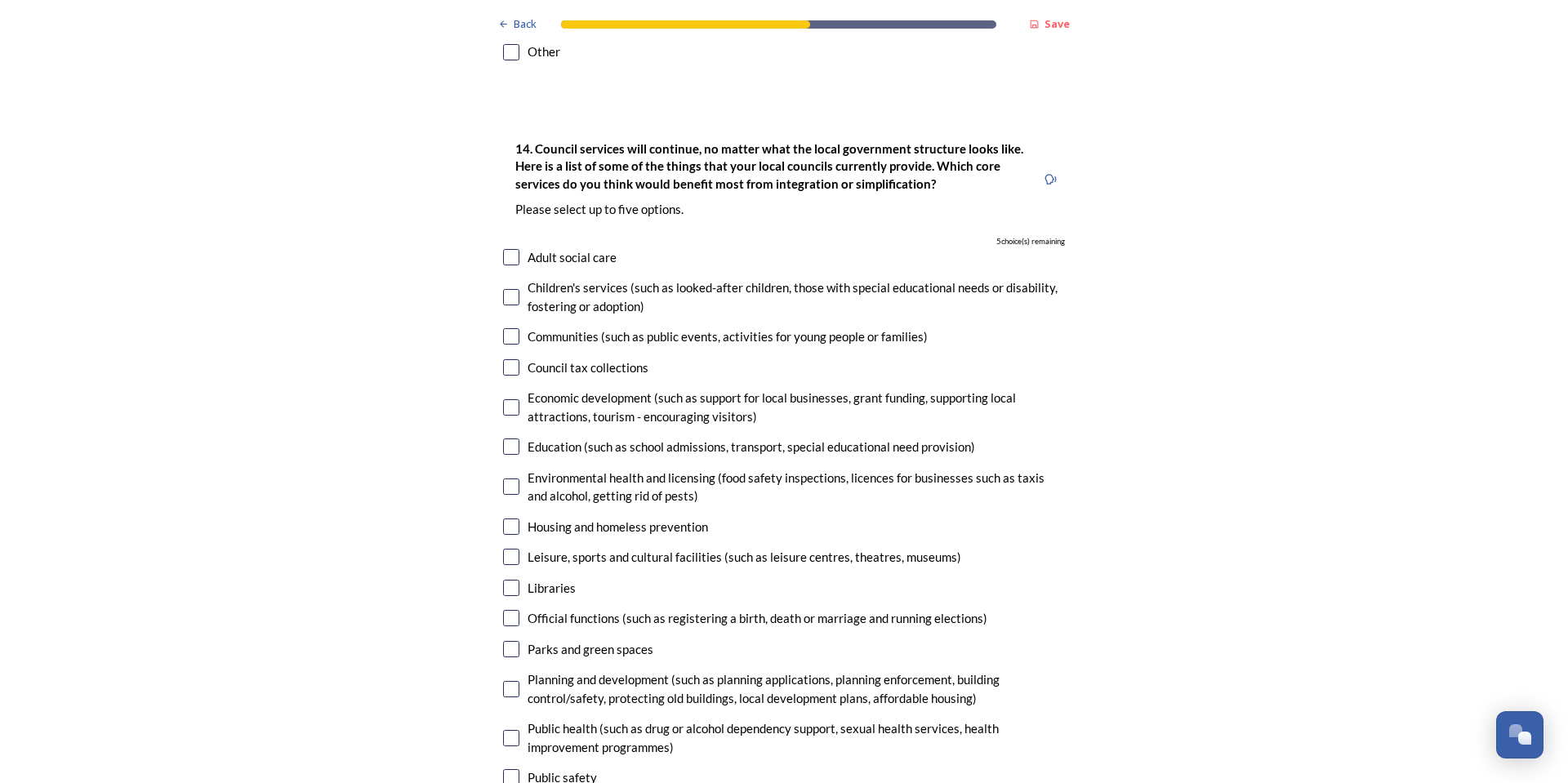click at bounding box center [511, 297] 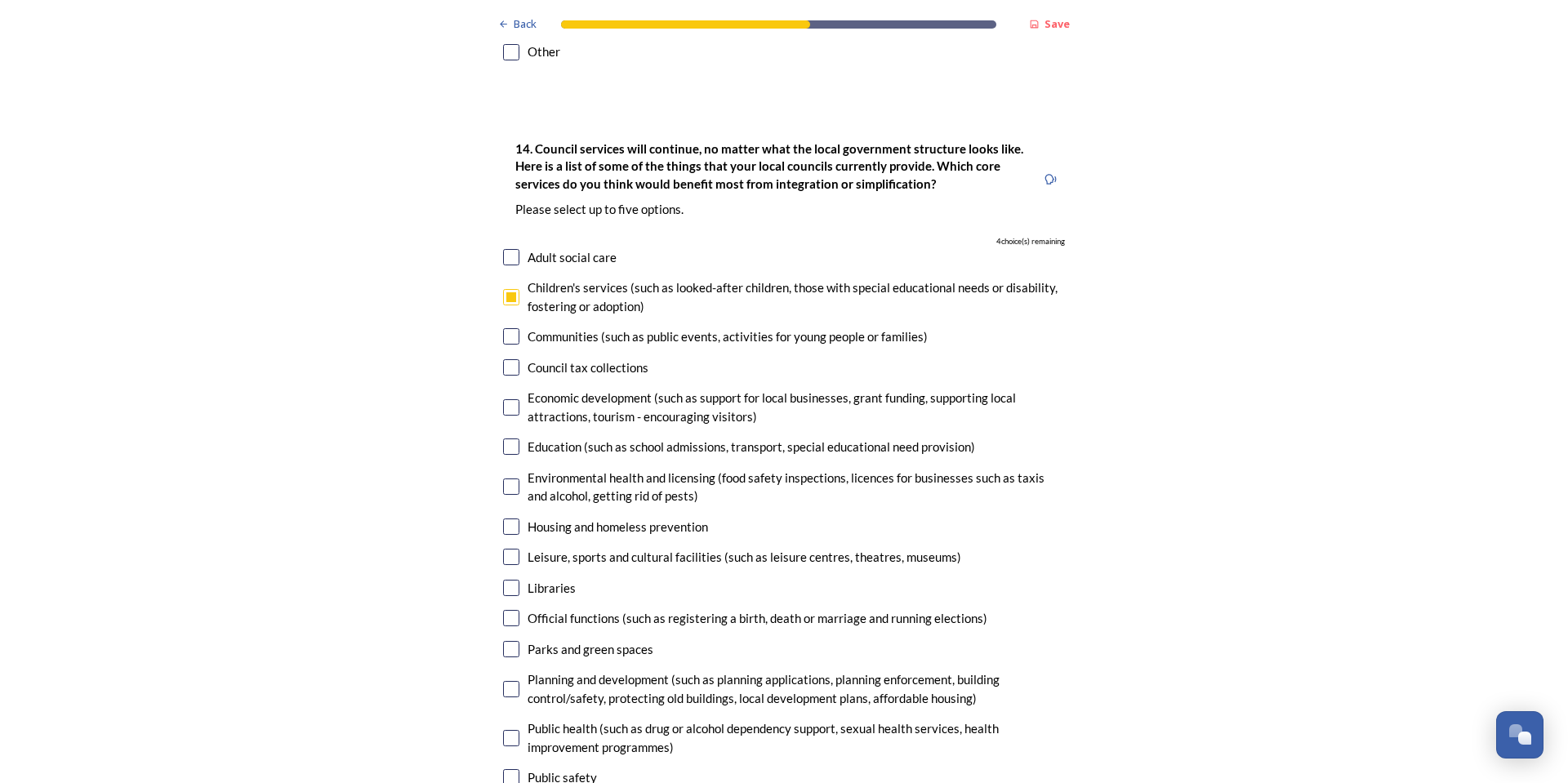 click at bounding box center (511, 689) 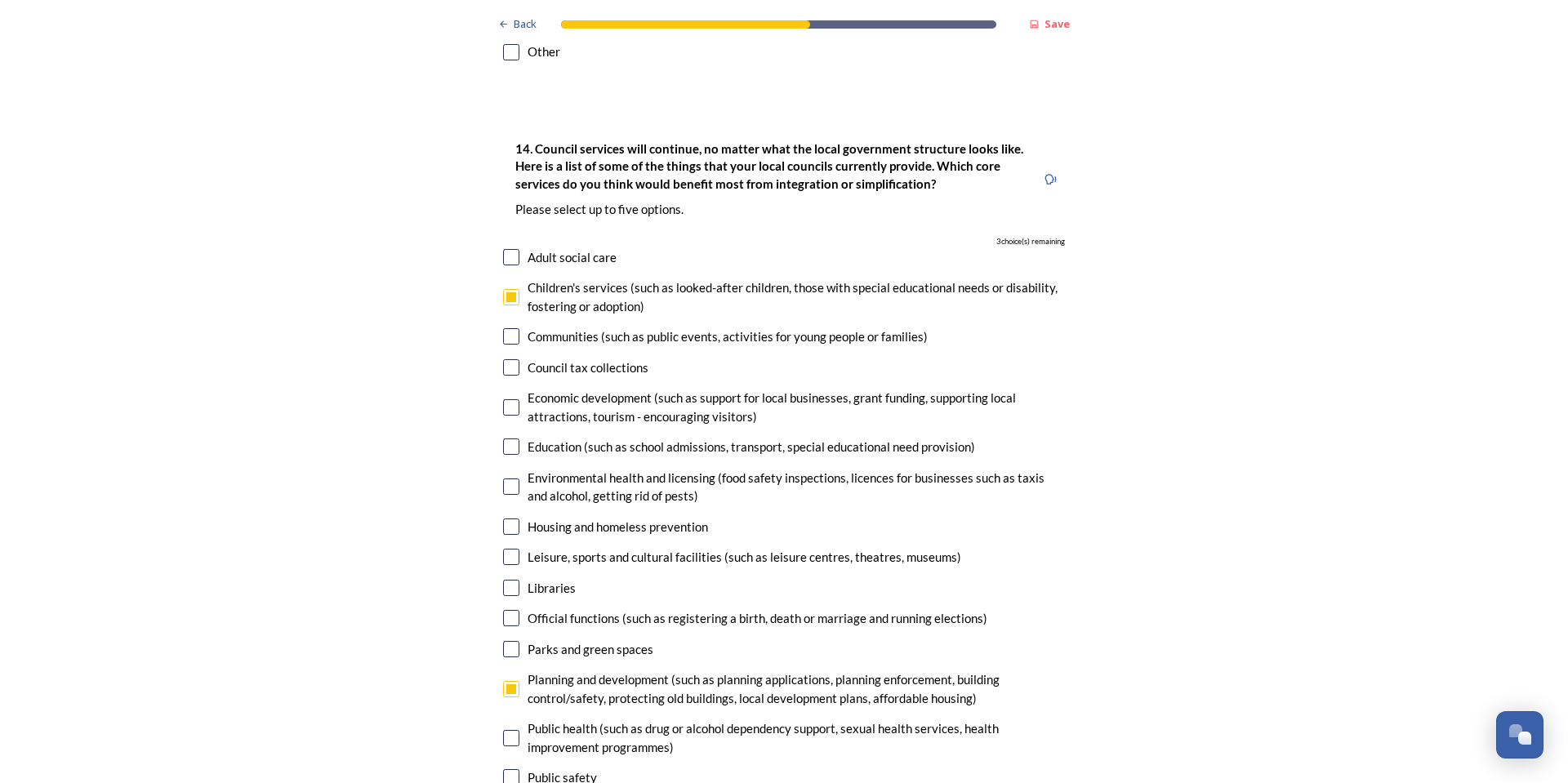 click at bounding box center [511, 689] 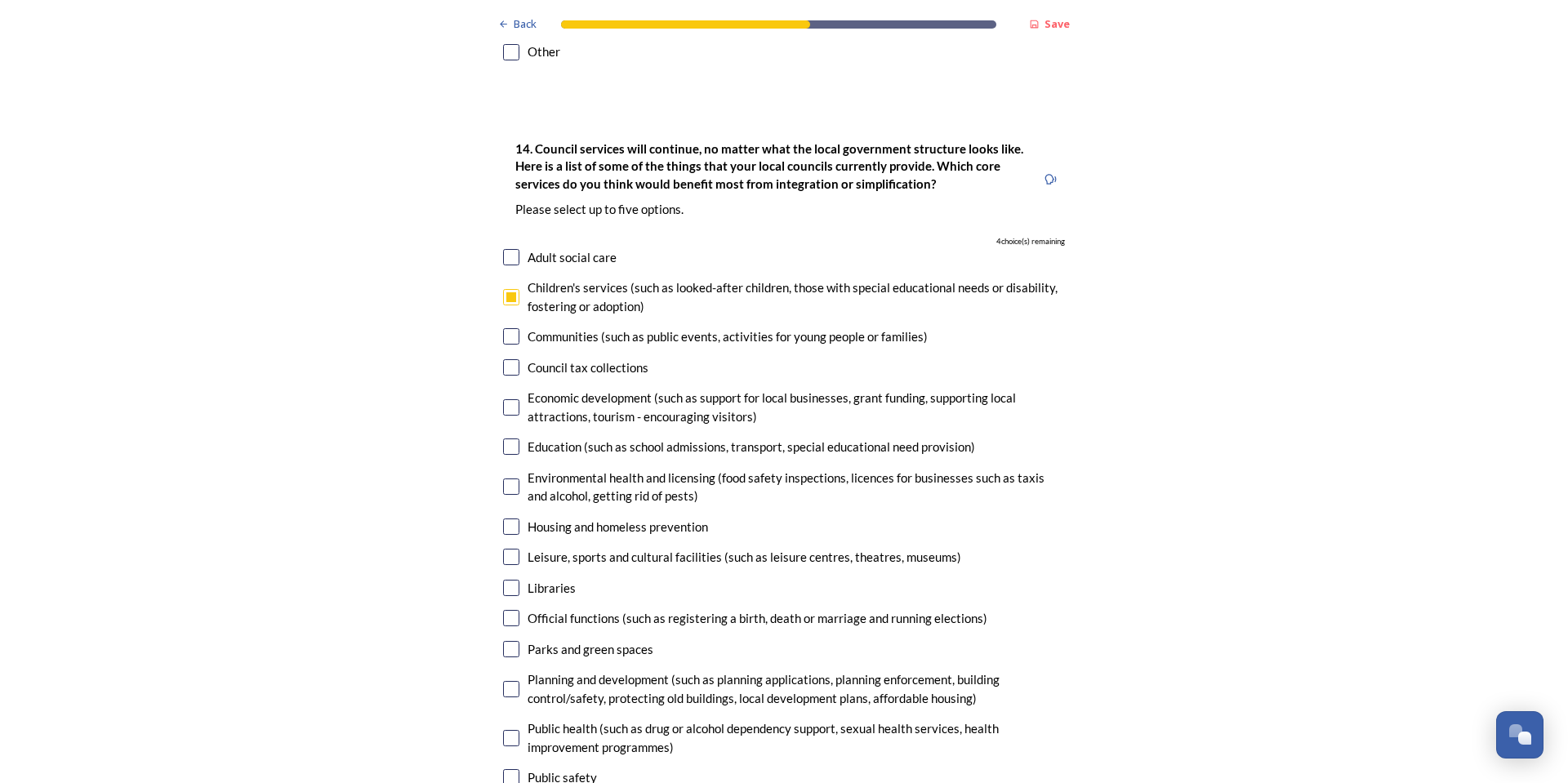 click at bounding box center [511, 689] 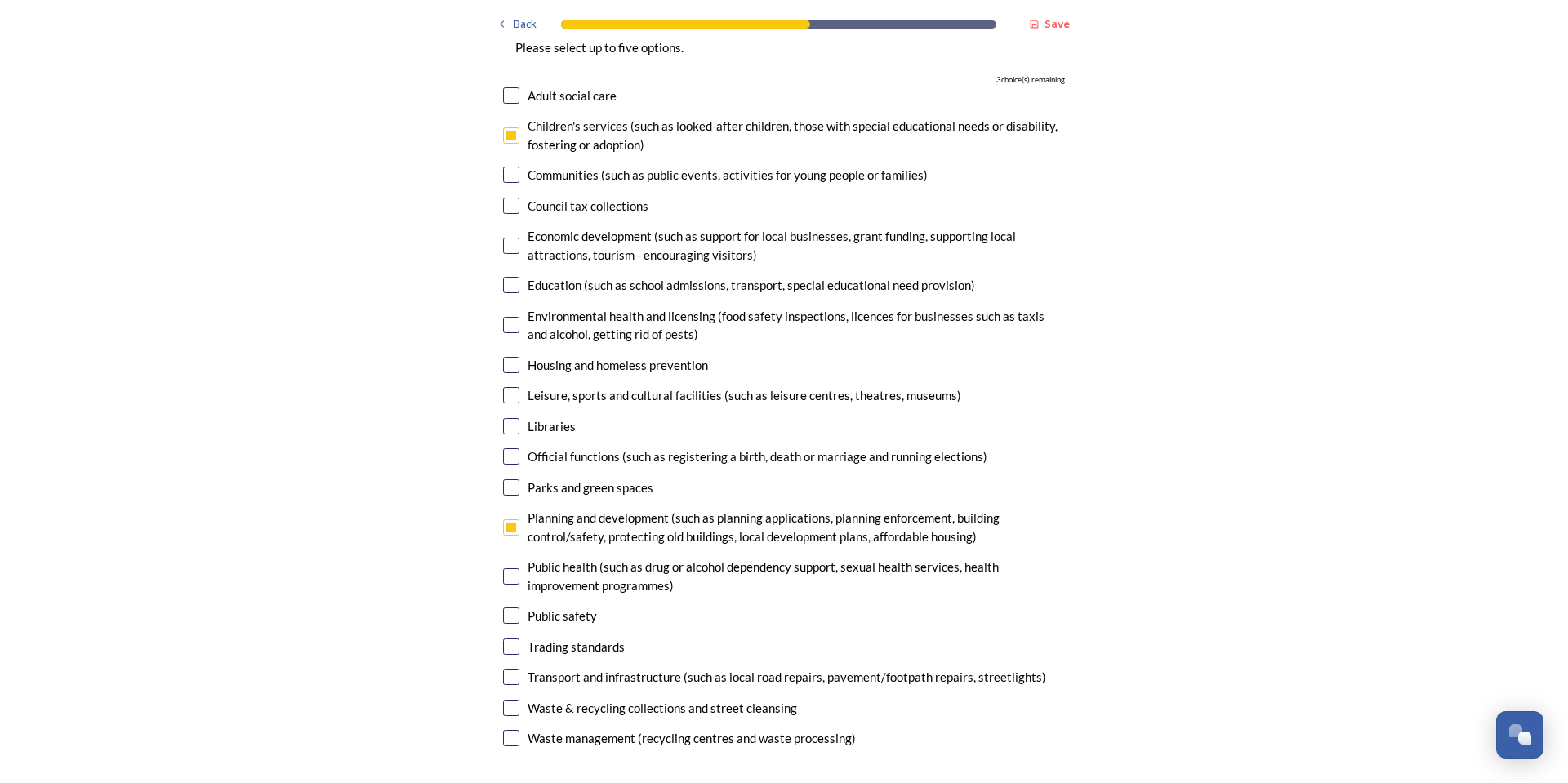 scroll, scrollTop: 4001, scrollLeft: 0, axis: vertical 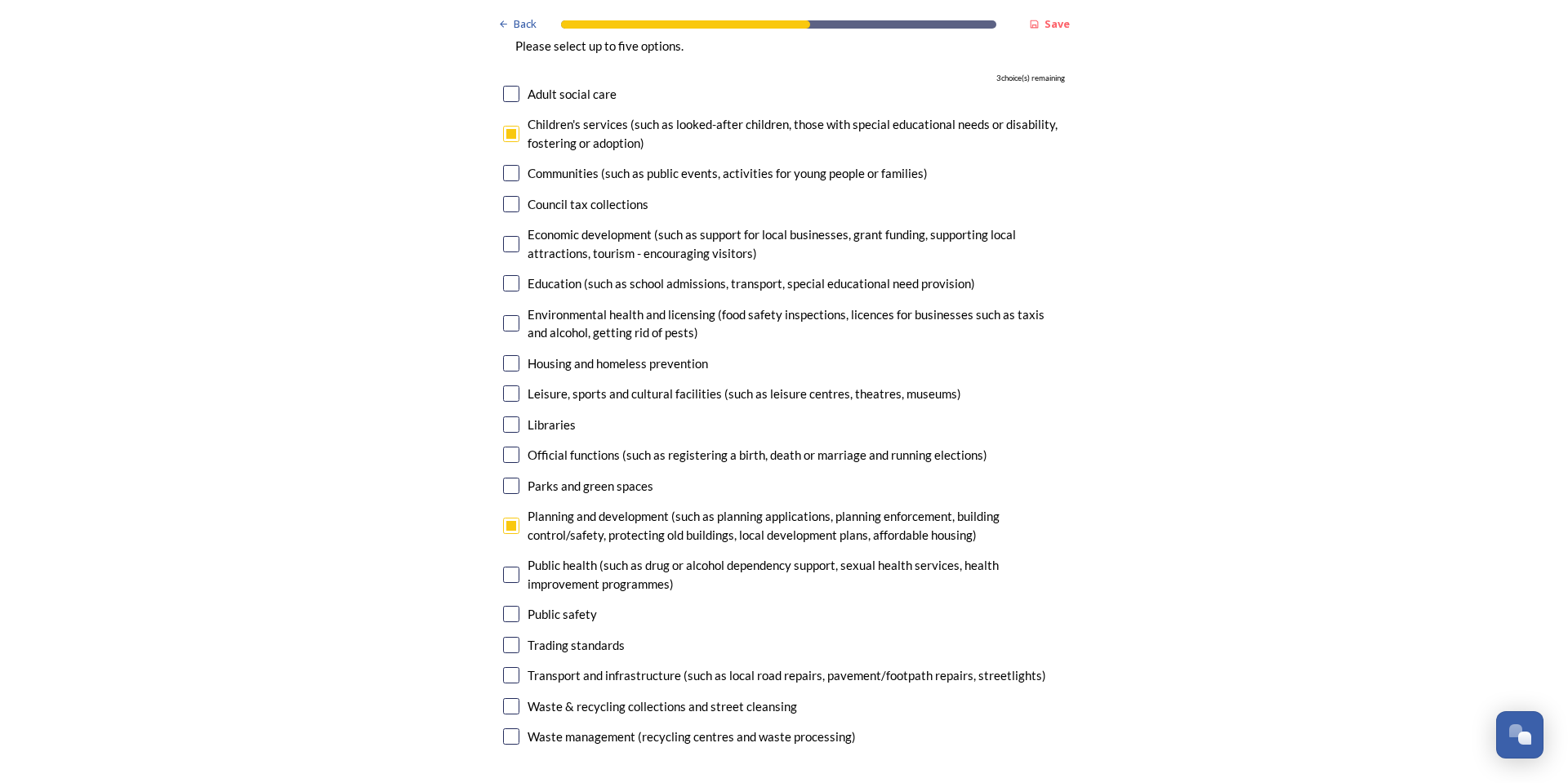 click at bounding box center [511, 675] 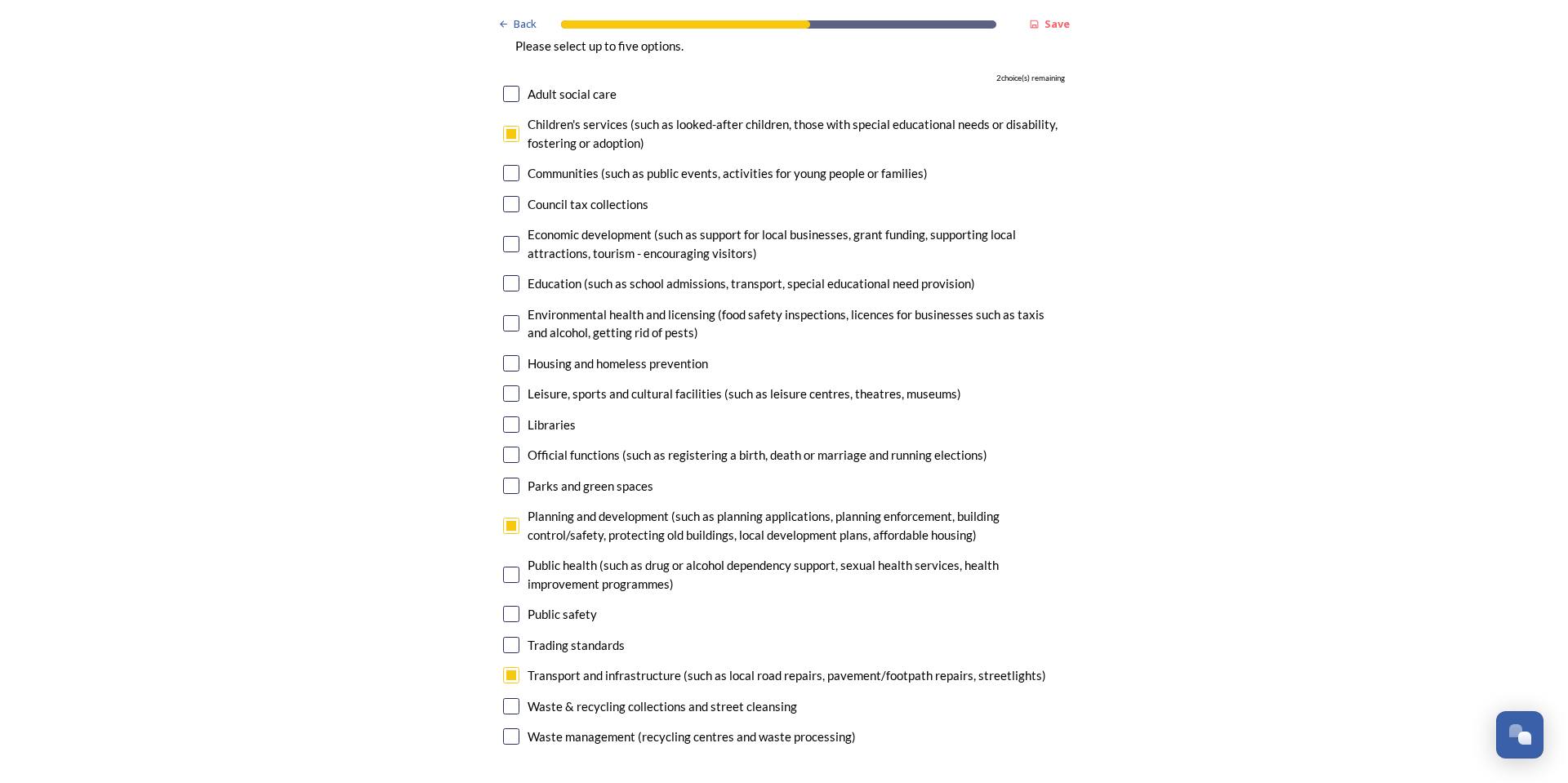 click at bounding box center [511, 736] 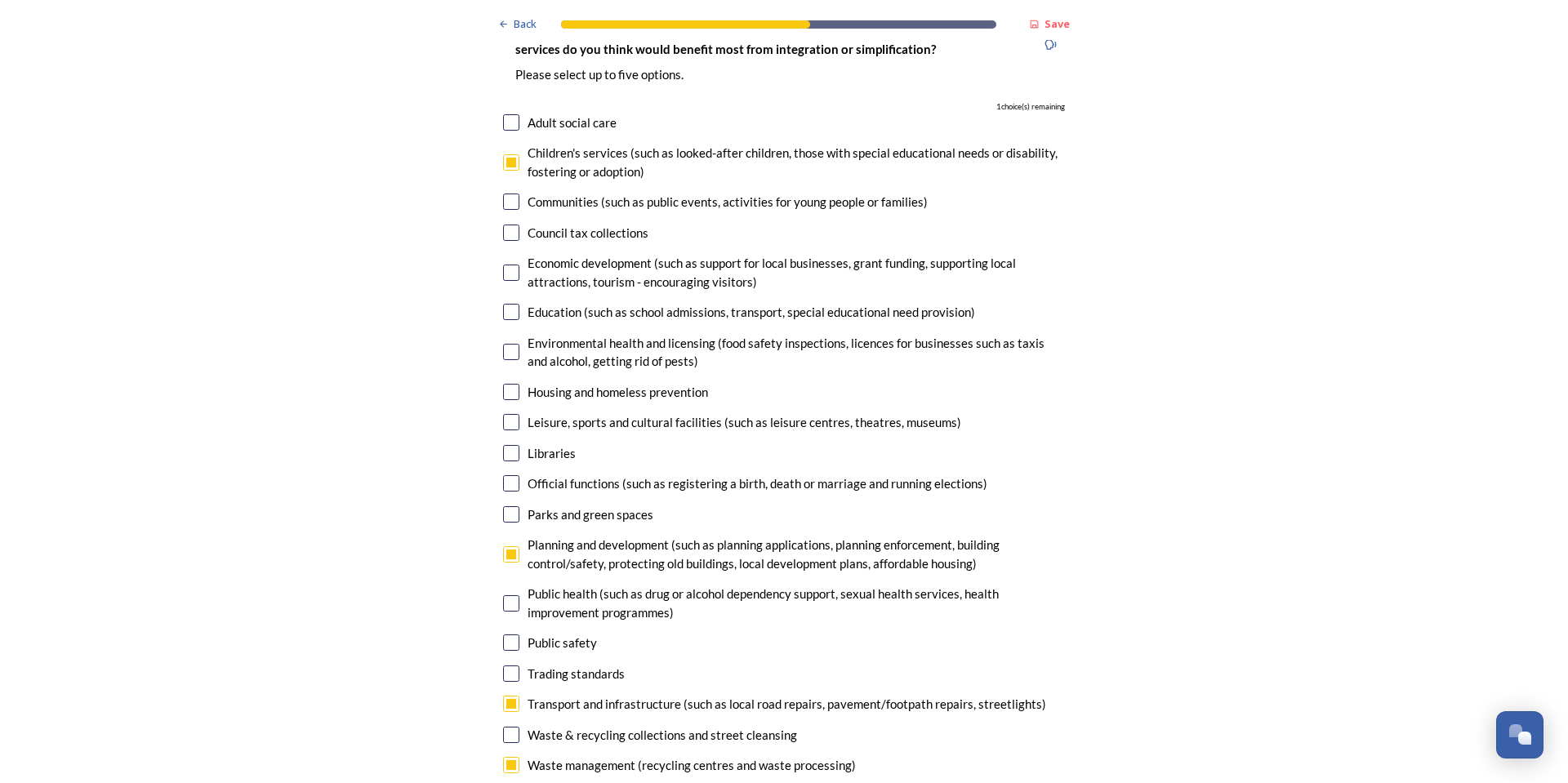 scroll, scrollTop: 4082, scrollLeft: 0, axis: vertical 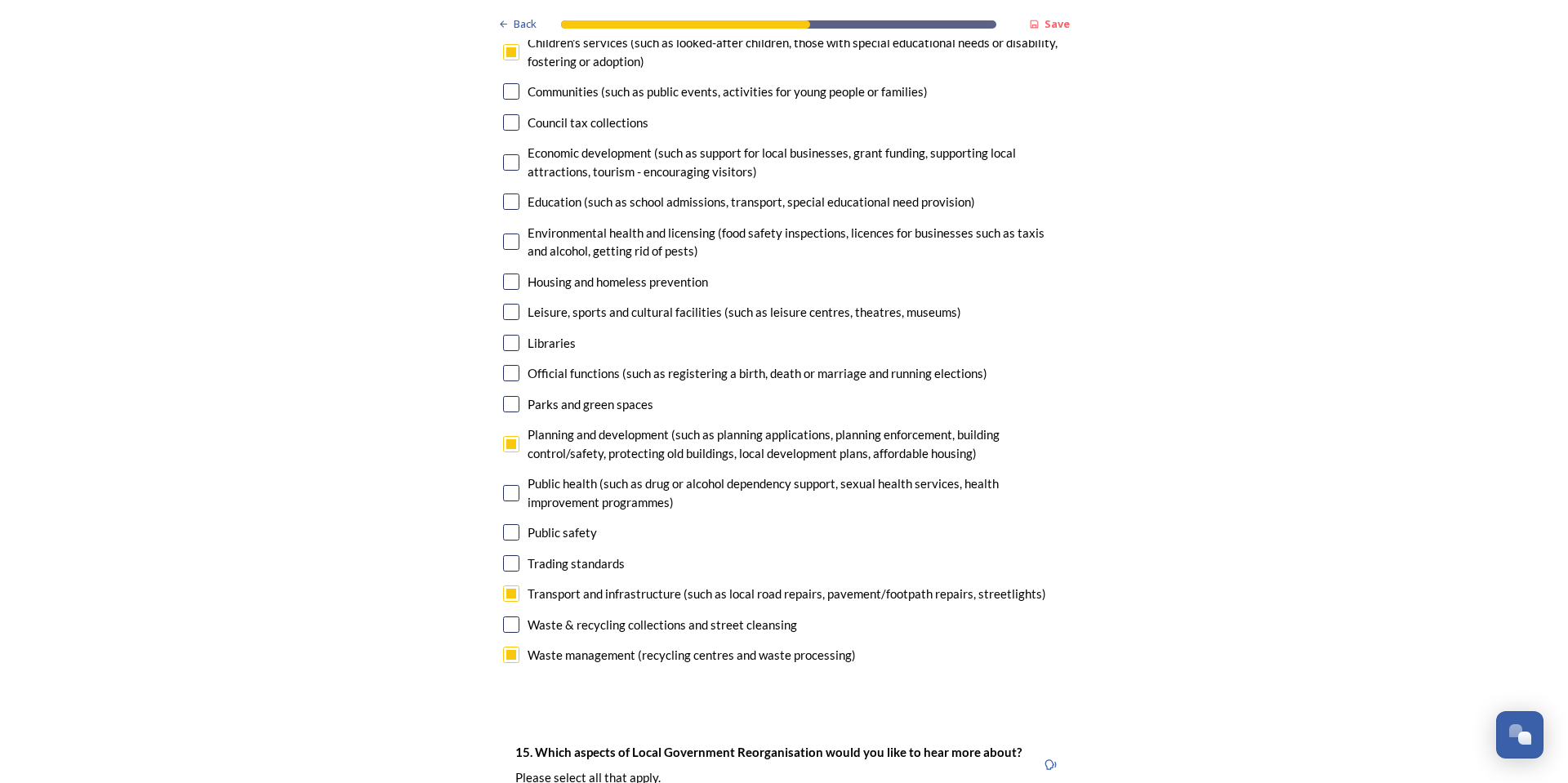 click at bounding box center [511, 655] 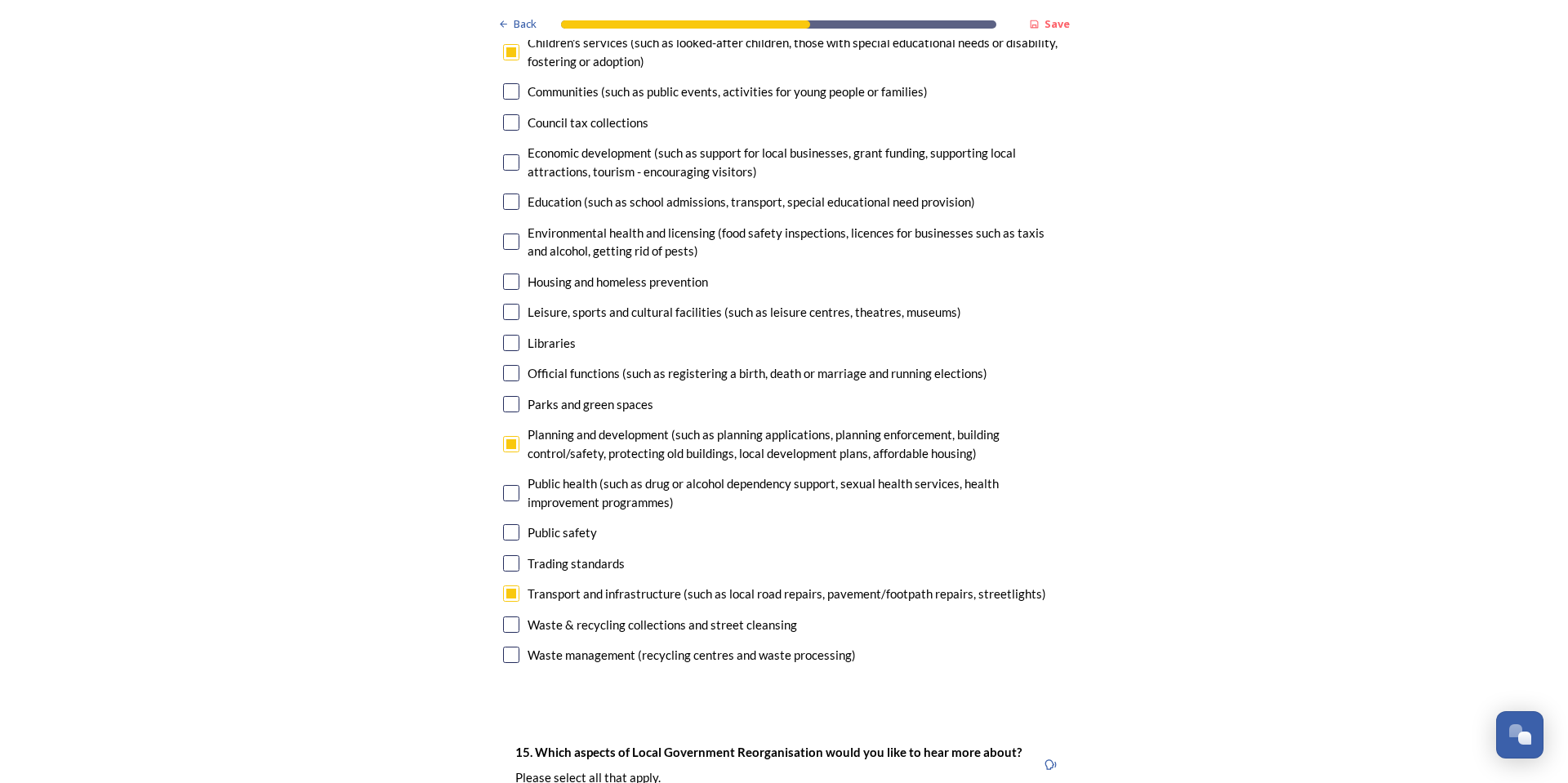 click at bounding box center (511, 594) 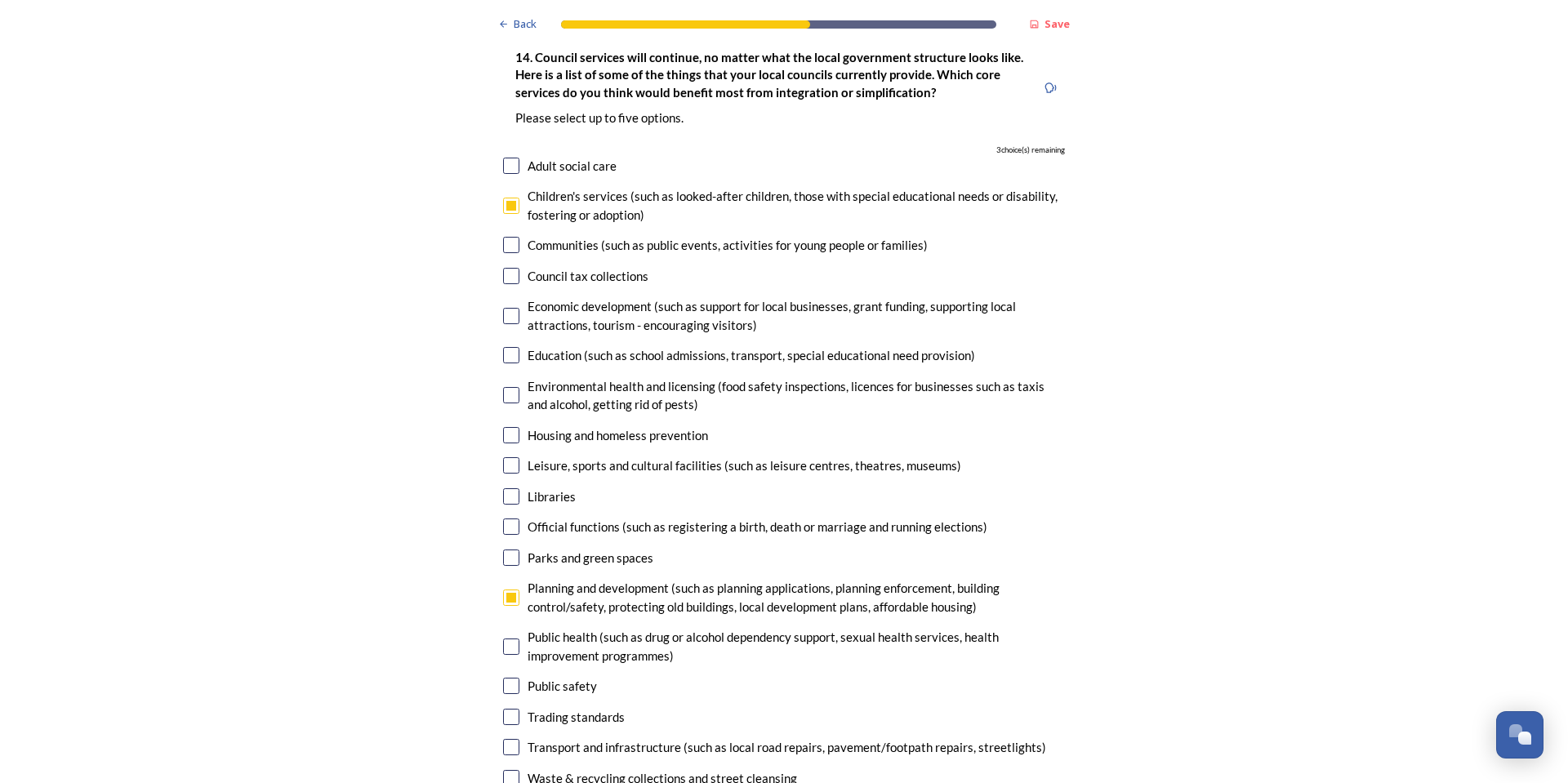 scroll, scrollTop: 3919, scrollLeft: 0, axis: vertical 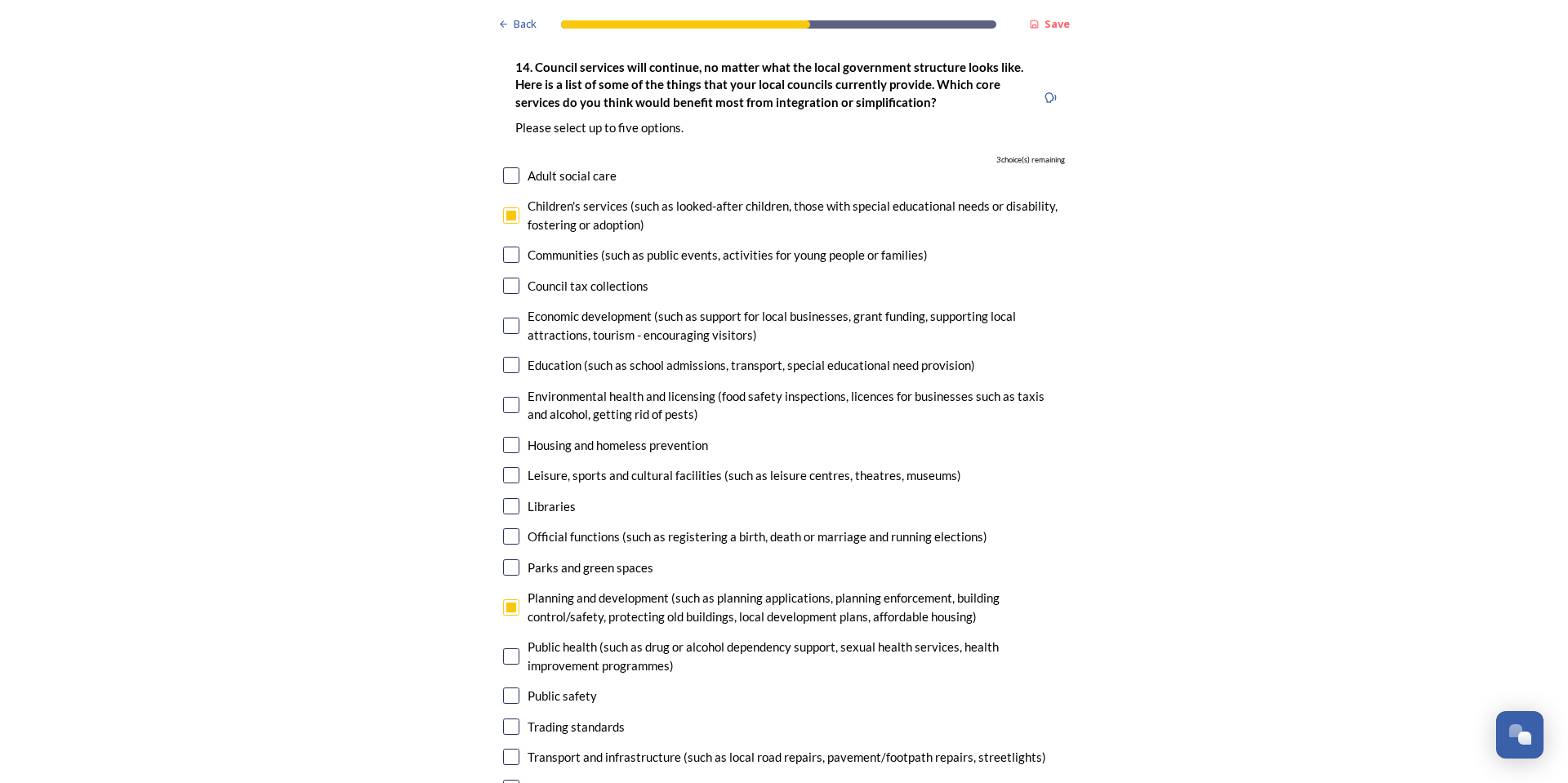 click at bounding box center (511, 607) 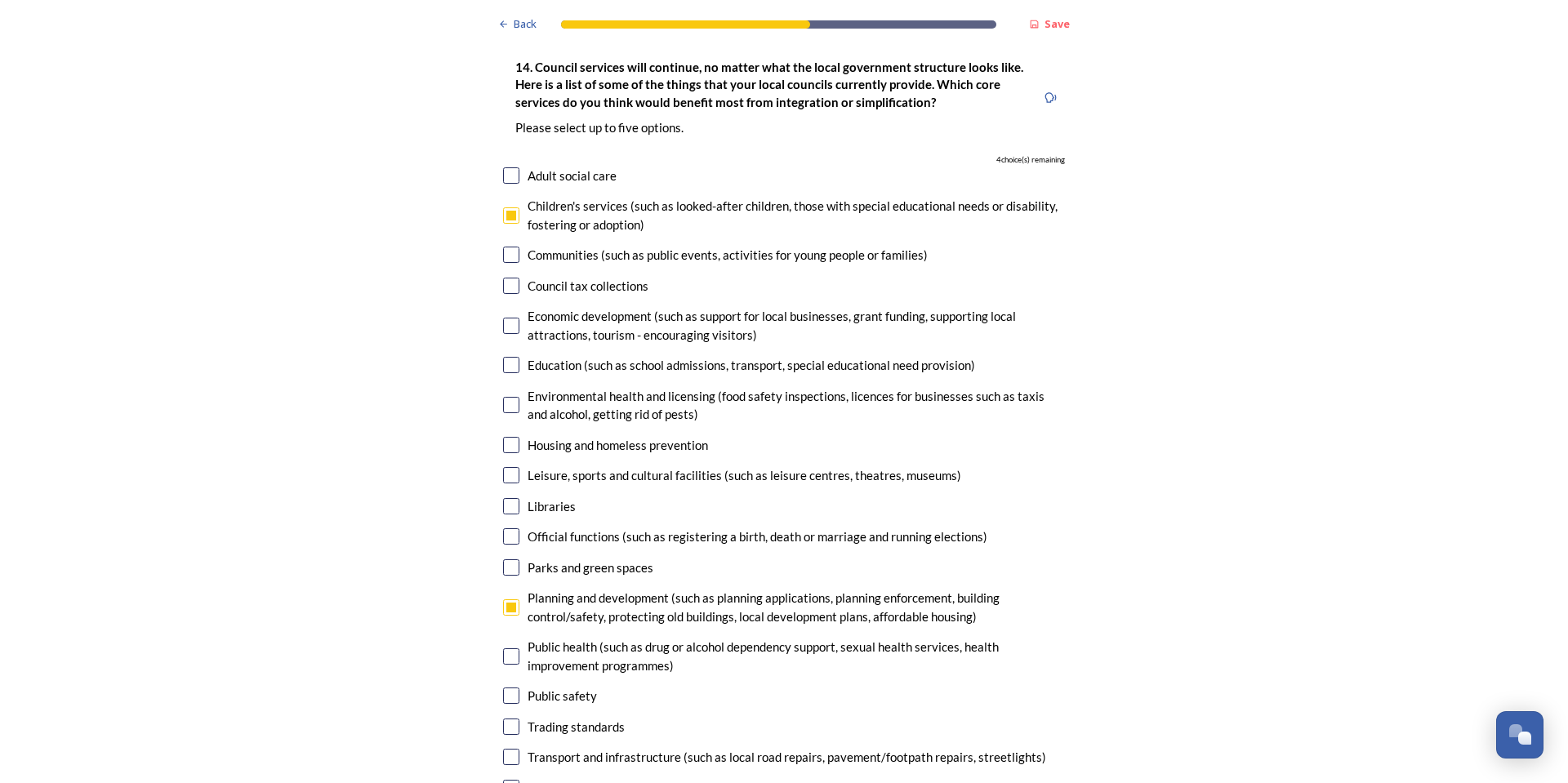 checkbox on "false" 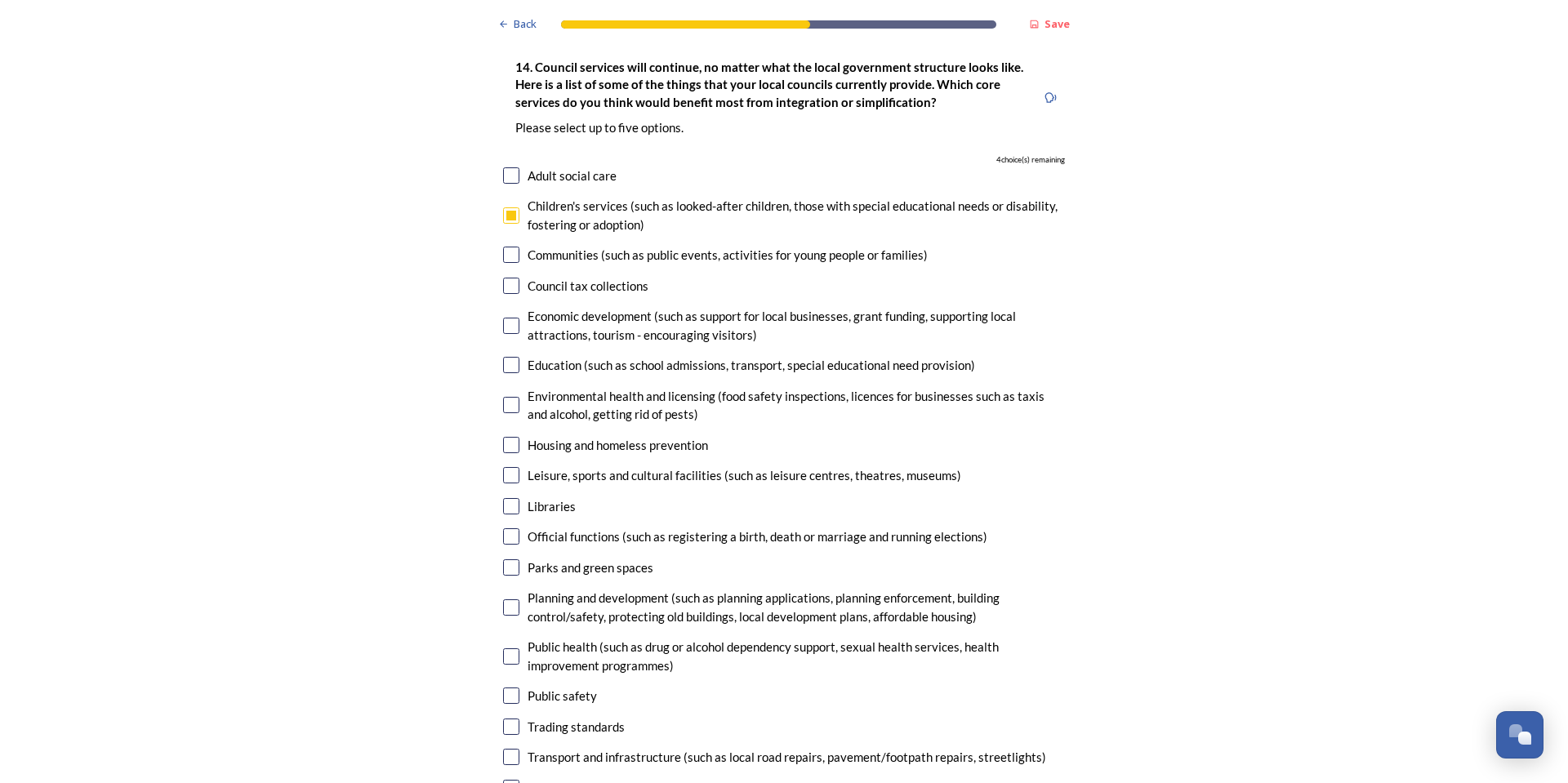 click at bounding box center [511, 757] 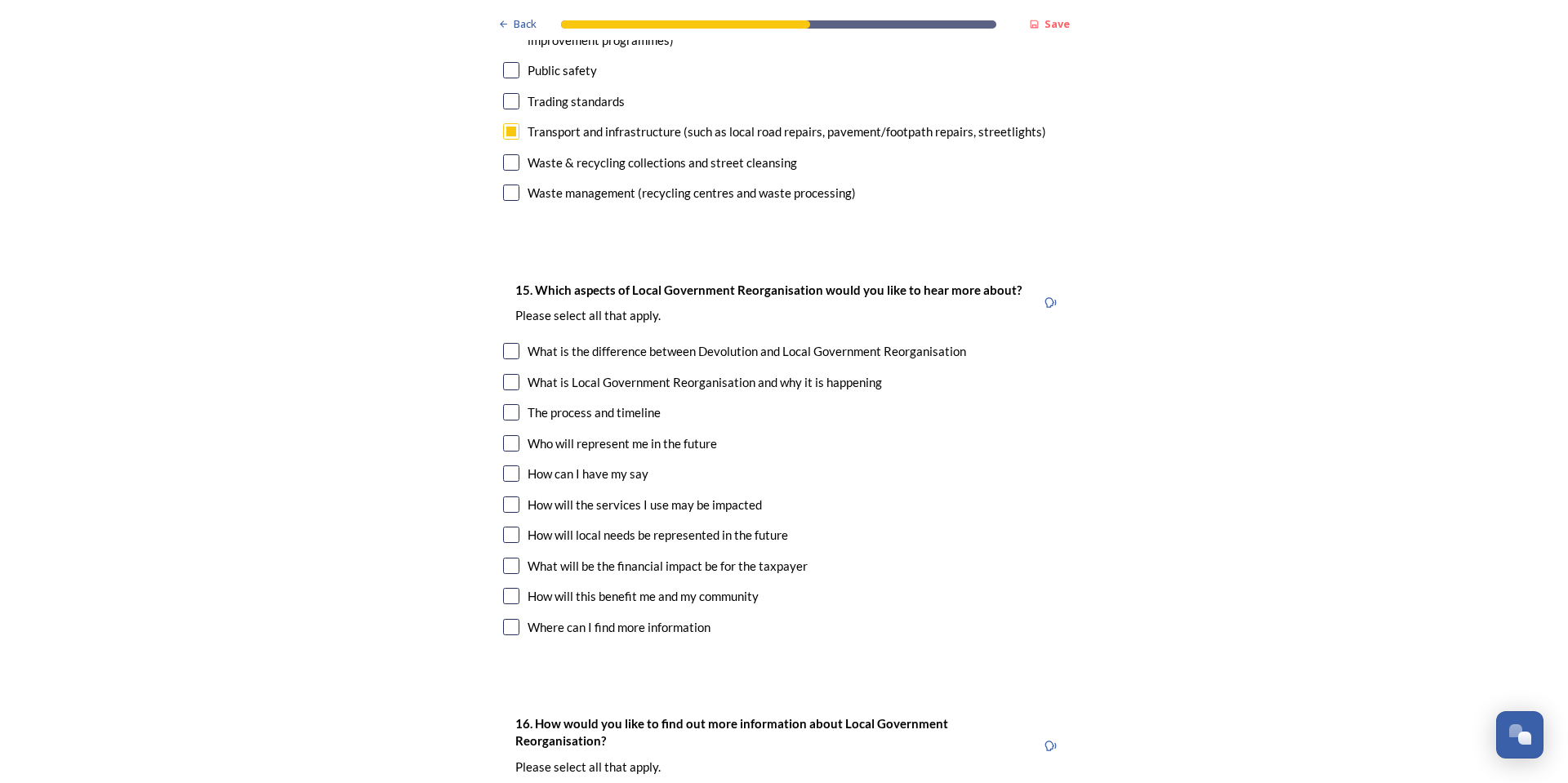 scroll, scrollTop: 4572, scrollLeft: 0, axis: vertical 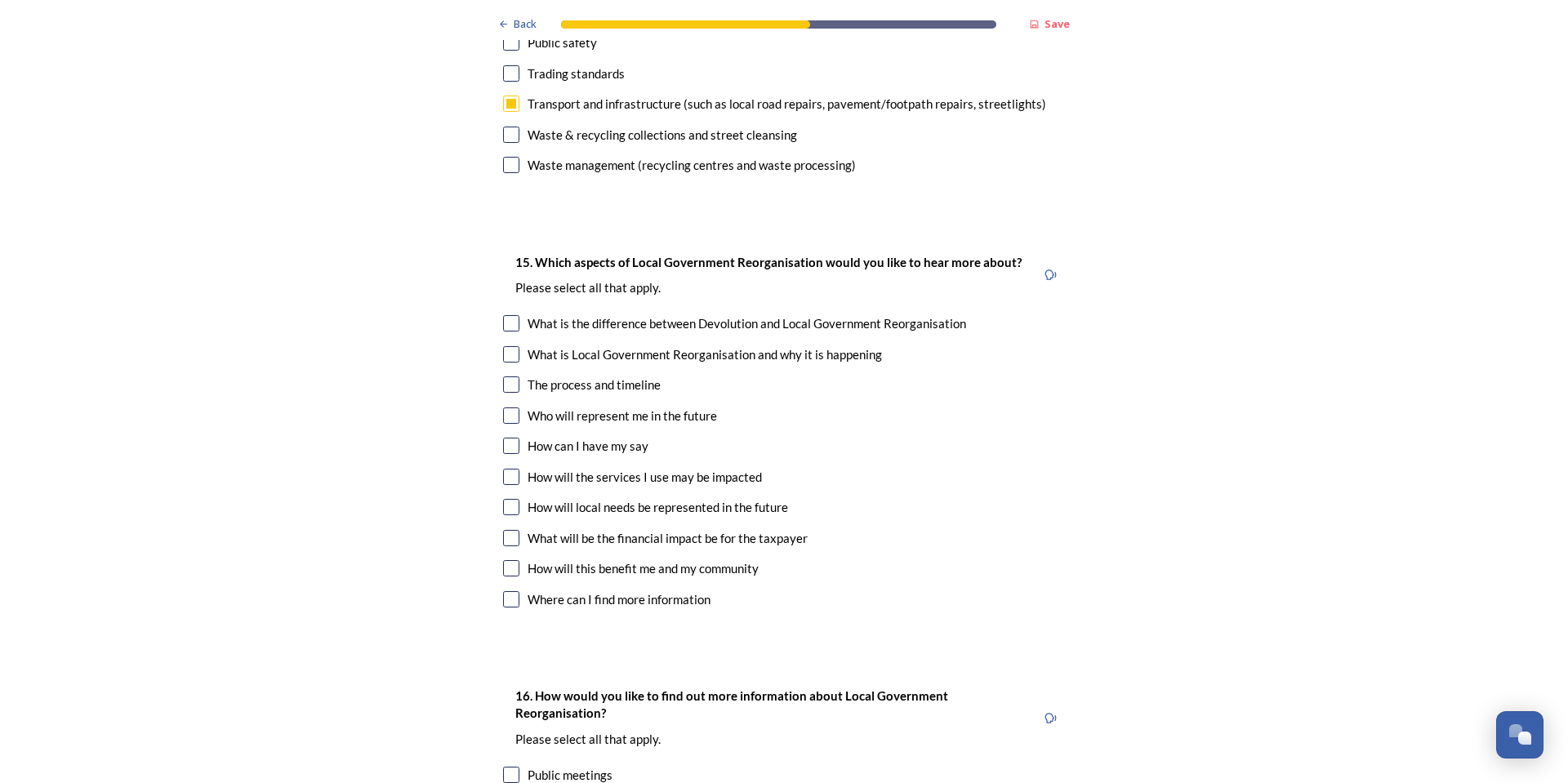 click at bounding box center (511, 323) 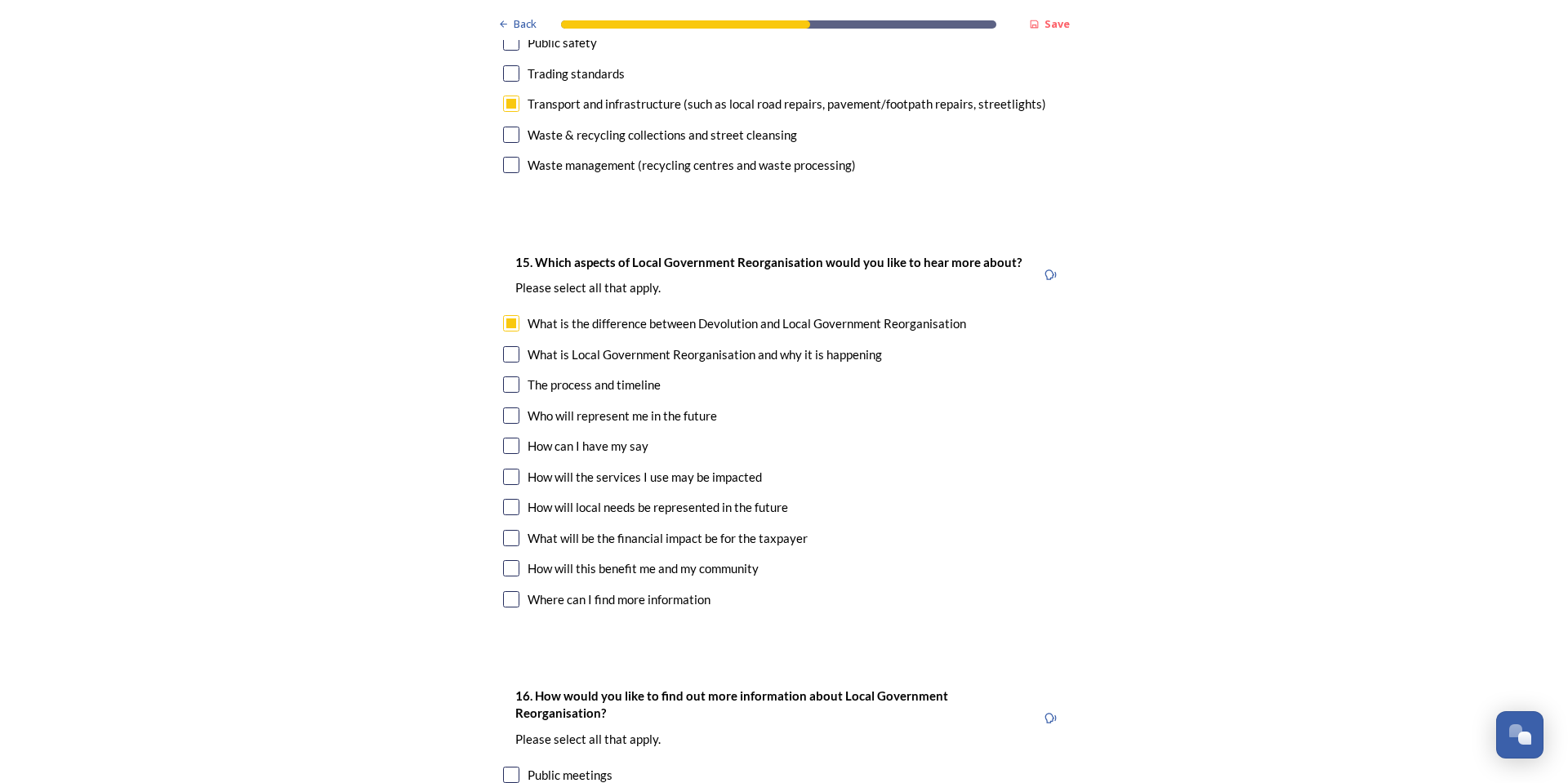click at bounding box center (511, 385) 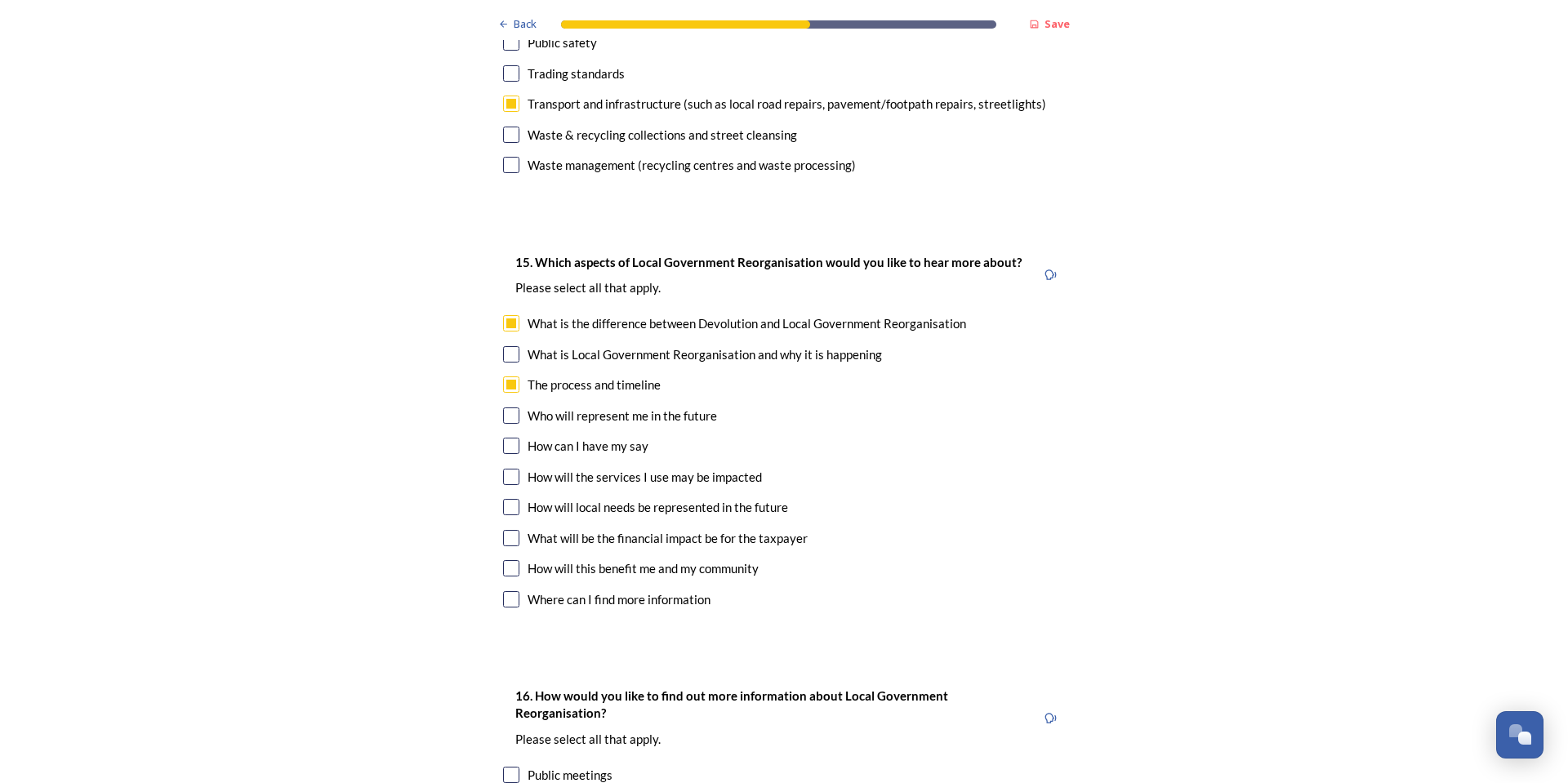 click on "15. Which aspects of Local Government Reorganisation would you like to hear more about? ﻿Please select all that apply.   What is the difference between Devolution and Local Government Reorganisation What is Local Government Reorganisation and why it is happening The process and timeline Who will represent me in the future How can I have my say How will the services I use may be impacted How will local needs be represented in the future What will be the financial impact be for the taxpayer How will this benefit me and my community Where can I find more information" at bounding box center (784, 433) 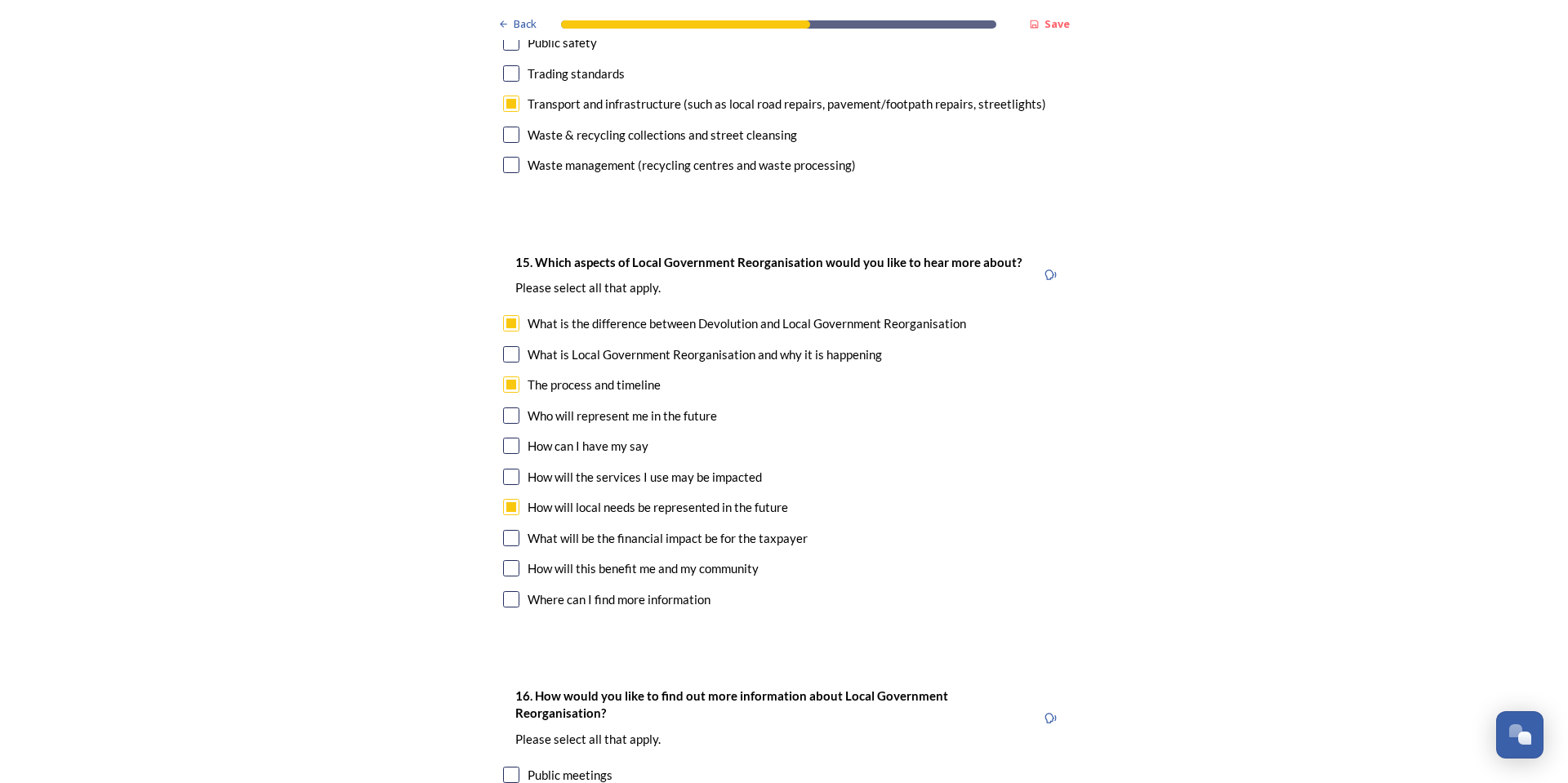 click at bounding box center [511, 538] 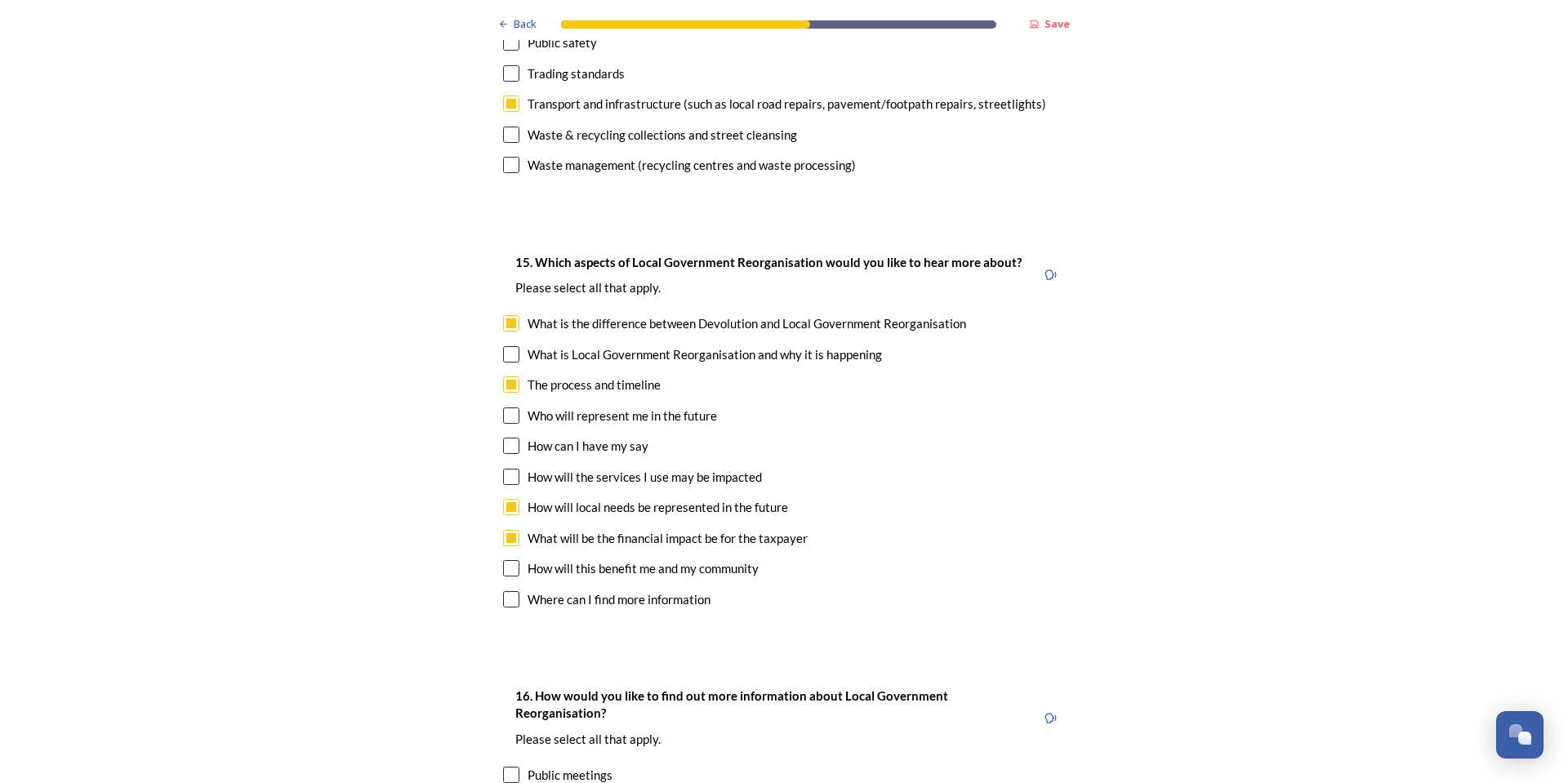 click at bounding box center [511, 568] 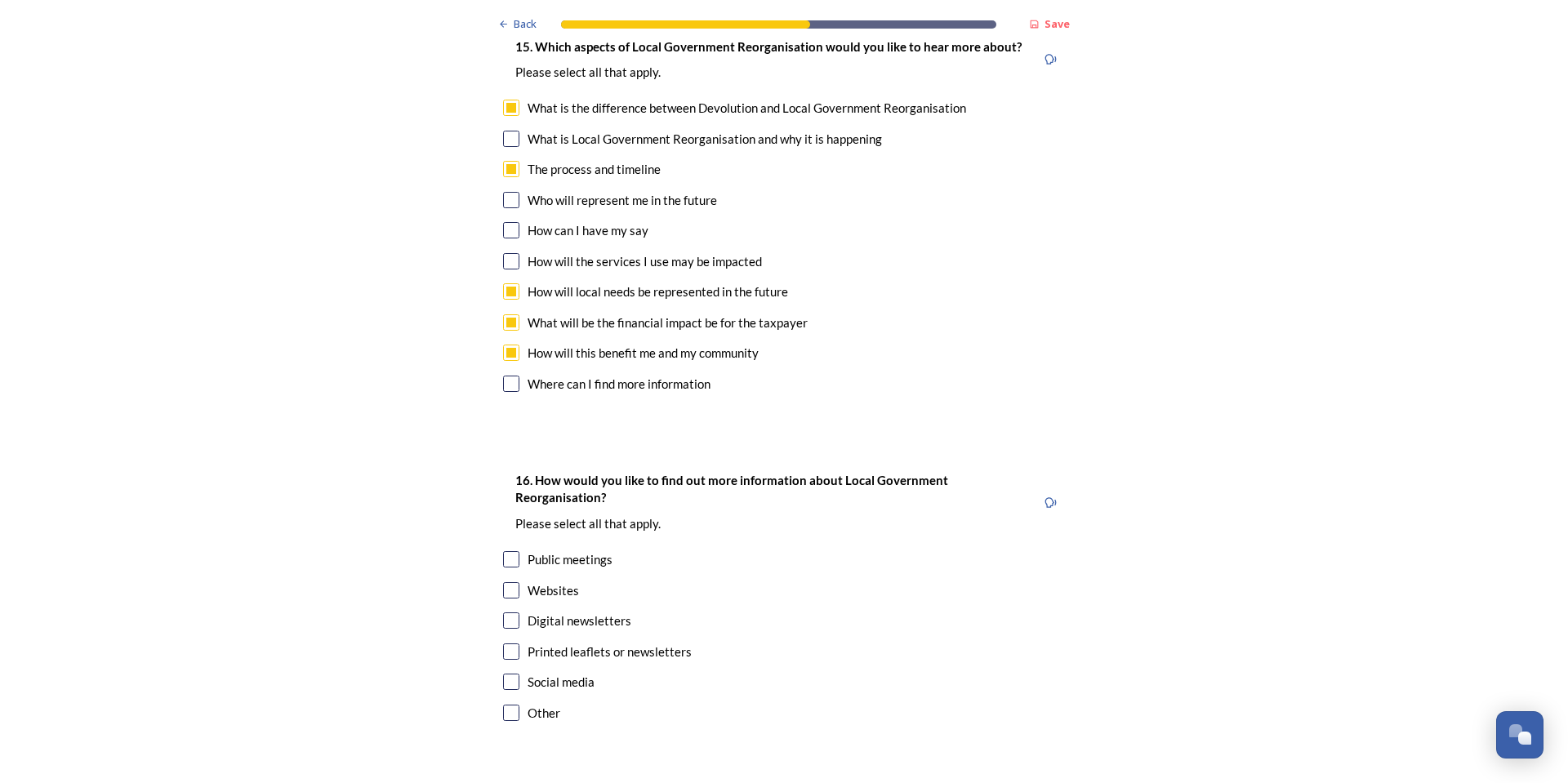 scroll, scrollTop: 4817, scrollLeft: 0, axis: vertical 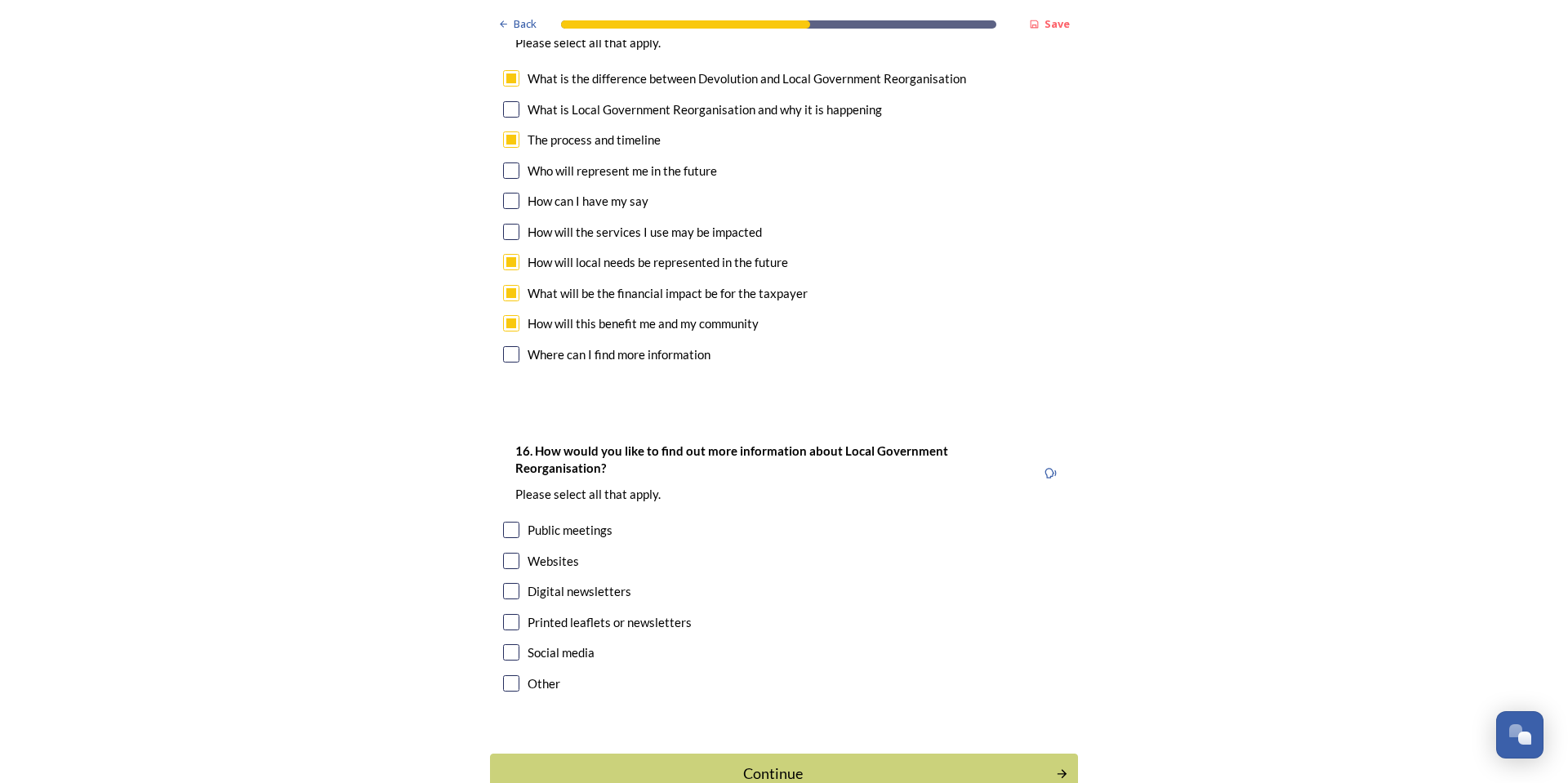 click at bounding box center [511, 561] 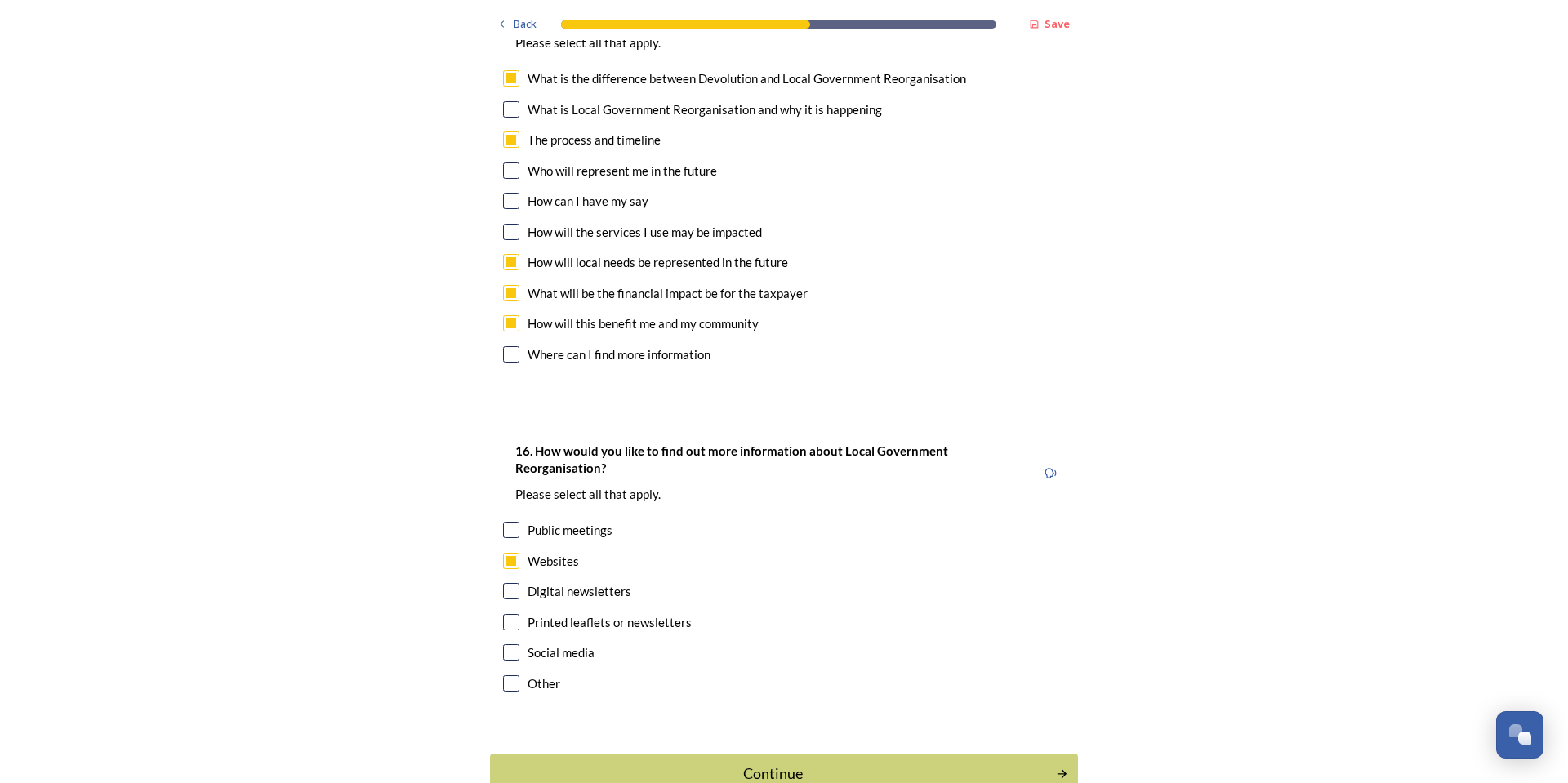 click at bounding box center (511, 591) 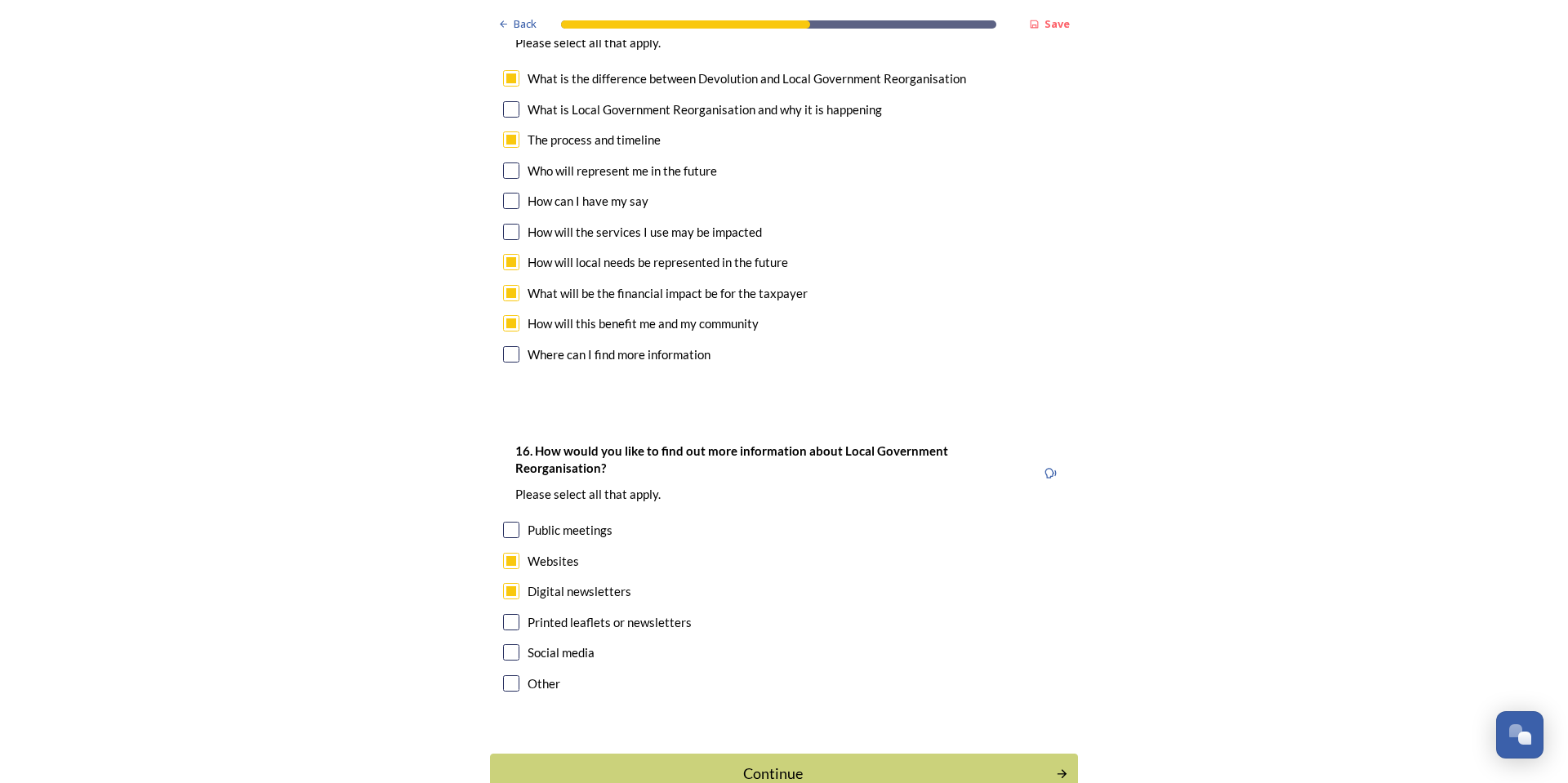 click at bounding box center [511, 561] 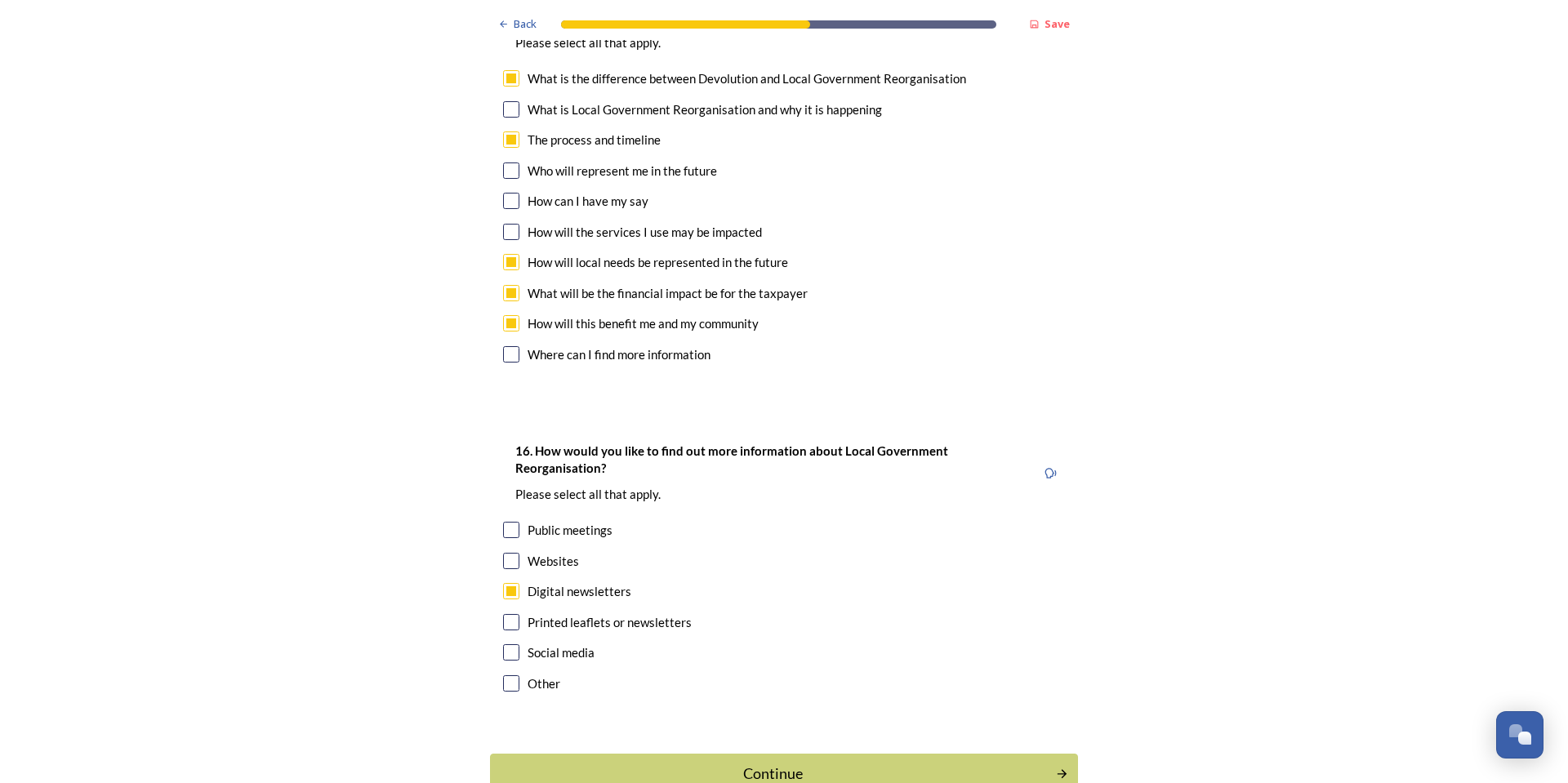 click at bounding box center [511, 652] 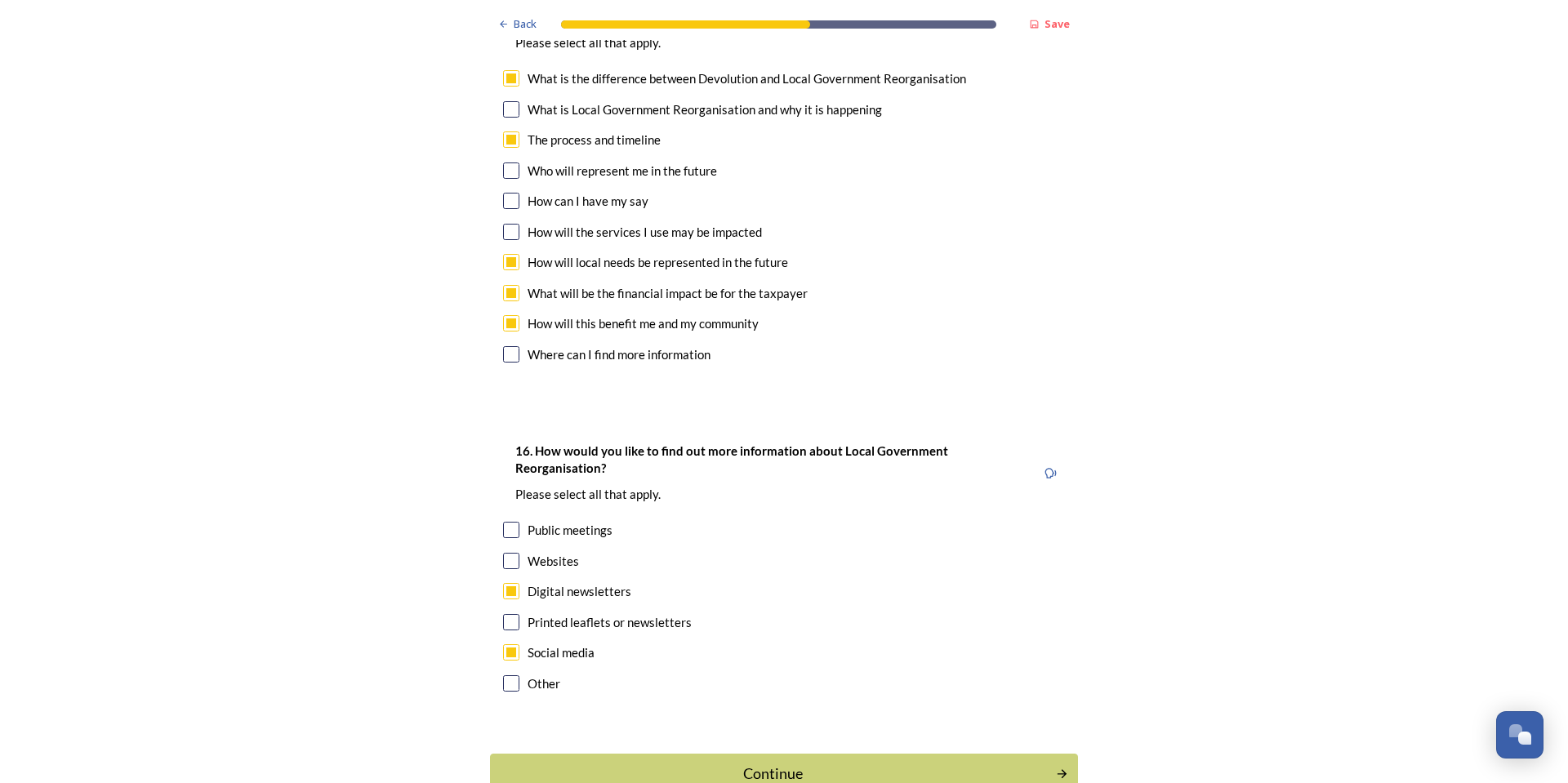 click at bounding box center (511, 622) 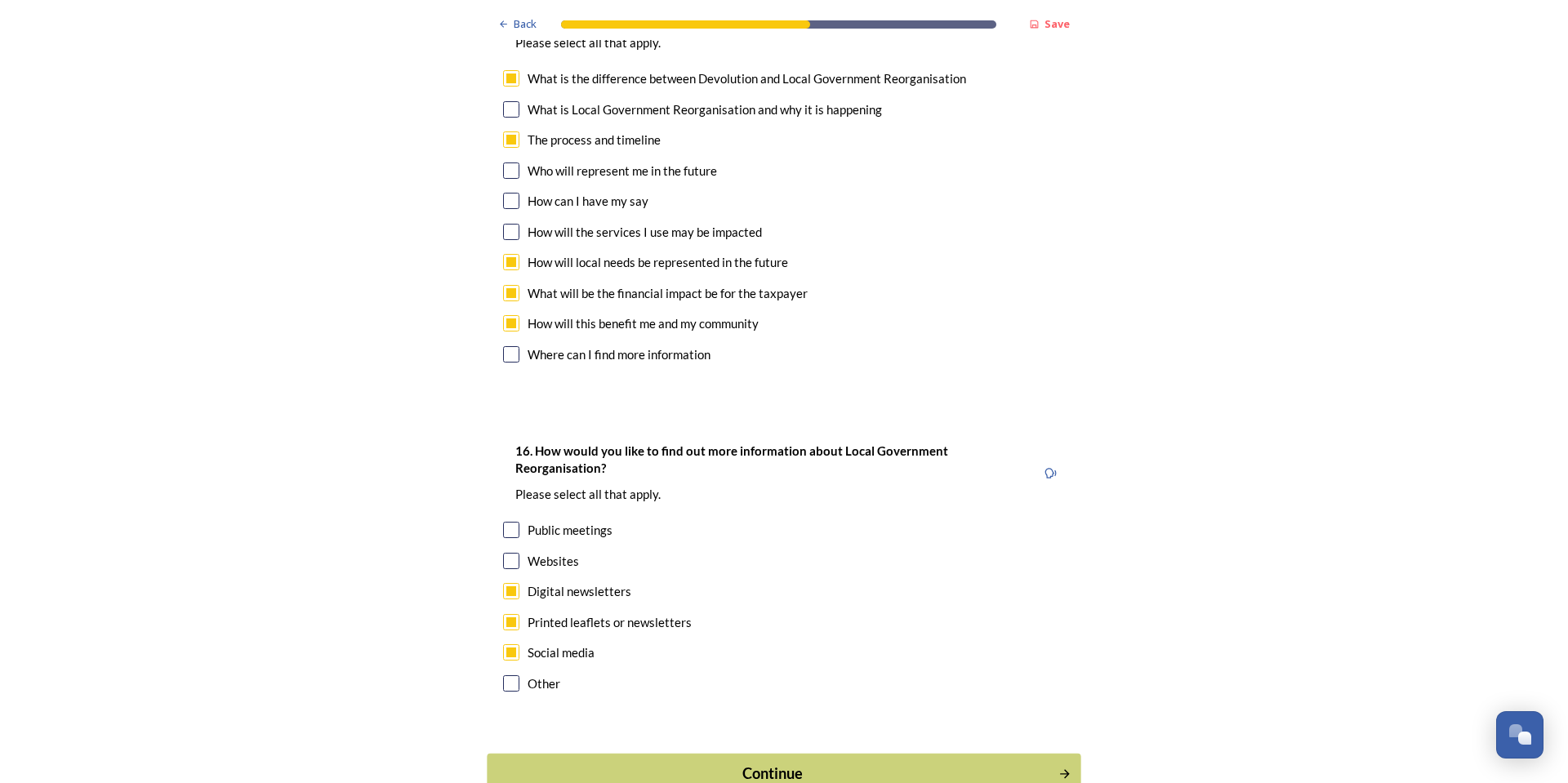 click on "Continue" at bounding box center (773, 773) 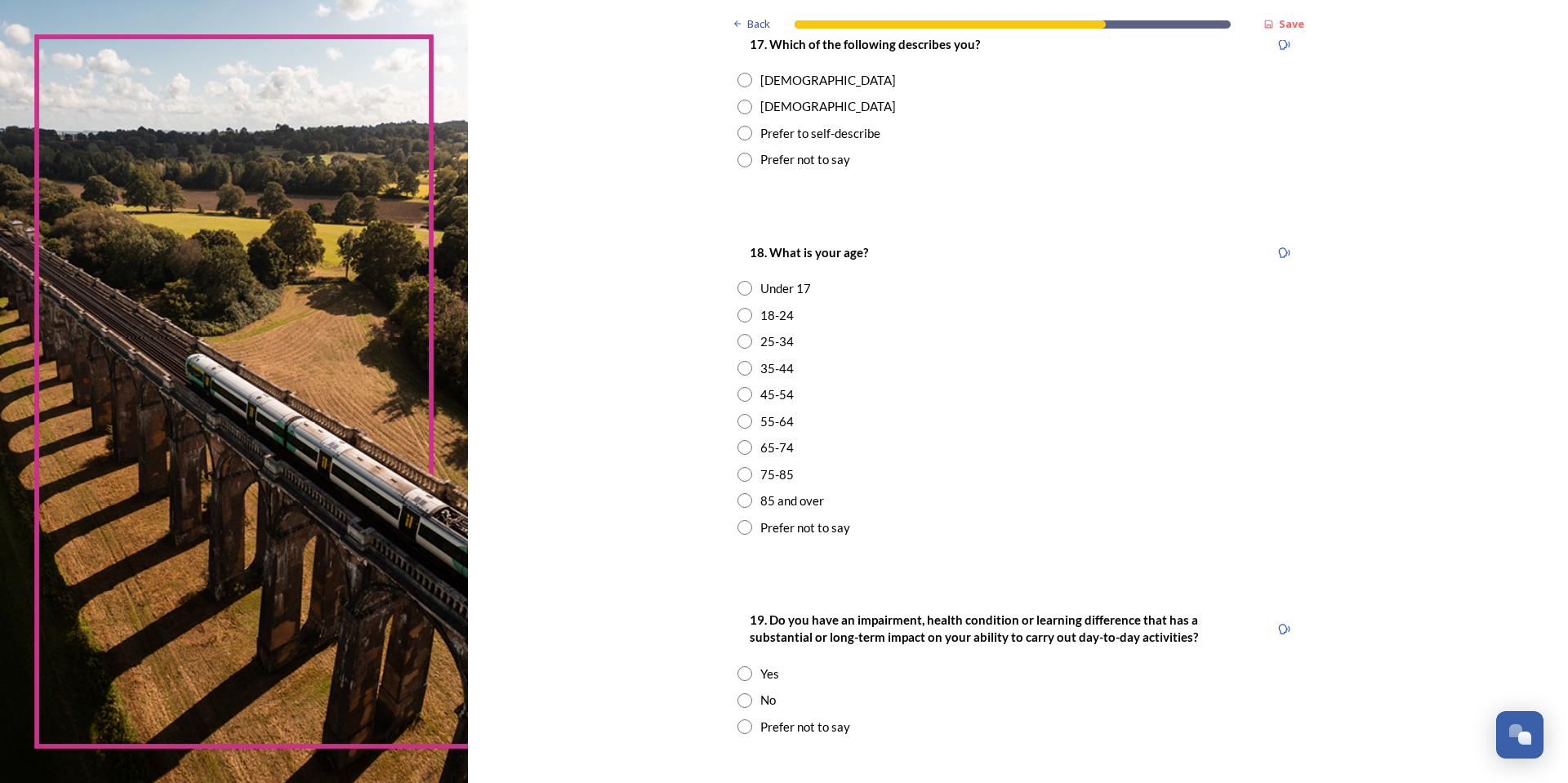 scroll, scrollTop: 327, scrollLeft: 0, axis: vertical 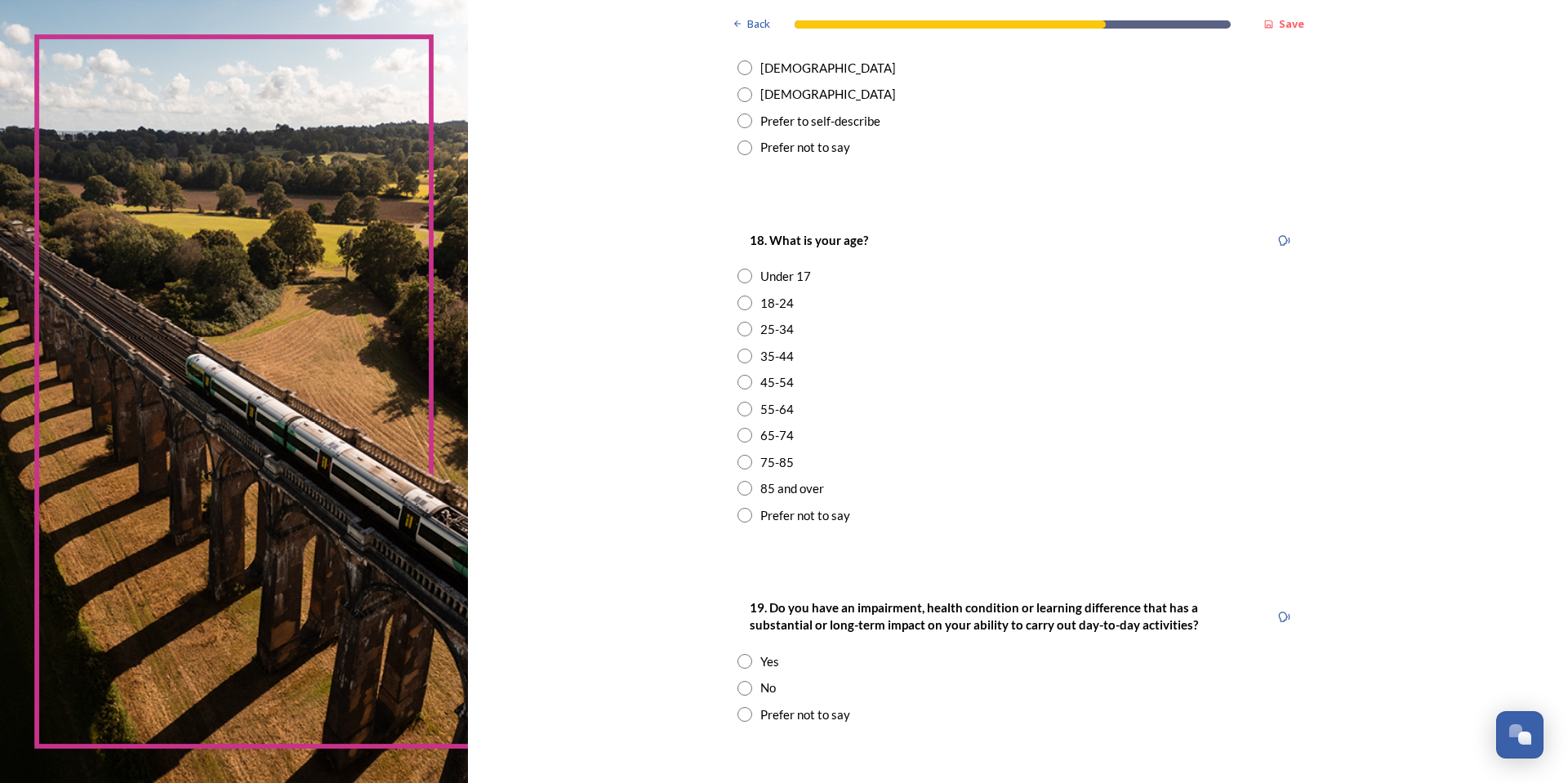 click at bounding box center [745, 68] 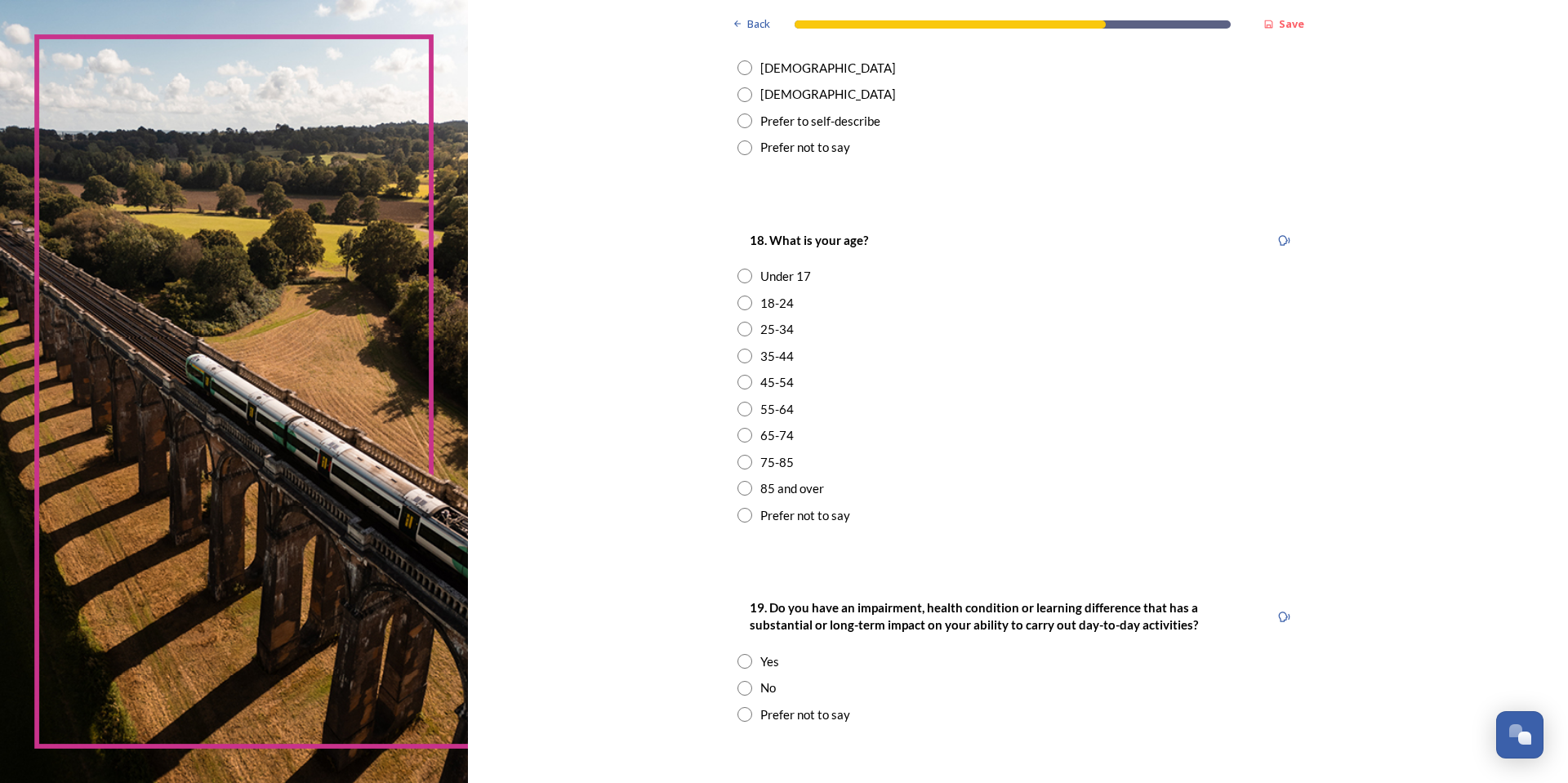 radio on "true" 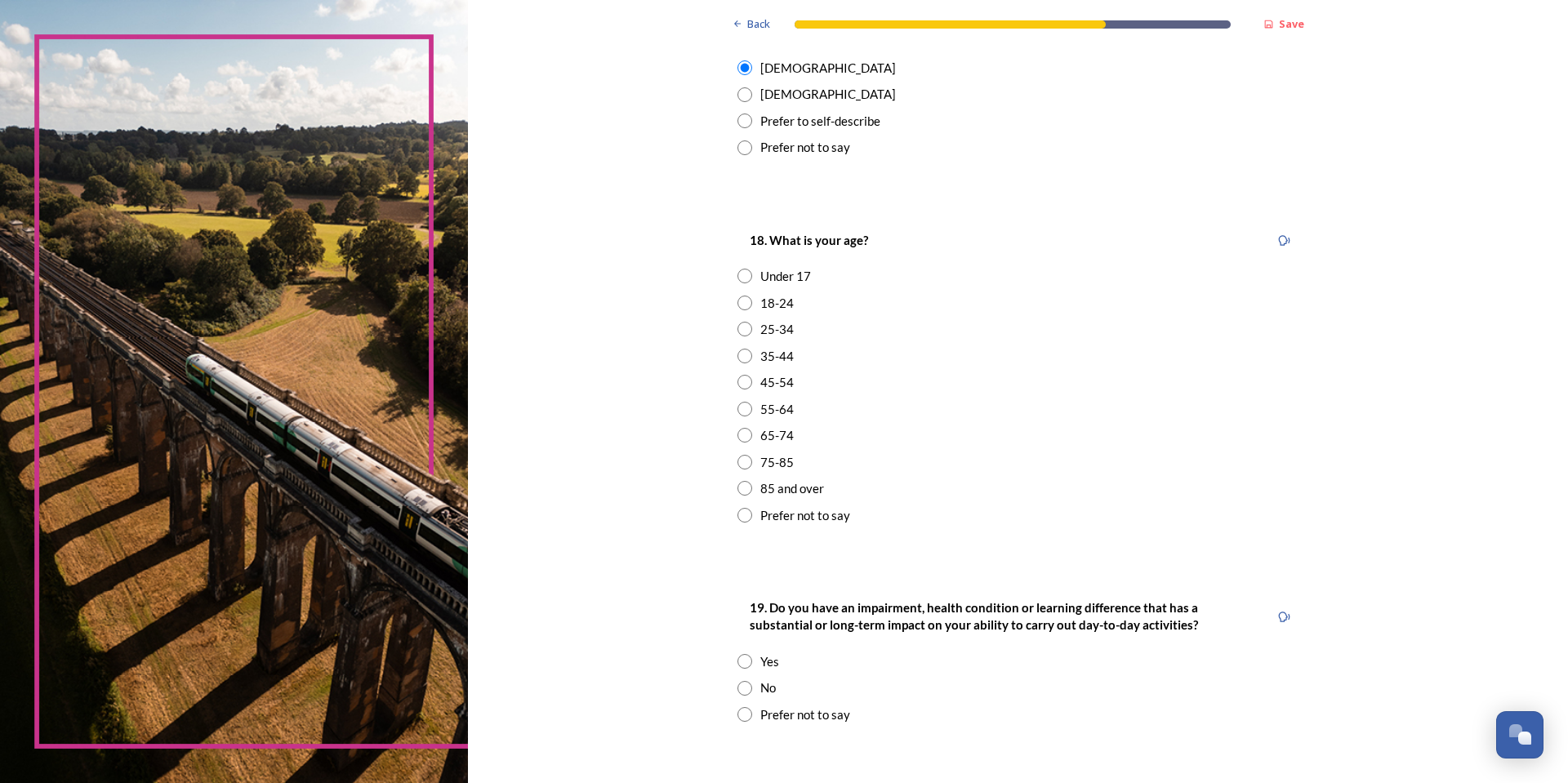 click at bounding box center [745, 382] 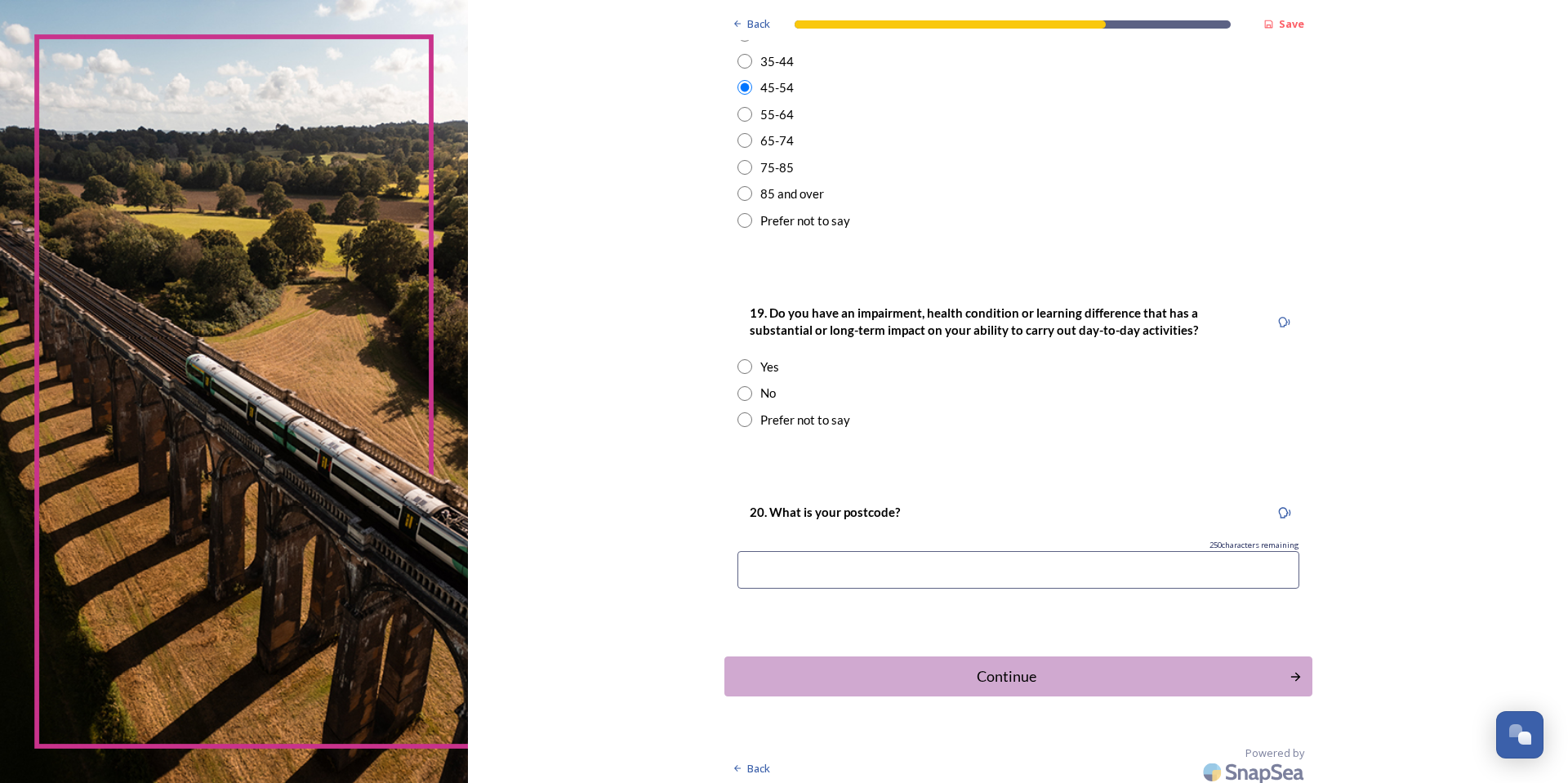 scroll, scrollTop: 630, scrollLeft: 0, axis: vertical 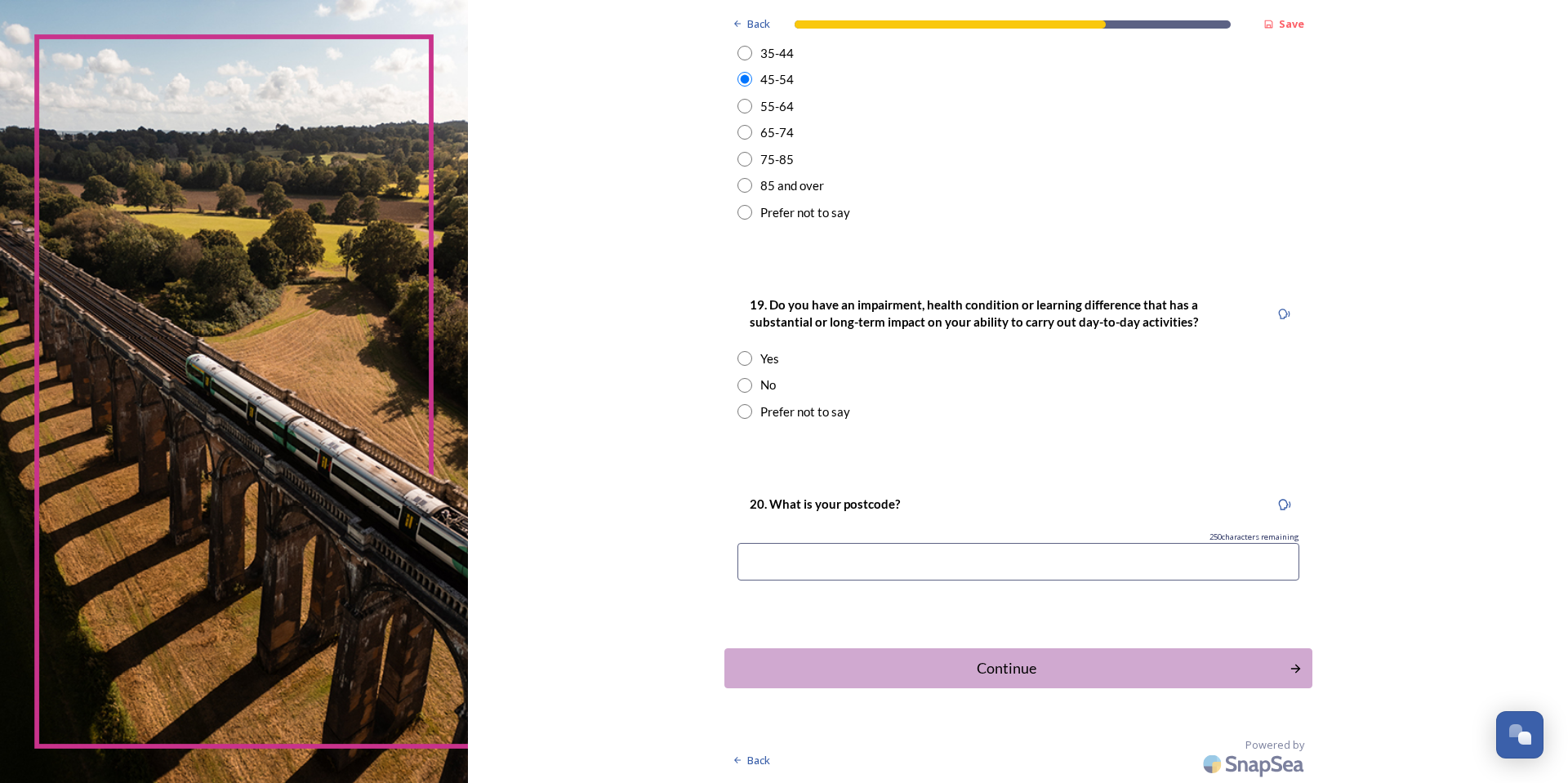 click at bounding box center (745, 385) 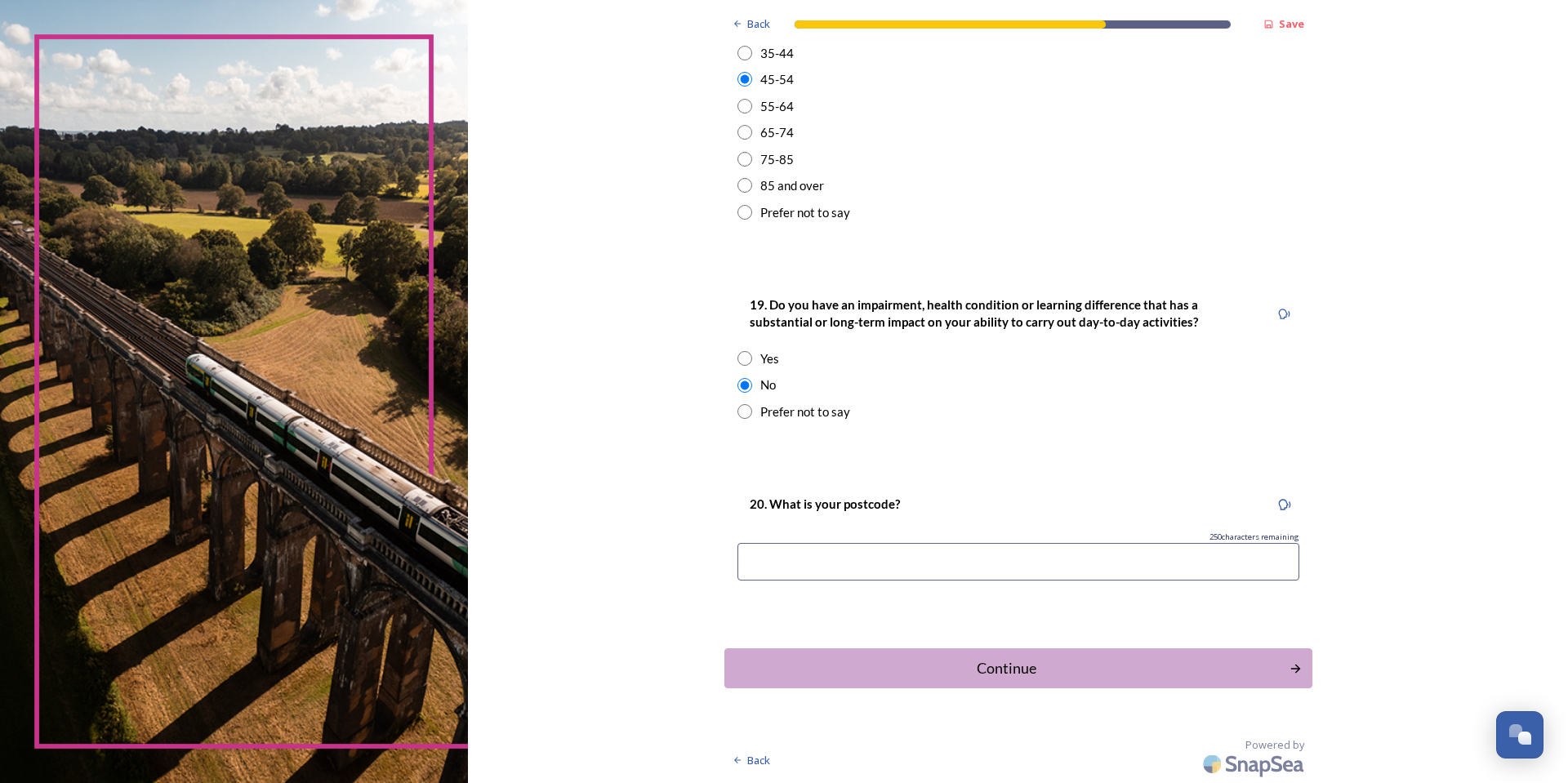 click at bounding box center (1018, 562) 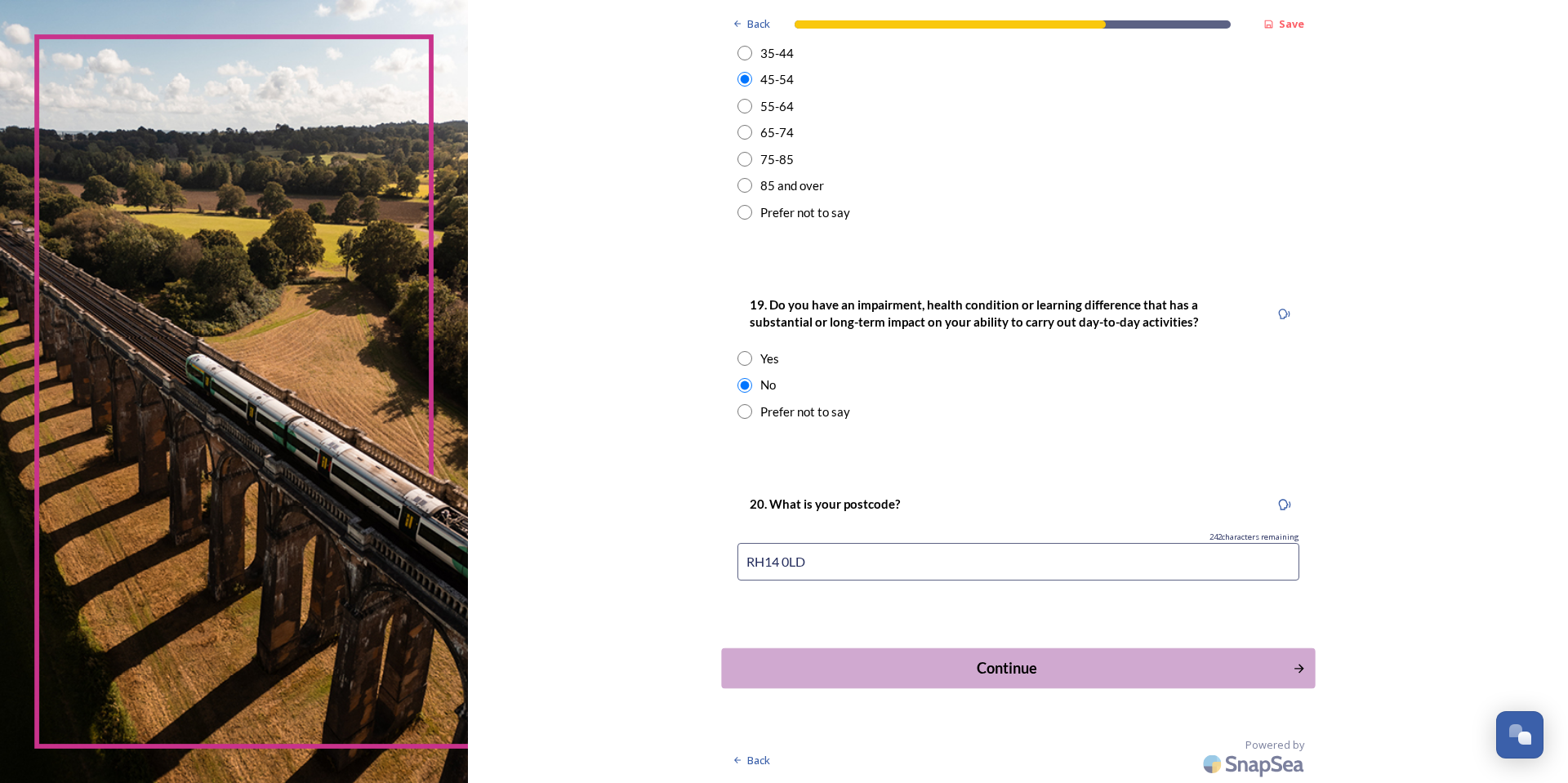 type on "RH14 0LD" 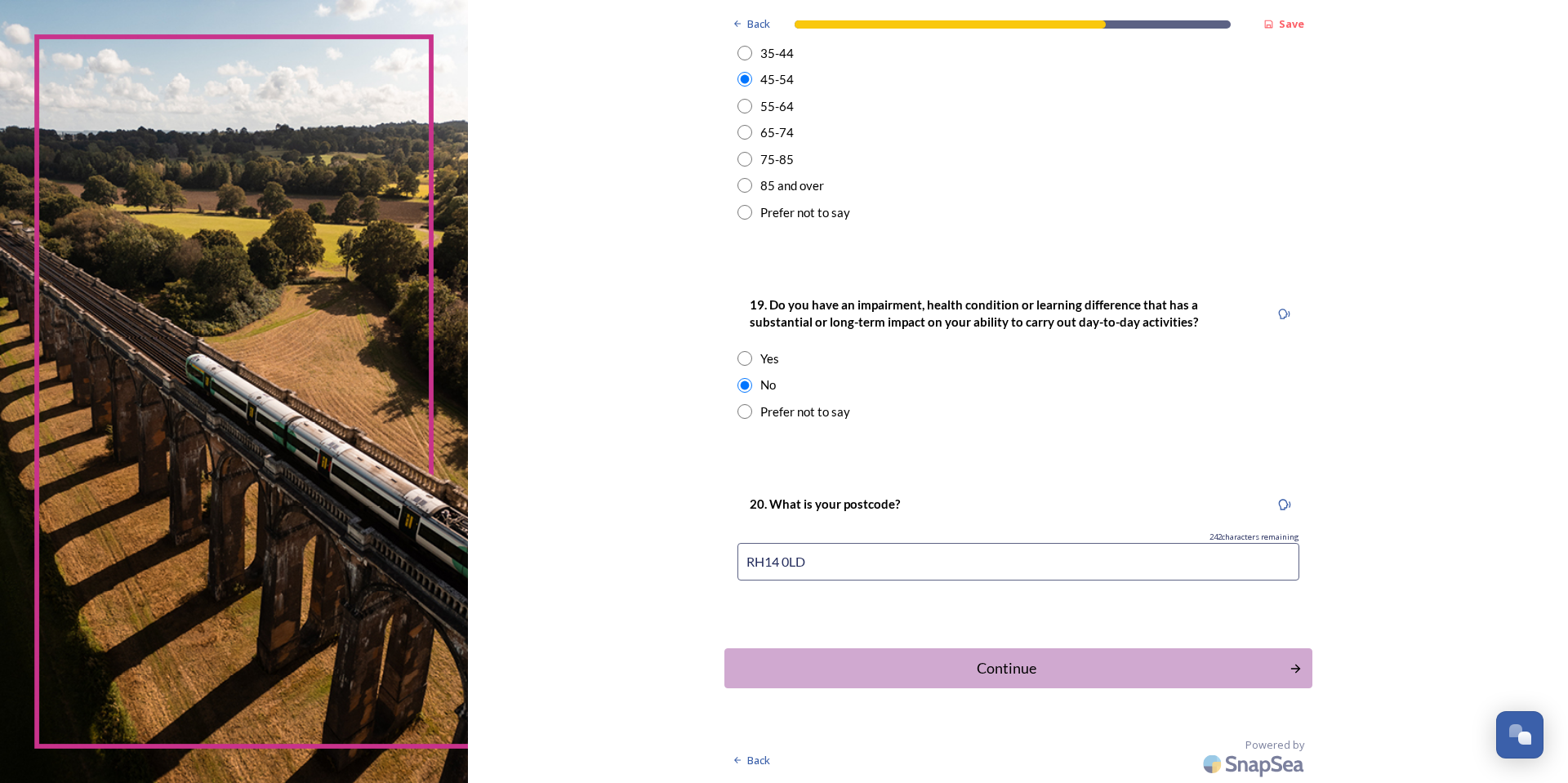 scroll, scrollTop: 0, scrollLeft: 0, axis: both 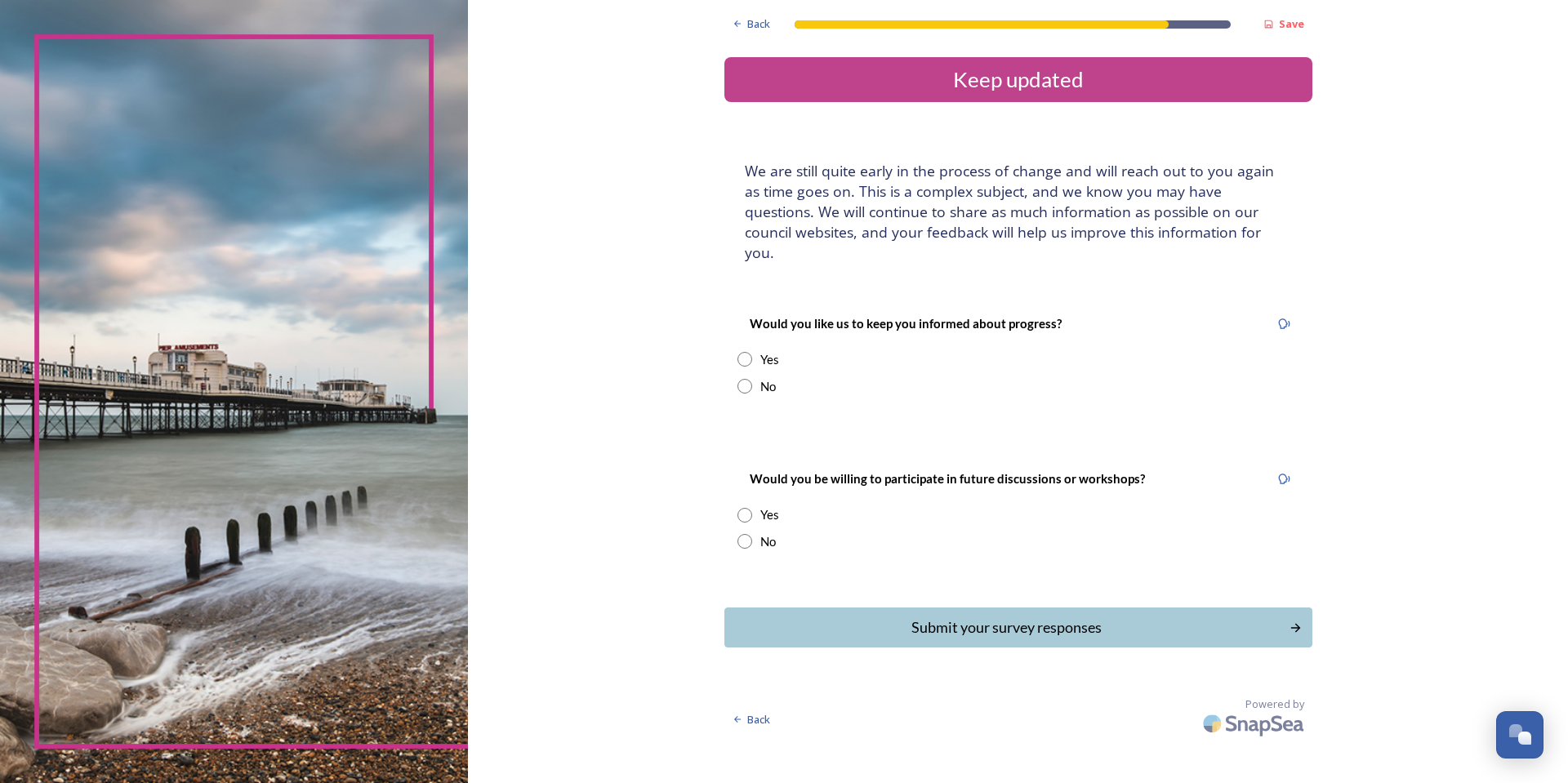 click at bounding box center [745, 386] 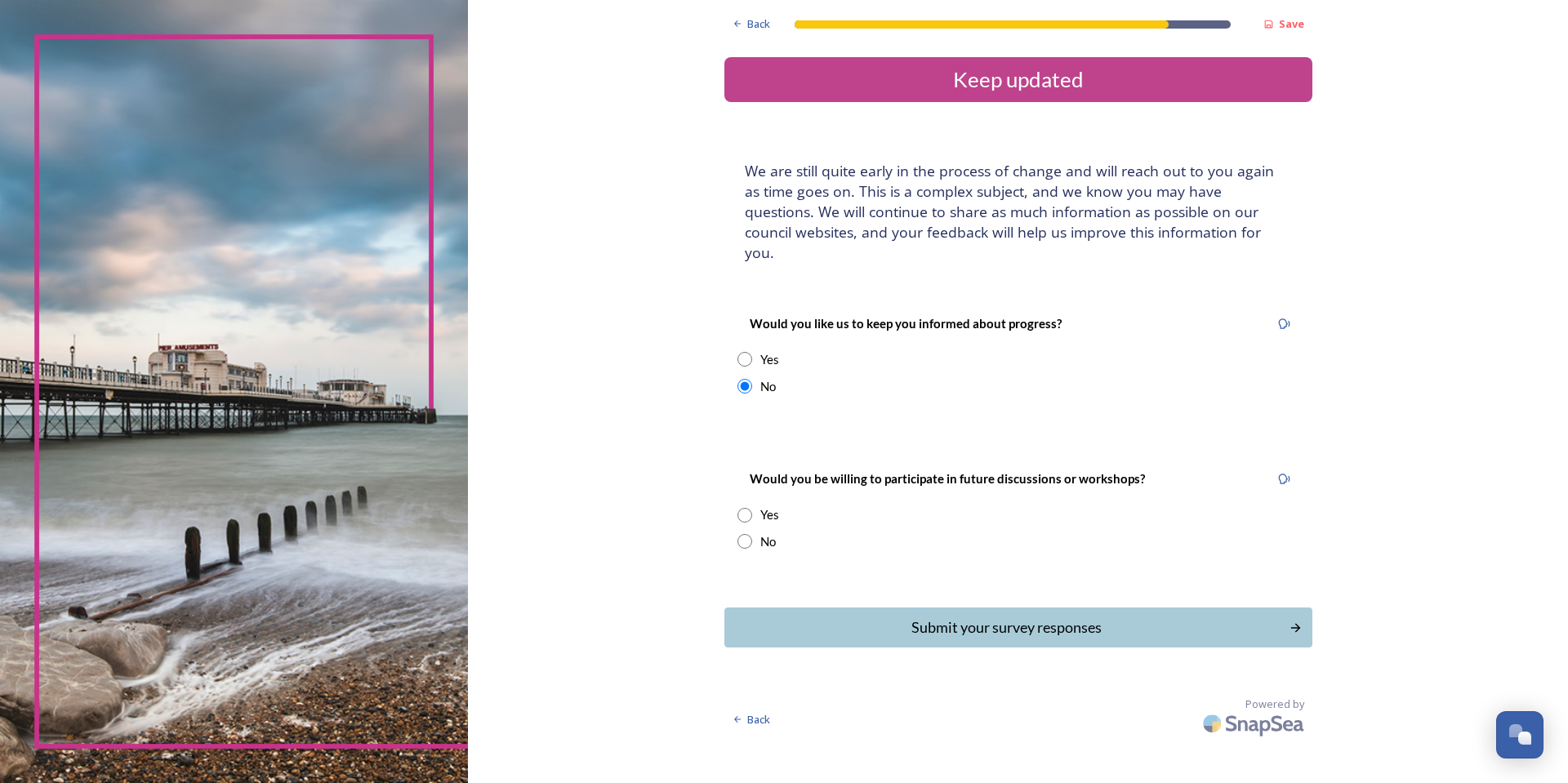 click at bounding box center (745, 541) 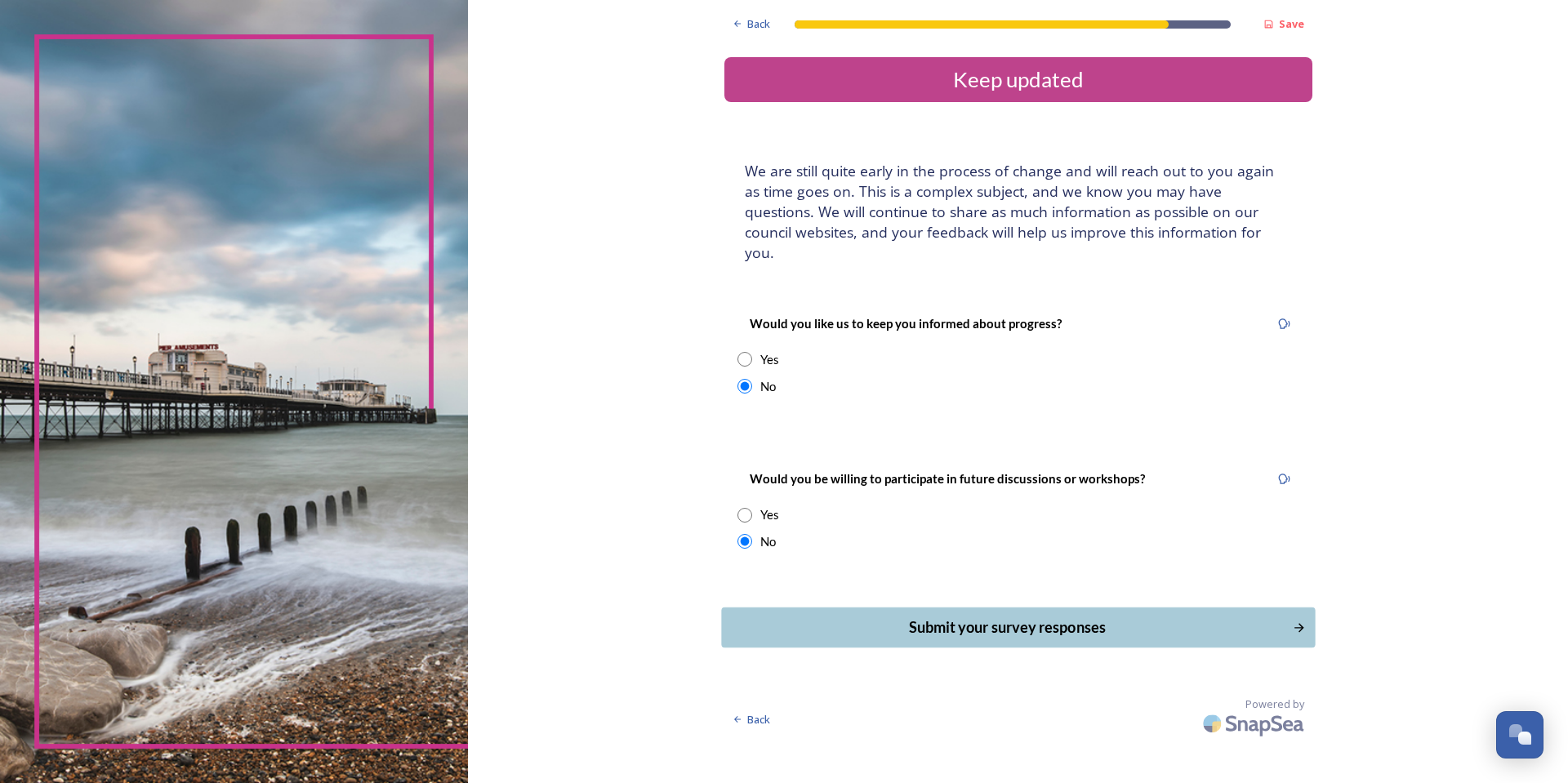 click on "Submit your survey responses" at bounding box center [1006, 627] 